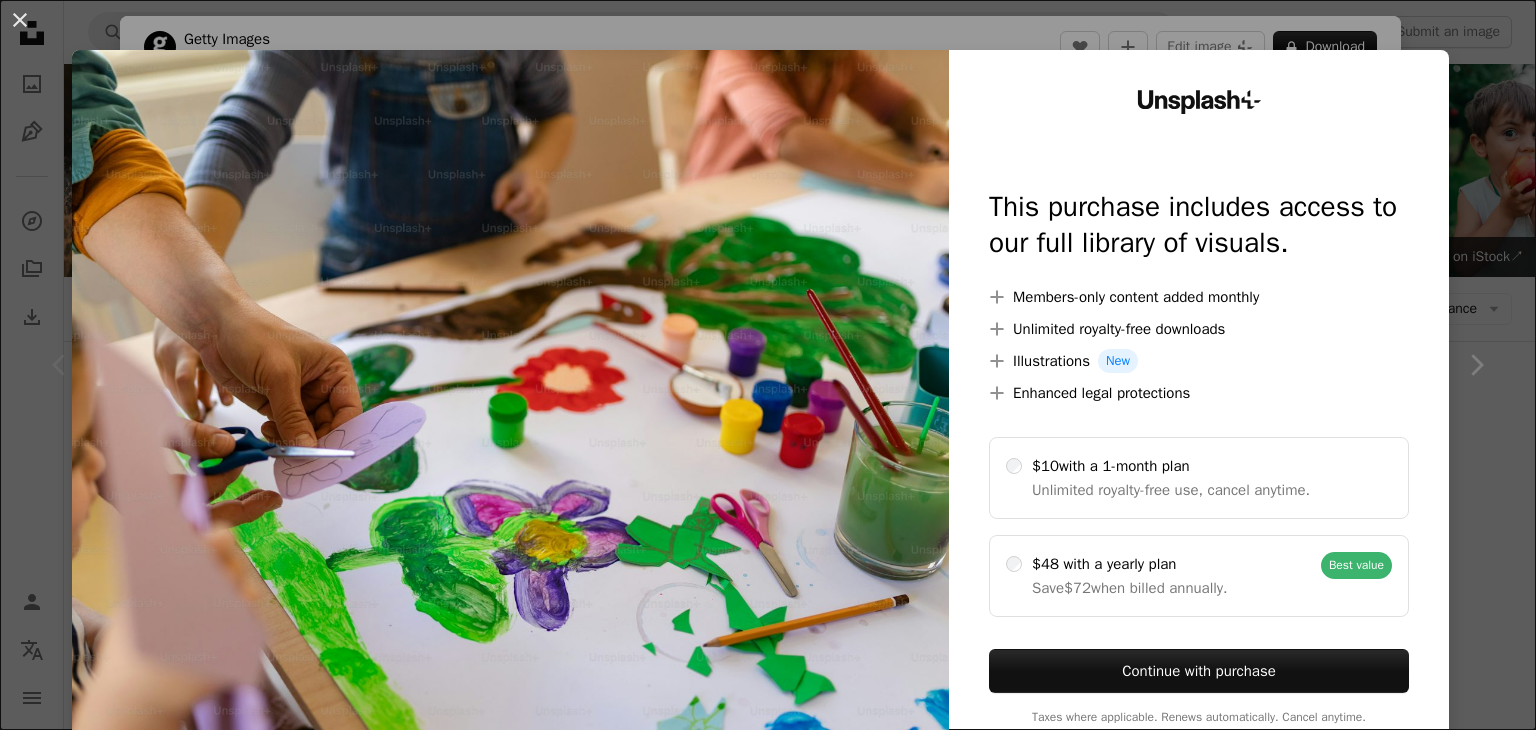 scroll, scrollTop: 1400, scrollLeft: 0, axis: vertical 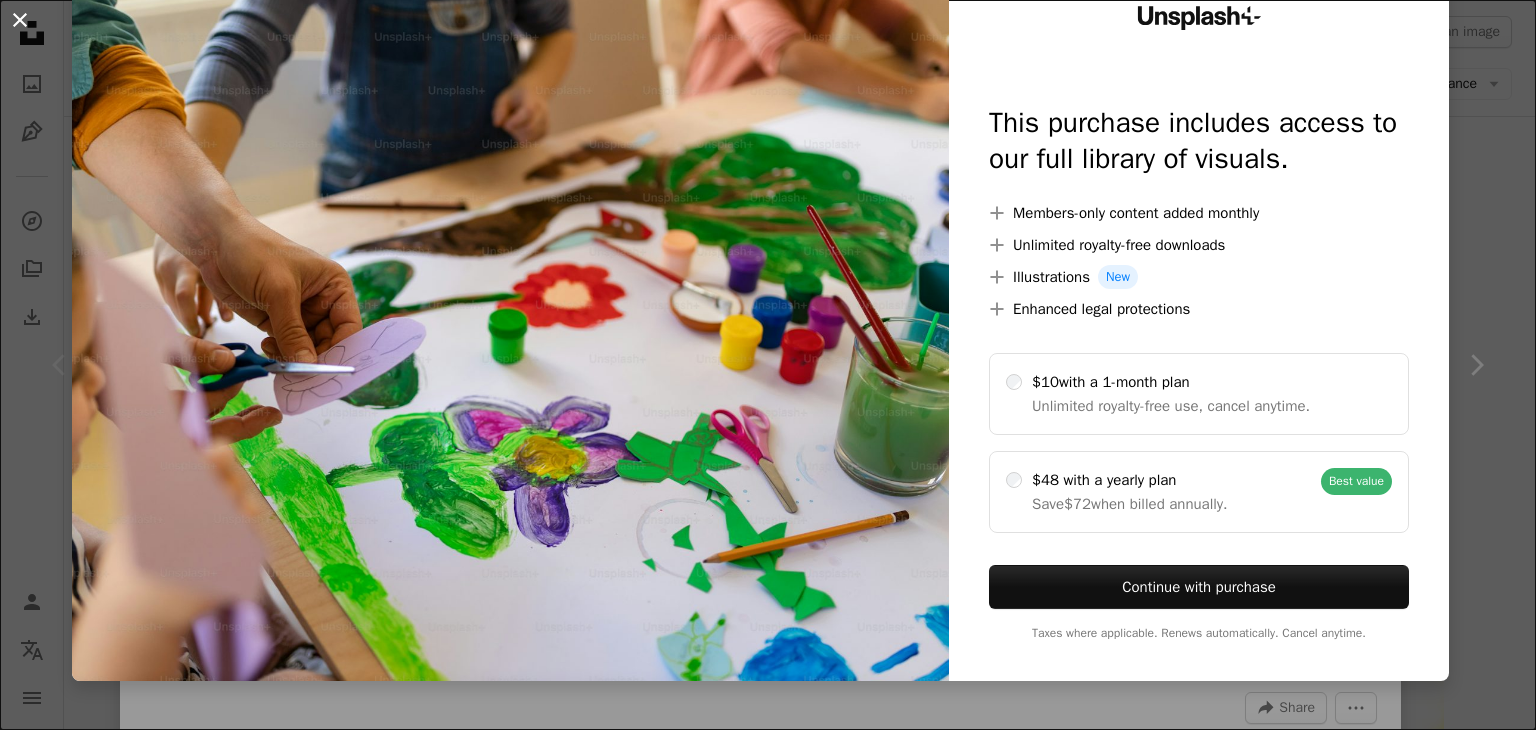 click on "An X shape" at bounding box center (20, 20) 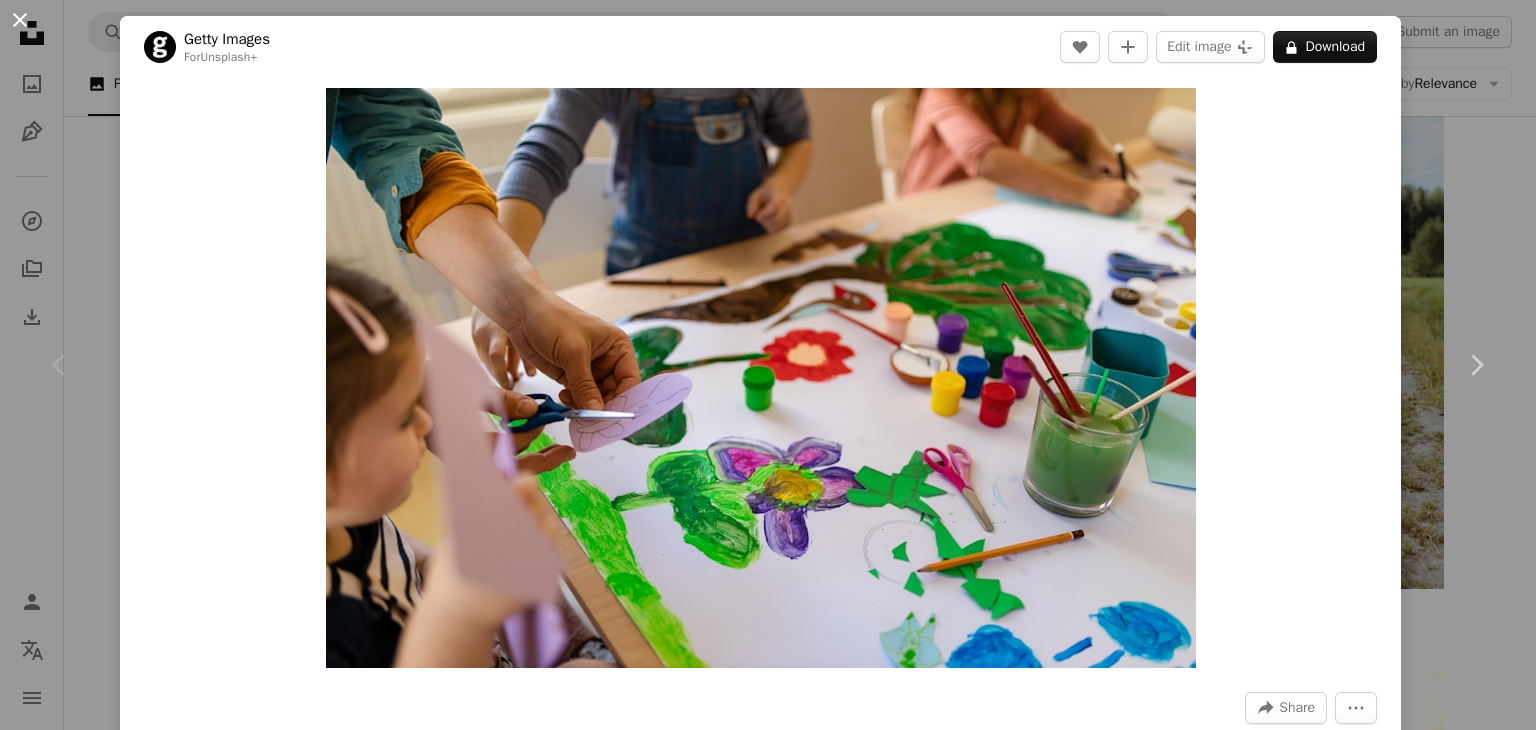 click on "An X shape" at bounding box center [20, 20] 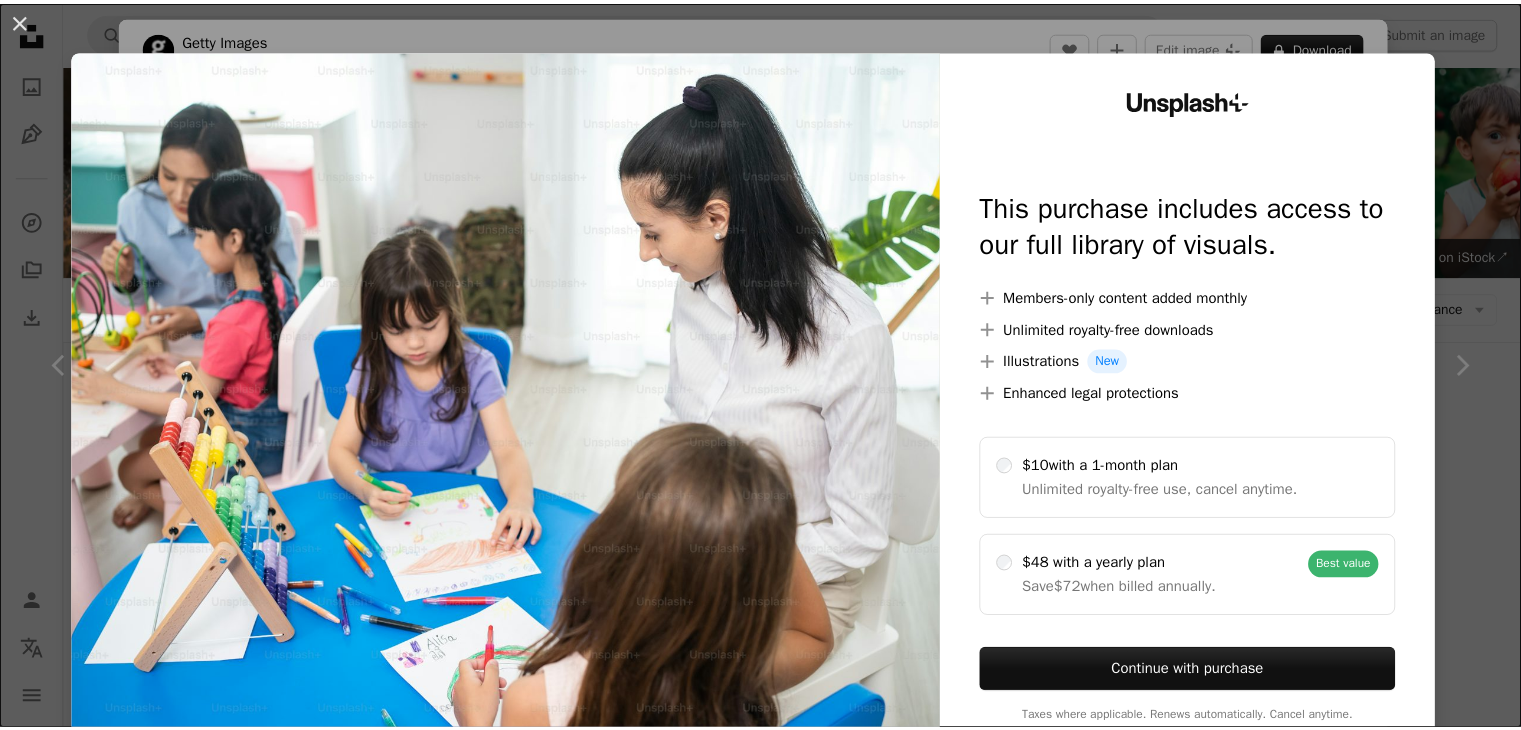 scroll, scrollTop: 300, scrollLeft: 0, axis: vertical 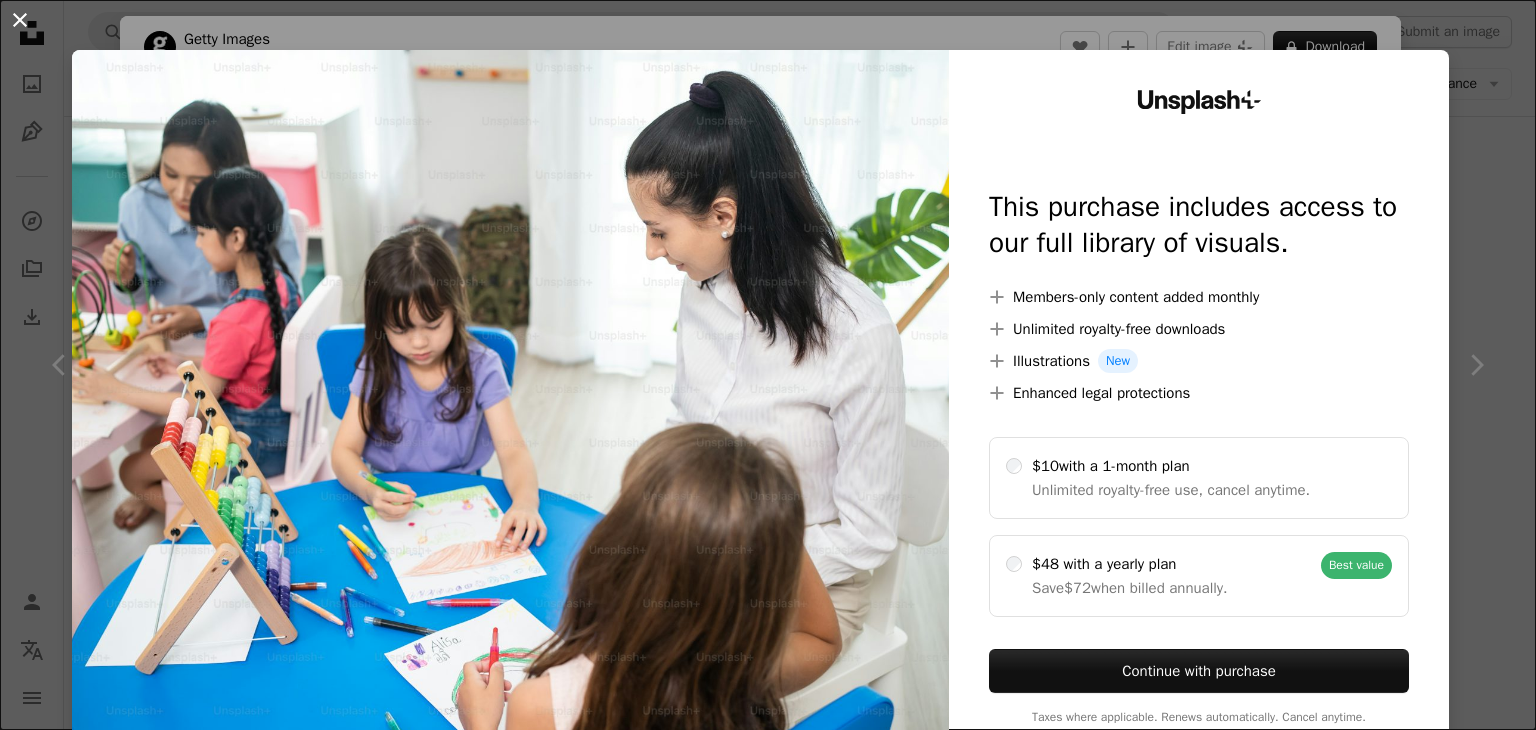 click on "An X shape" at bounding box center (20, 20) 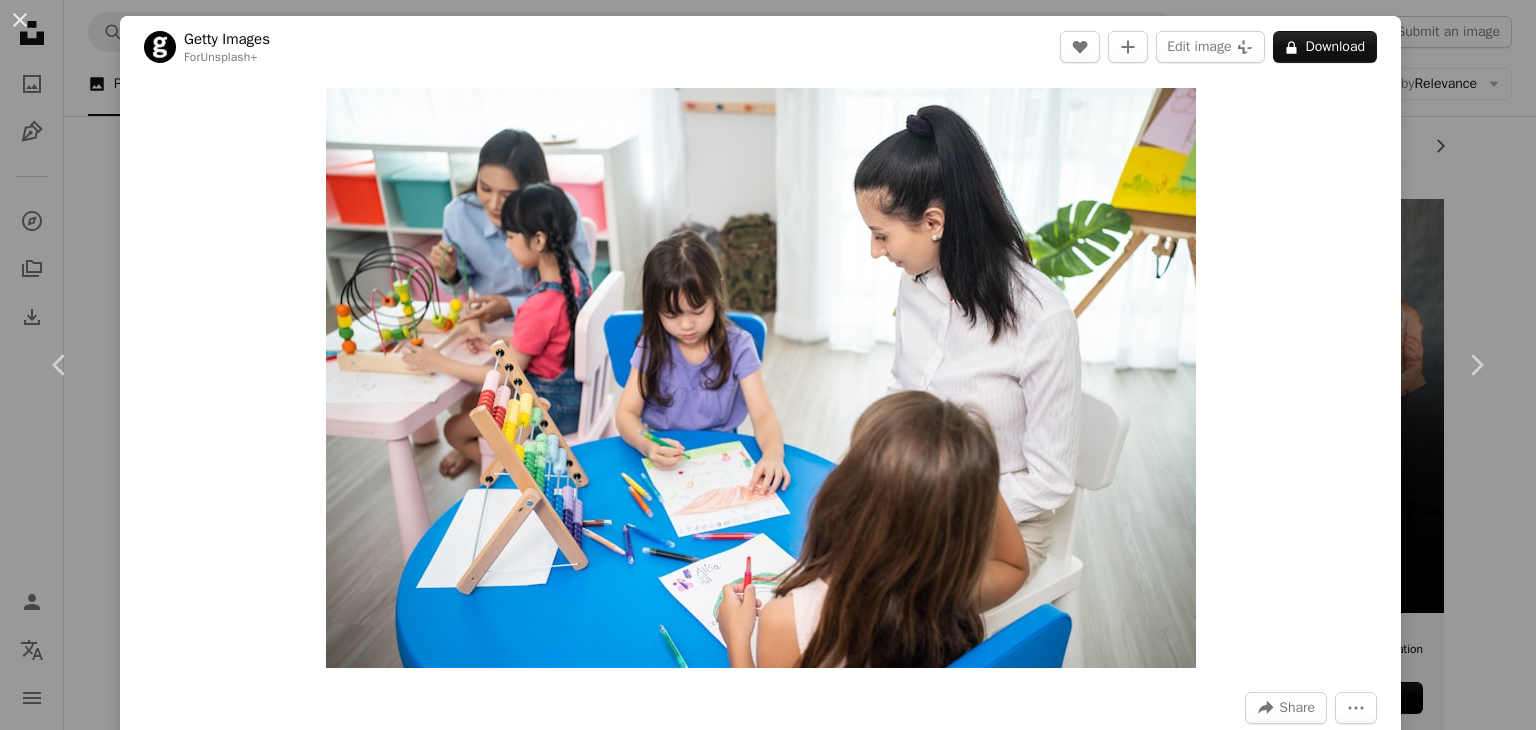 click on "An X shape Chevron left Chevron right Getty Images For  Unsplash+ A heart A plus sign Edit image   Plus sign for Unsplash+ A lock   Download Zoom in A forward-right arrow Share More Actions Calendar outlined Published on  October 4, 2022 Safety Licensed under the  Unsplash+ License book meeting paper classroom teacher girls cute happiness discussion asia school building indoors playing authority females multiracial group japanese ethnicity examining offspring Free pictures From this series Chevron right Plus sign for Unsplash+ Plus sign for Unsplash+ Plus sign for Unsplash+ Plus sign for Unsplash+ Plus sign for Unsplash+ Plus sign for Unsplash+ Plus sign for Unsplash+ Plus sign for Unsplash+ Plus sign for Unsplash+ Plus sign for Unsplash+ Related images Plus sign for Unsplash+ A heart A plus sign Getty Images For  Unsplash+ A lock   Download Plus sign for Unsplash+ A heart A plus sign Getty Images For  Unsplash+ A lock   Download Plus sign for Unsplash+ A heart A plus sign Getty Images For  Unsplash+ A lock" at bounding box center (768, 365) 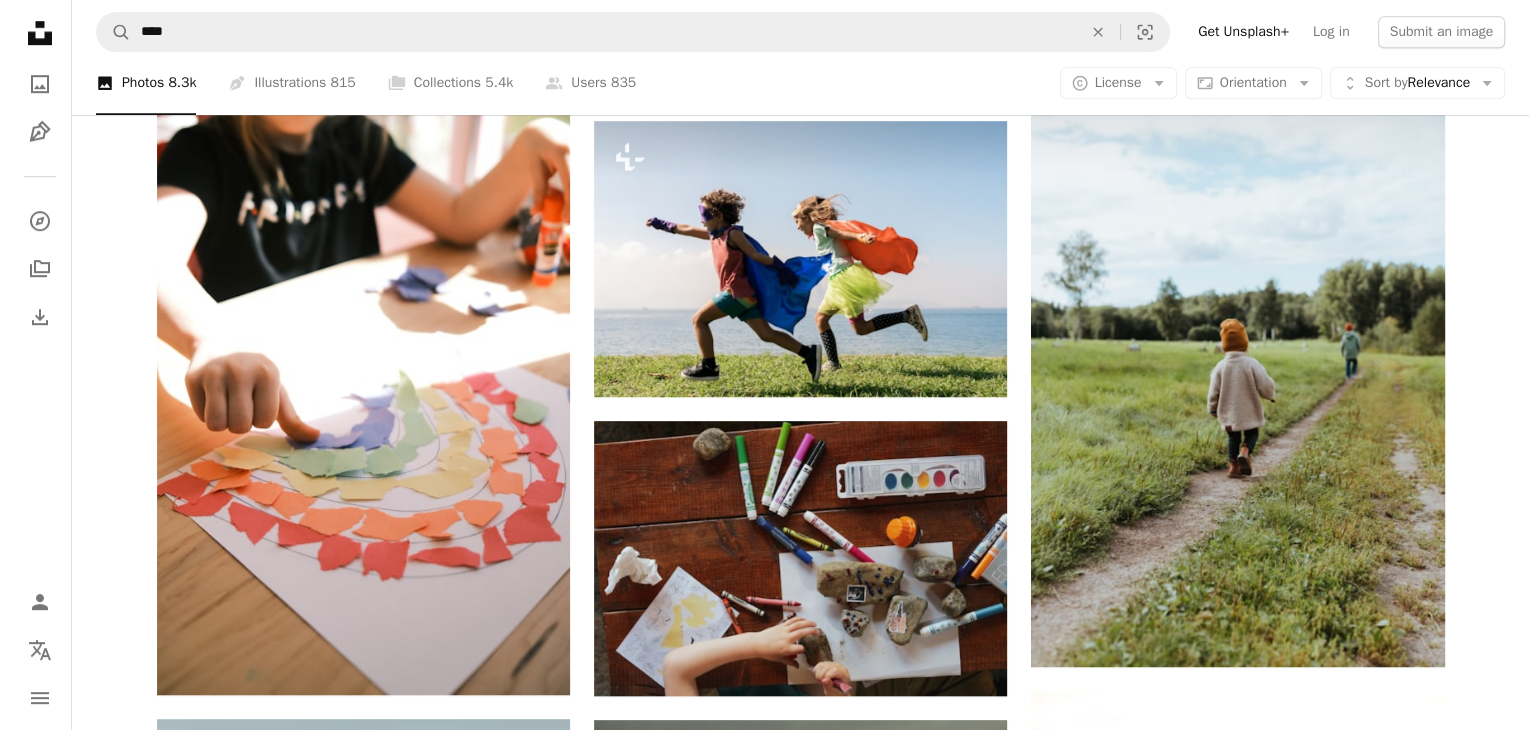 scroll, scrollTop: 1400, scrollLeft: 0, axis: vertical 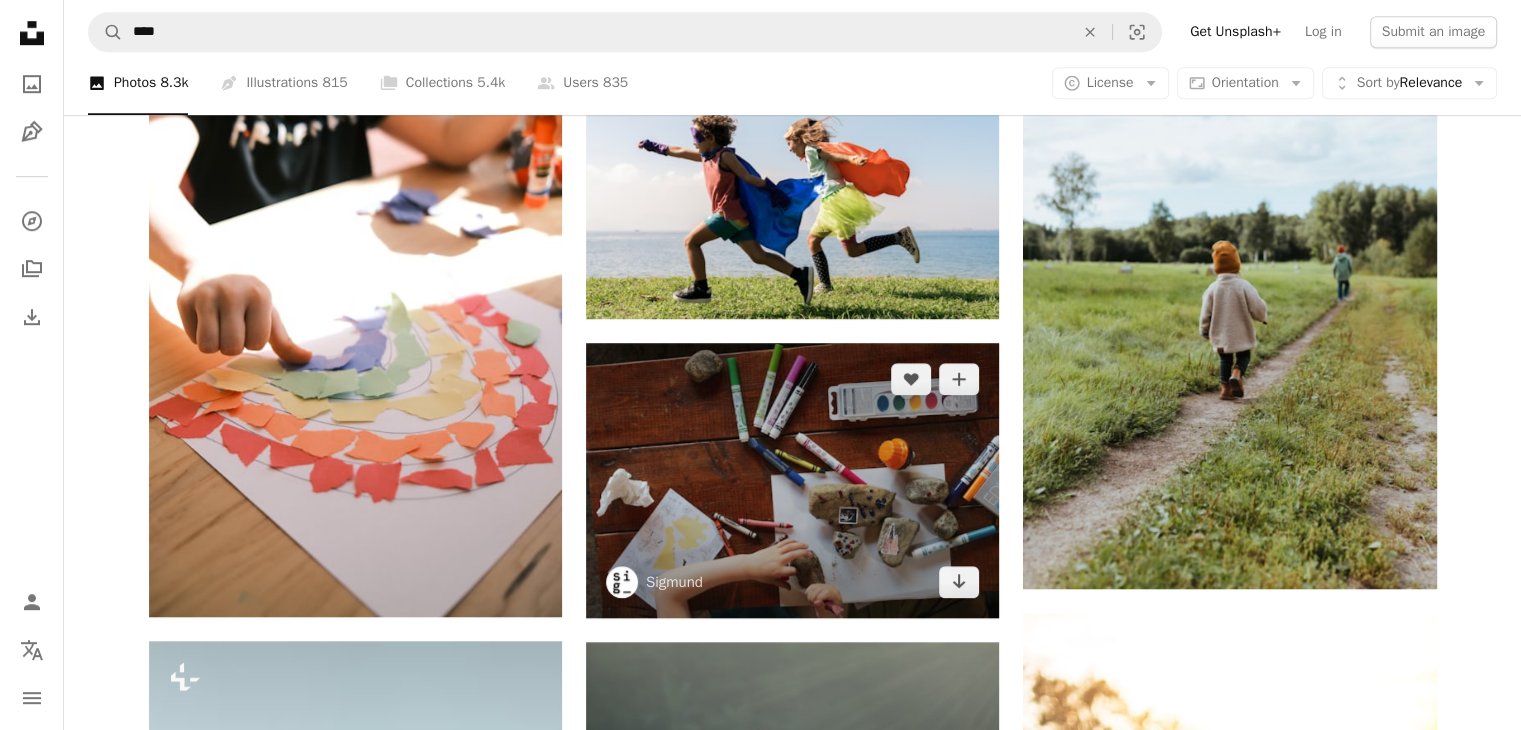 click at bounding box center [792, 480] 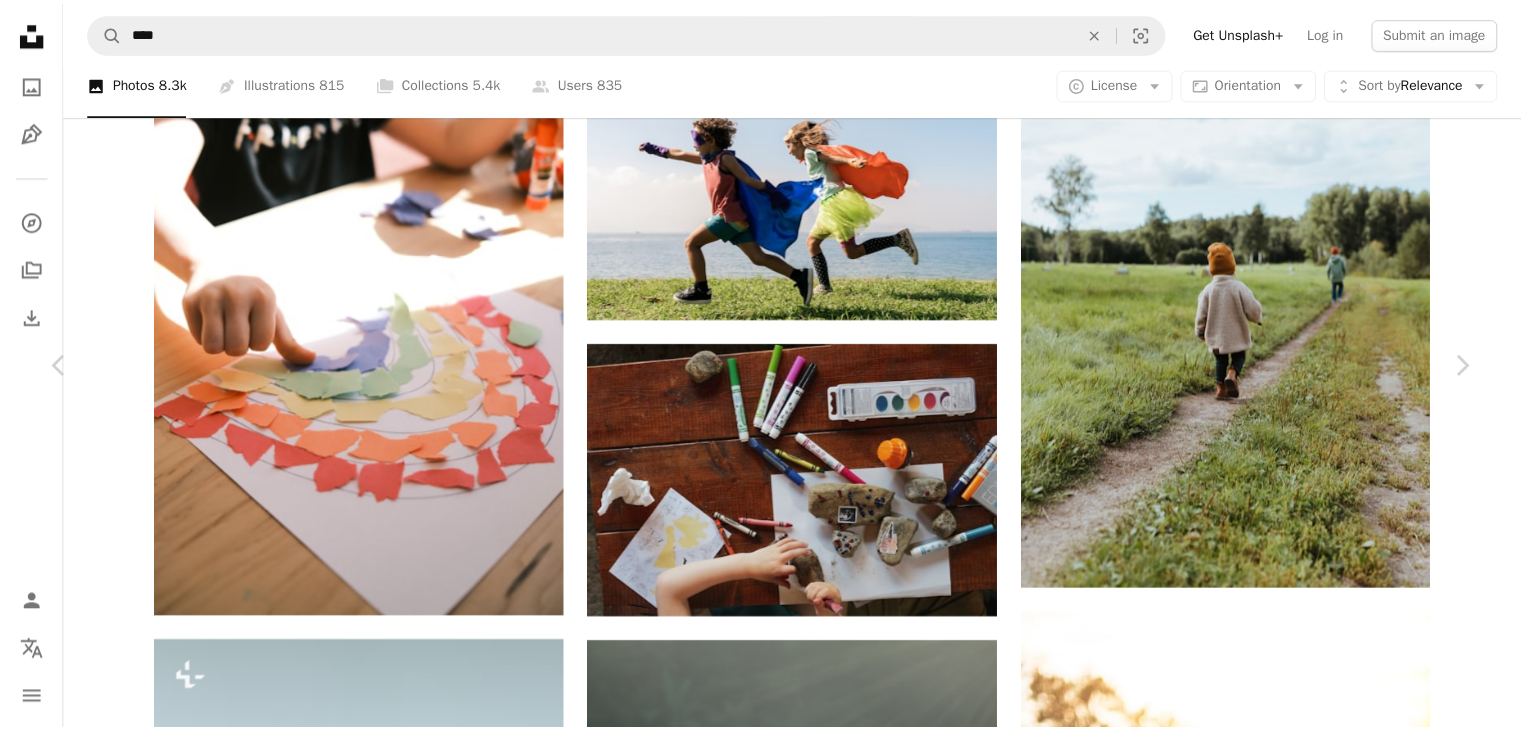 scroll, scrollTop: 2600, scrollLeft: 0, axis: vertical 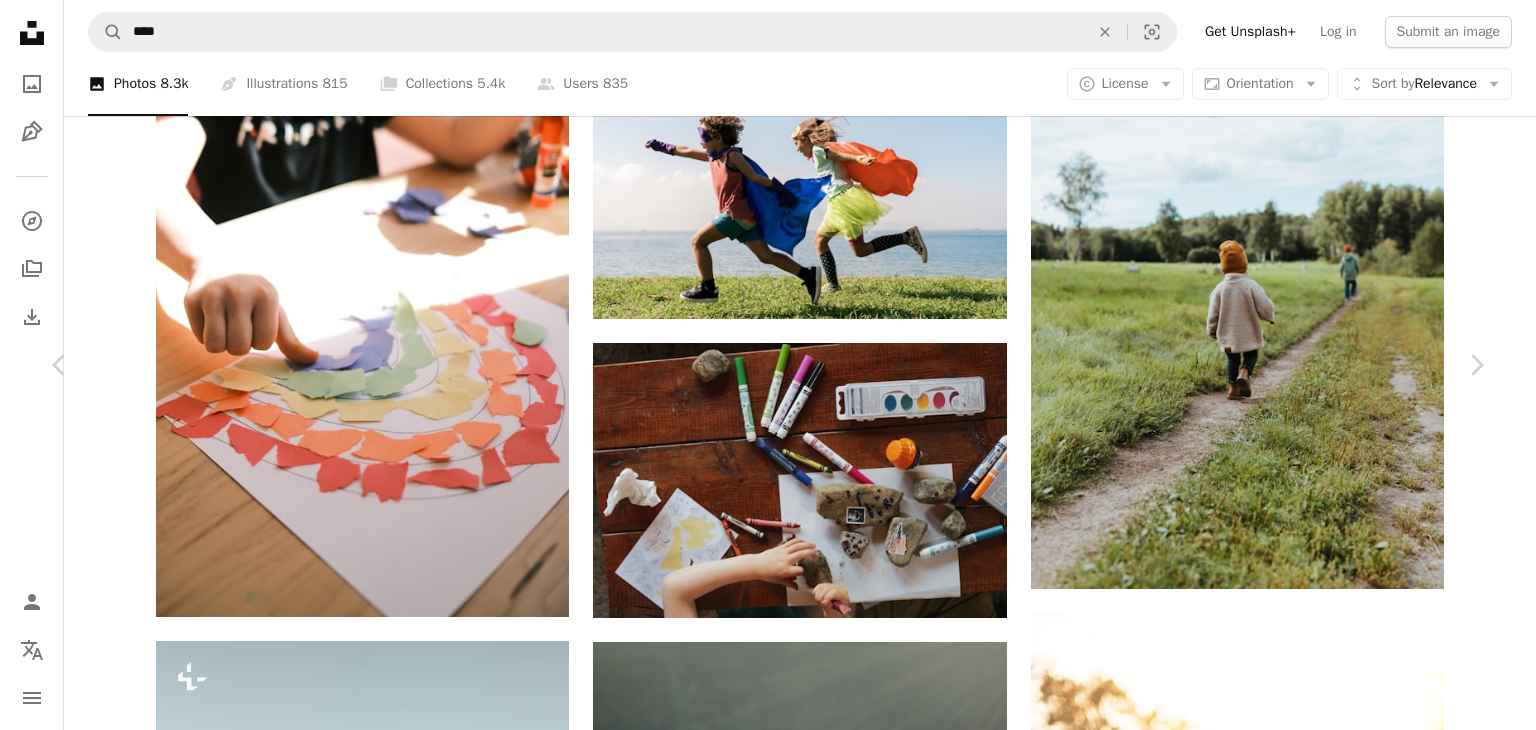 click on "A map marker Sainte-Émélie-de-l'Énergie, [STATE], [COUNTRY]" at bounding box center [768, 6268] 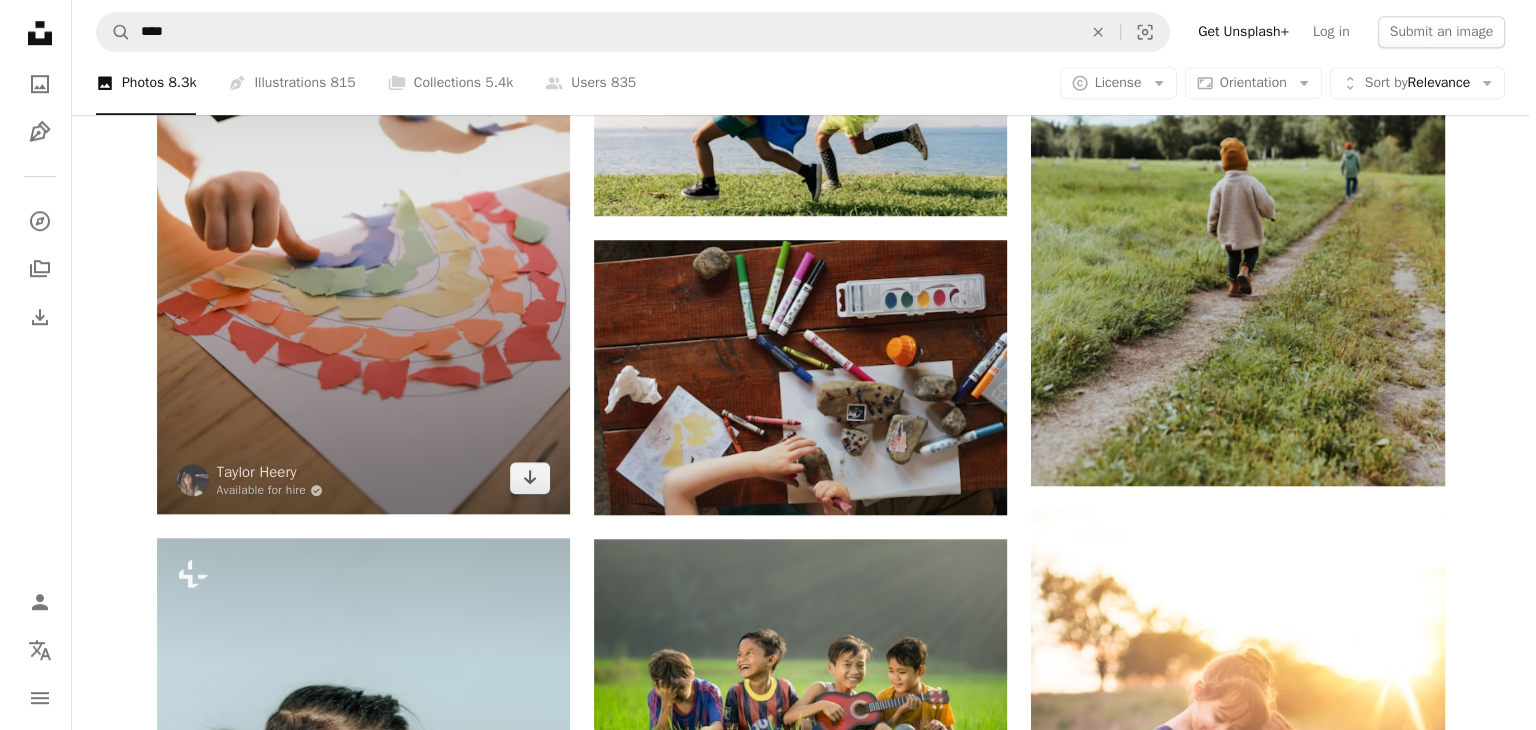 scroll, scrollTop: 1500, scrollLeft: 0, axis: vertical 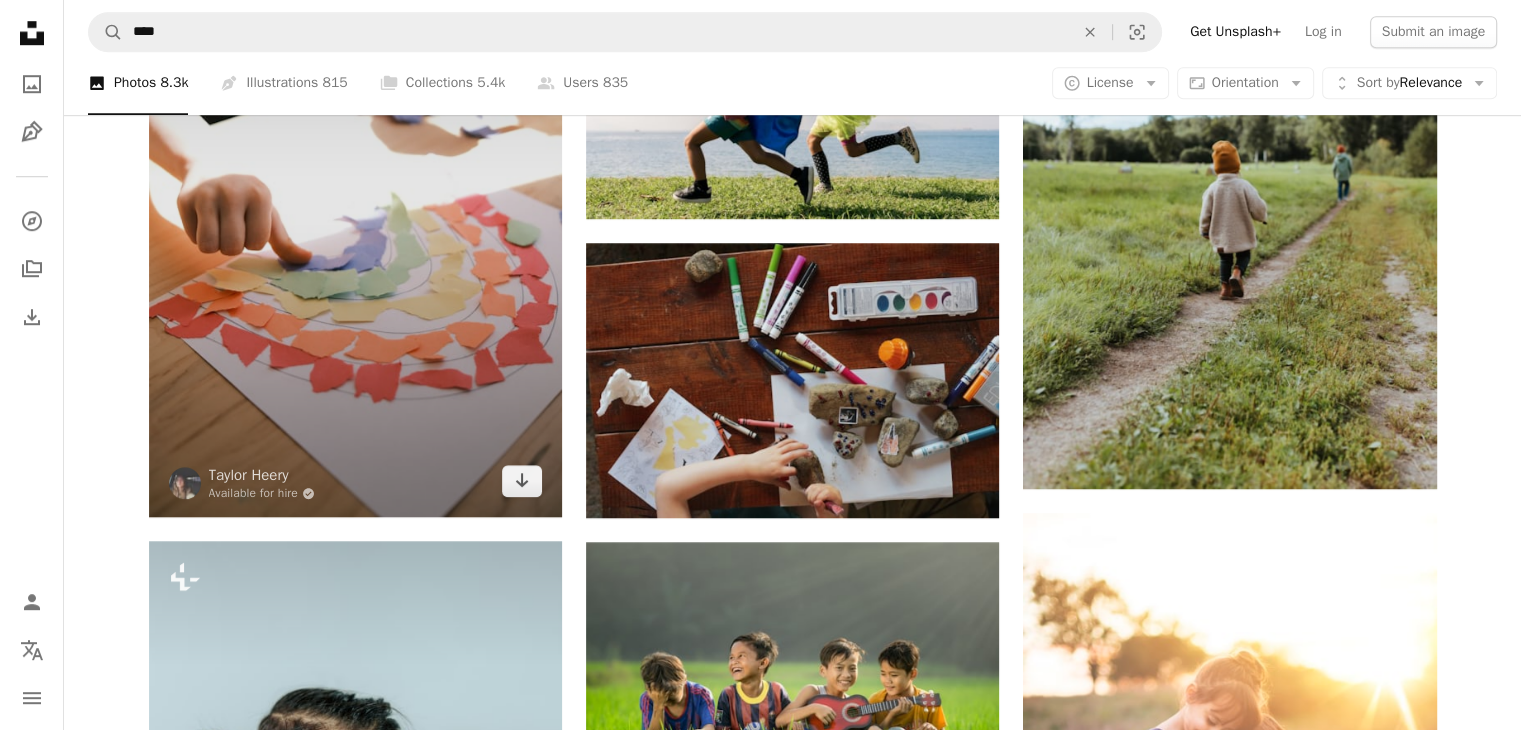 click at bounding box center (355, 207) 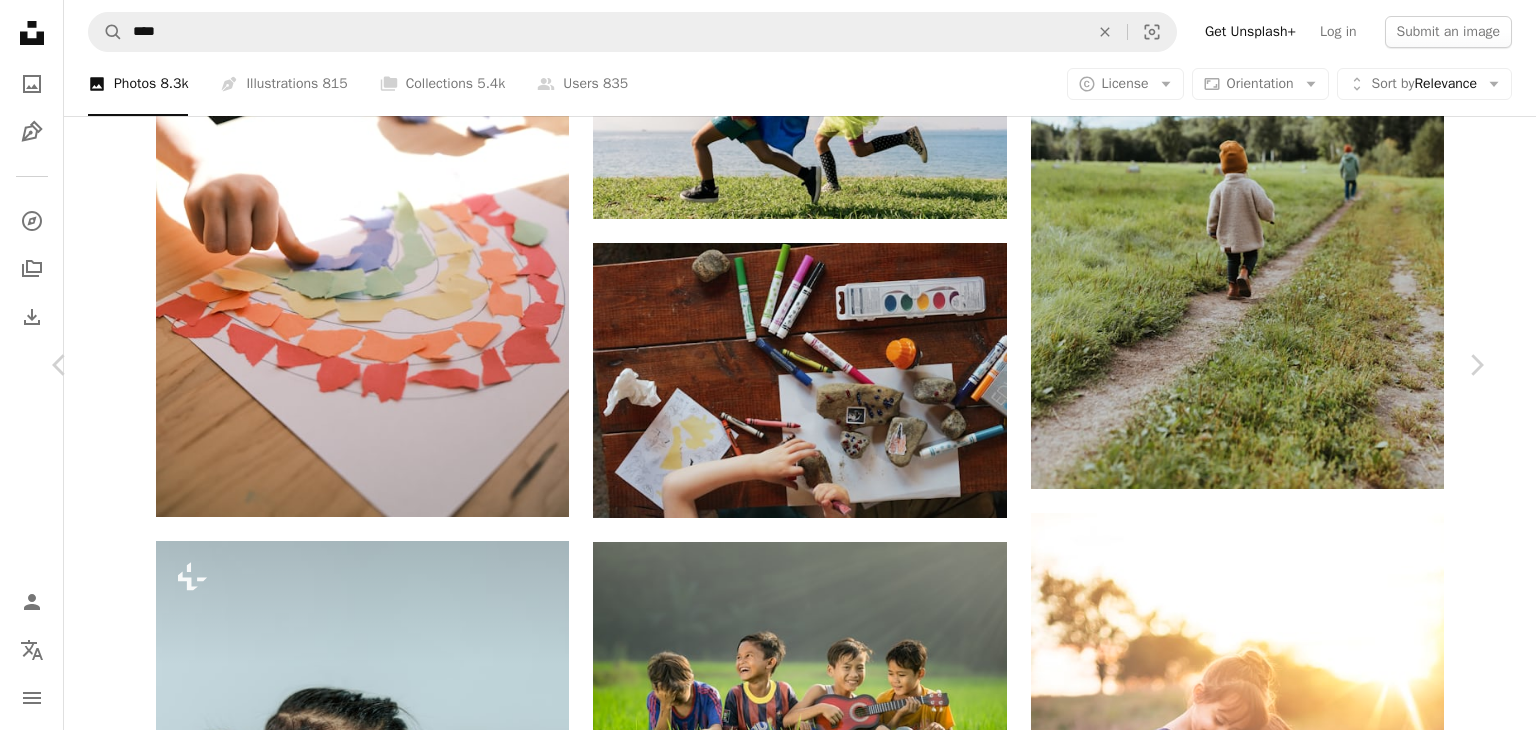 scroll, scrollTop: 5195, scrollLeft: 0, axis: vertical 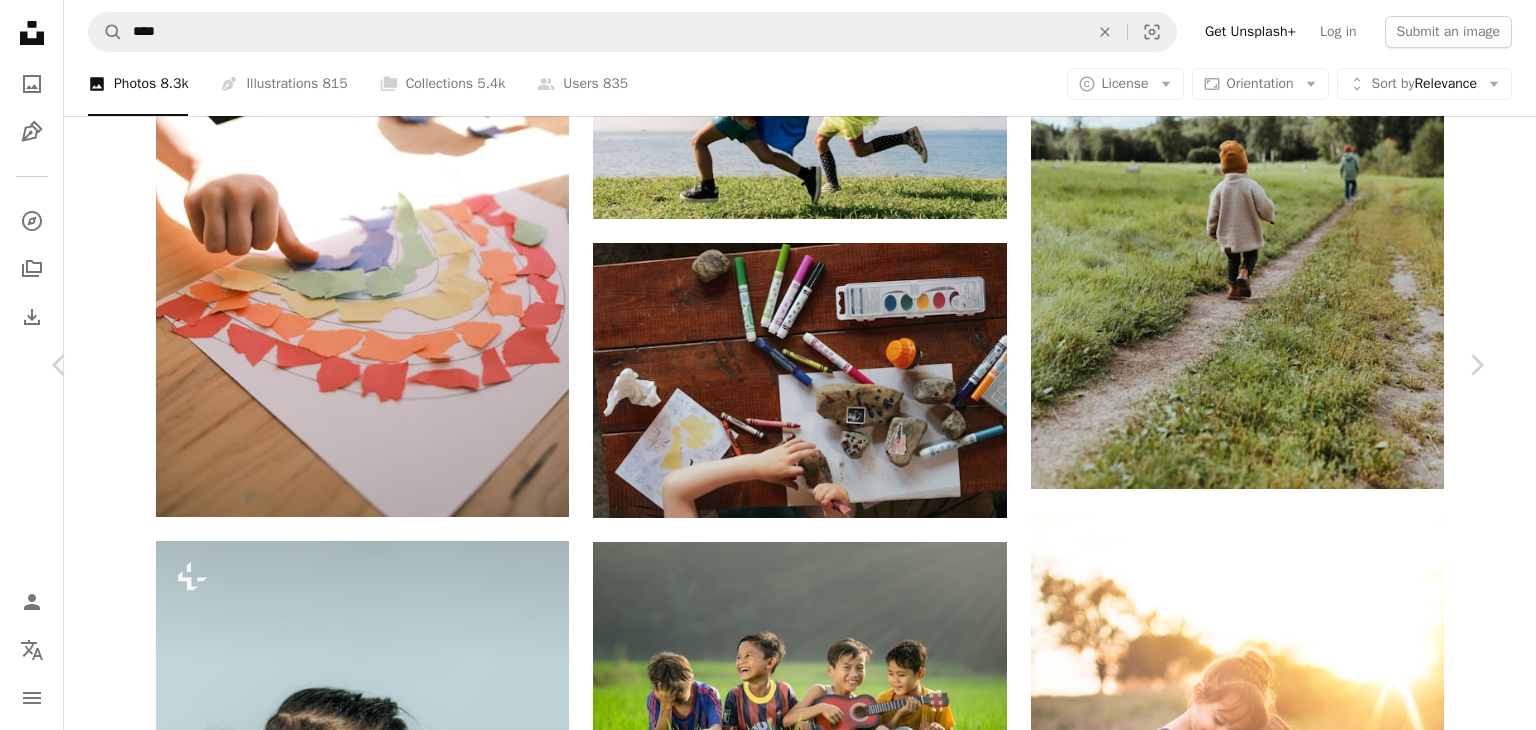 click at bounding box center (760, 6050) 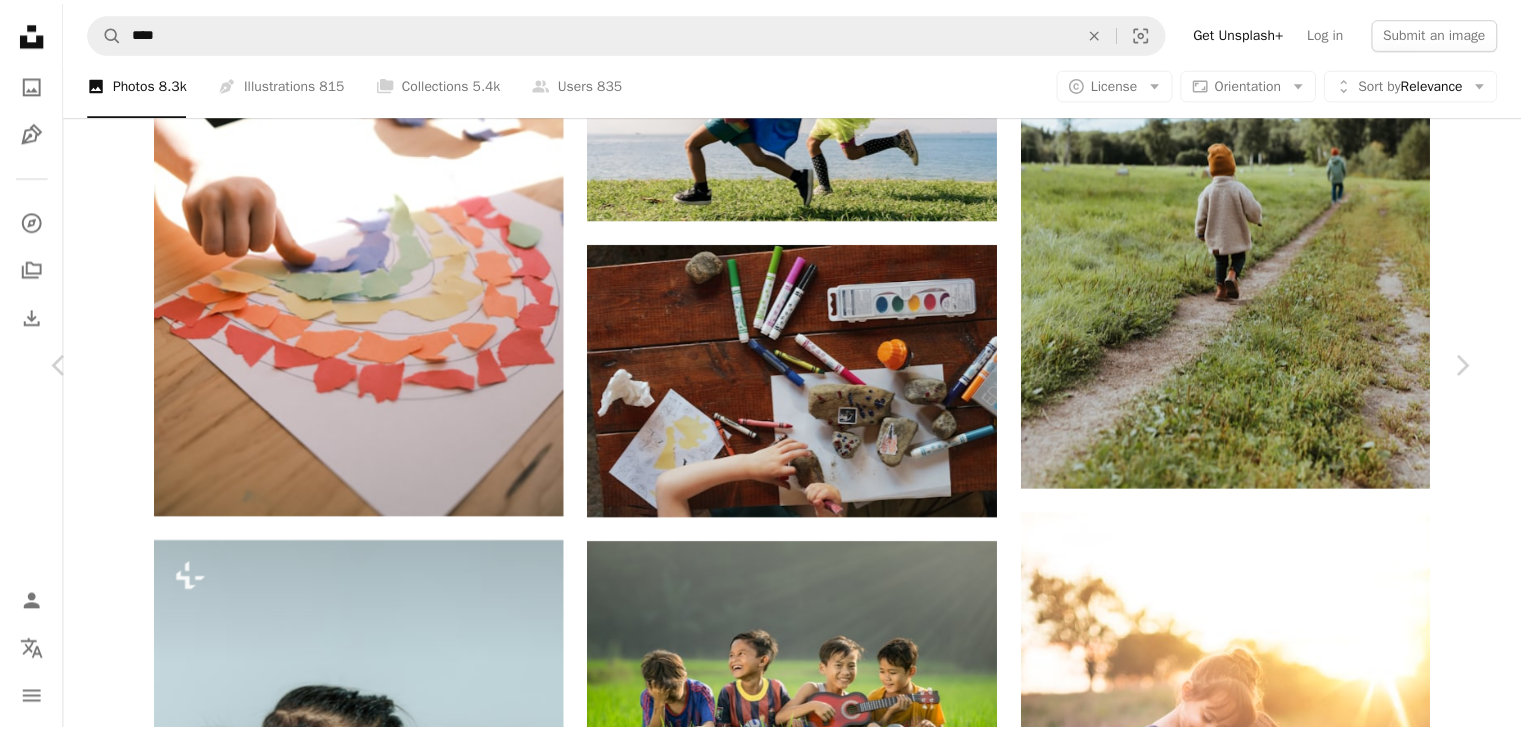 scroll, scrollTop: 2400, scrollLeft: 0, axis: vertical 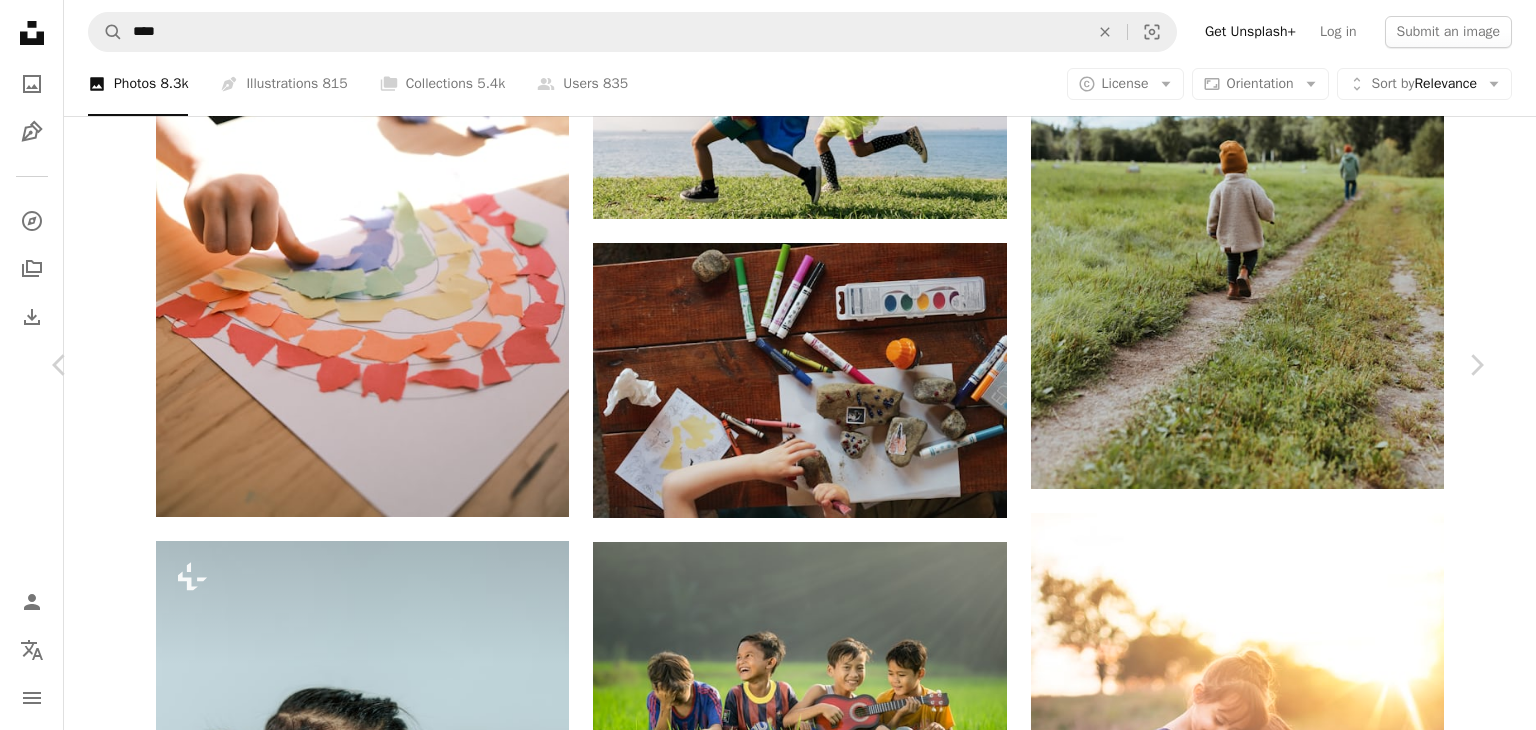 click on "An X shape" at bounding box center [20, 20] 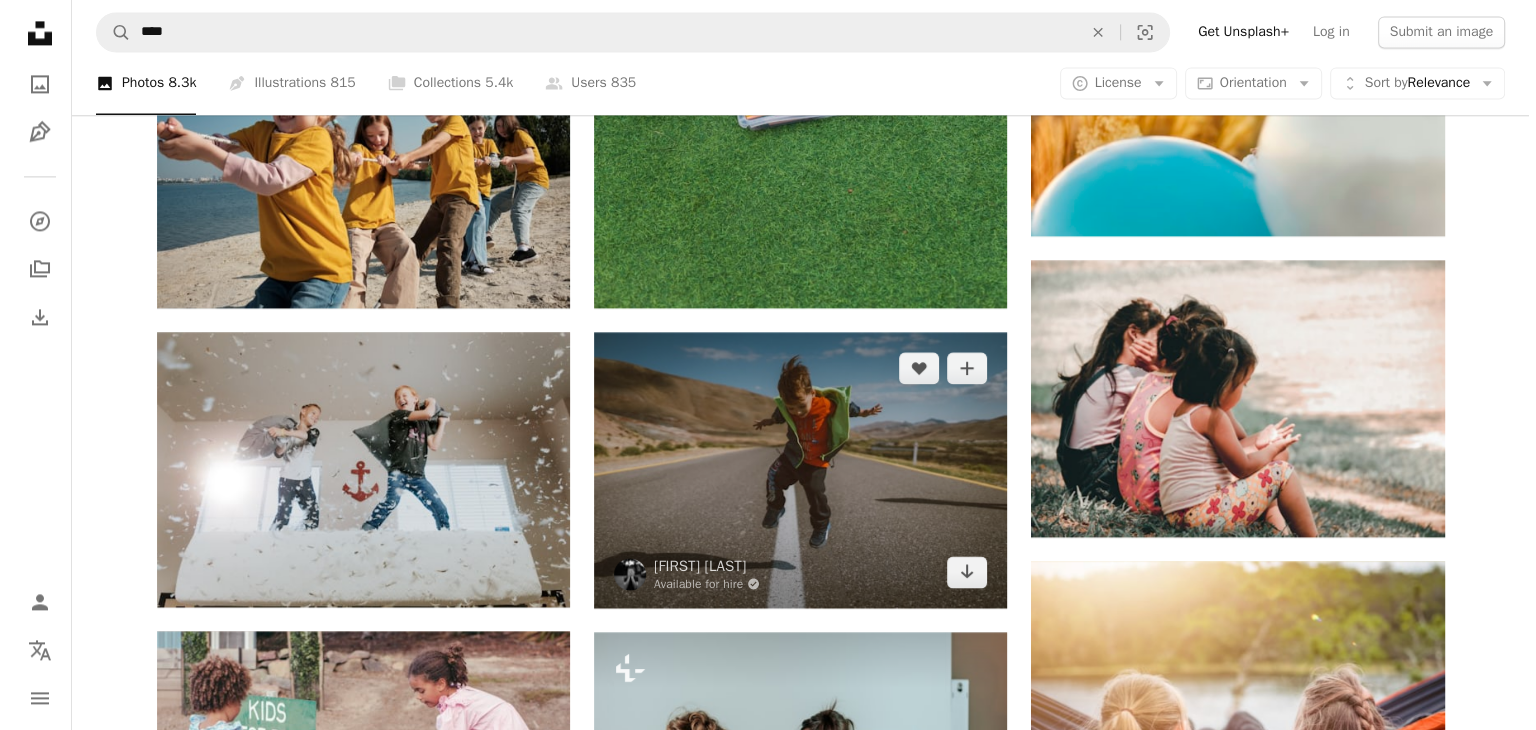 scroll, scrollTop: 3000, scrollLeft: 0, axis: vertical 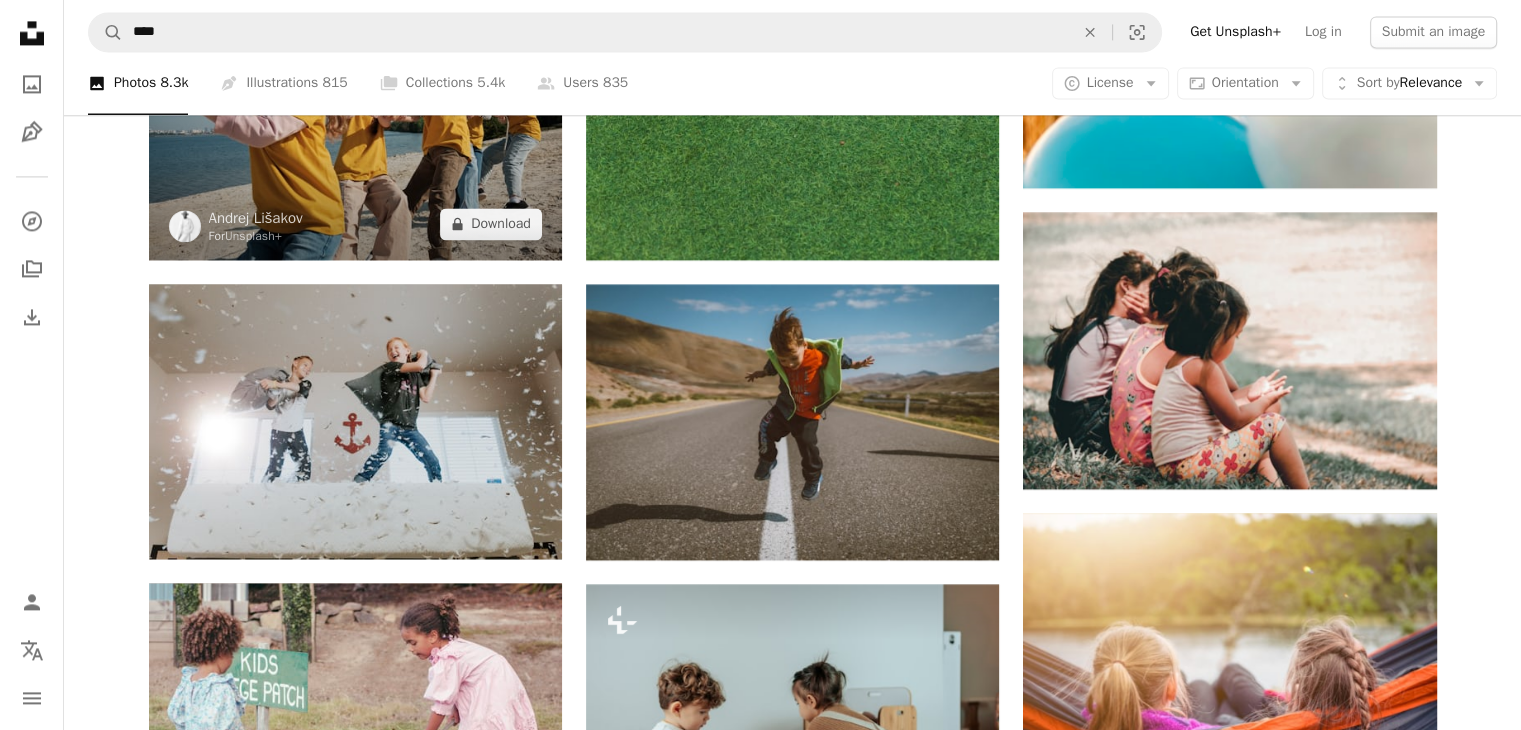 click at bounding box center [355, 121] 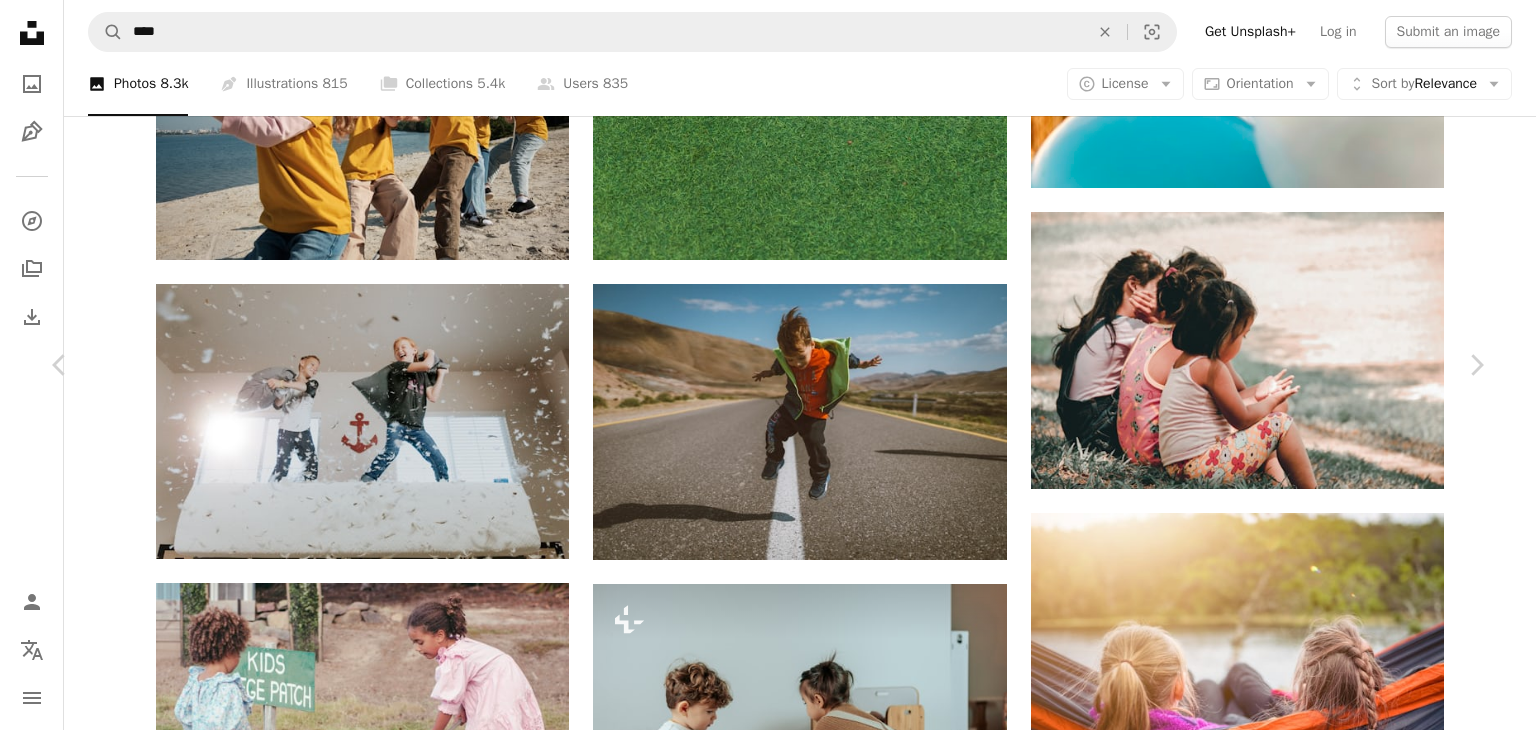 scroll, scrollTop: 1000, scrollLeft: 0, axis: vertical 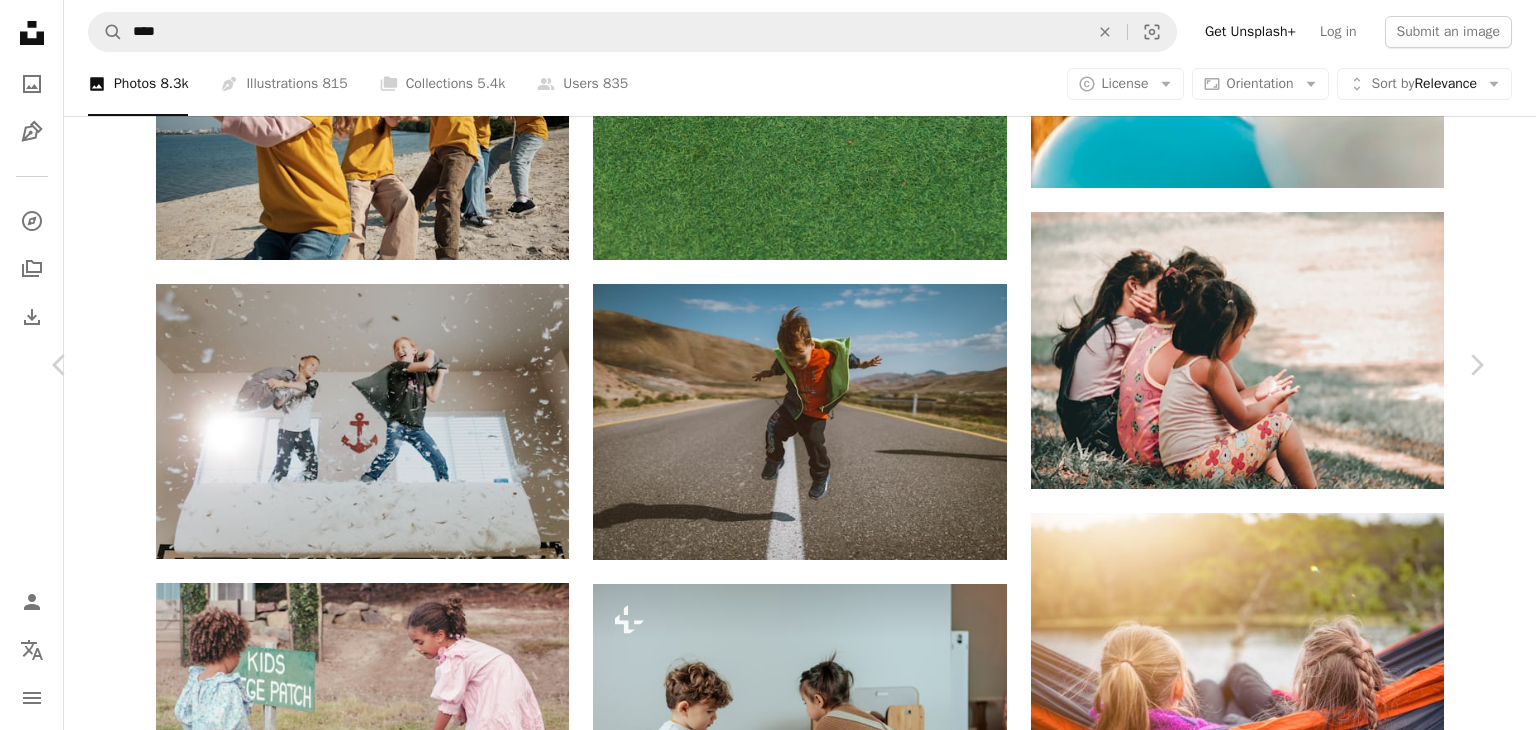 click at bounding box center [341, 4908] 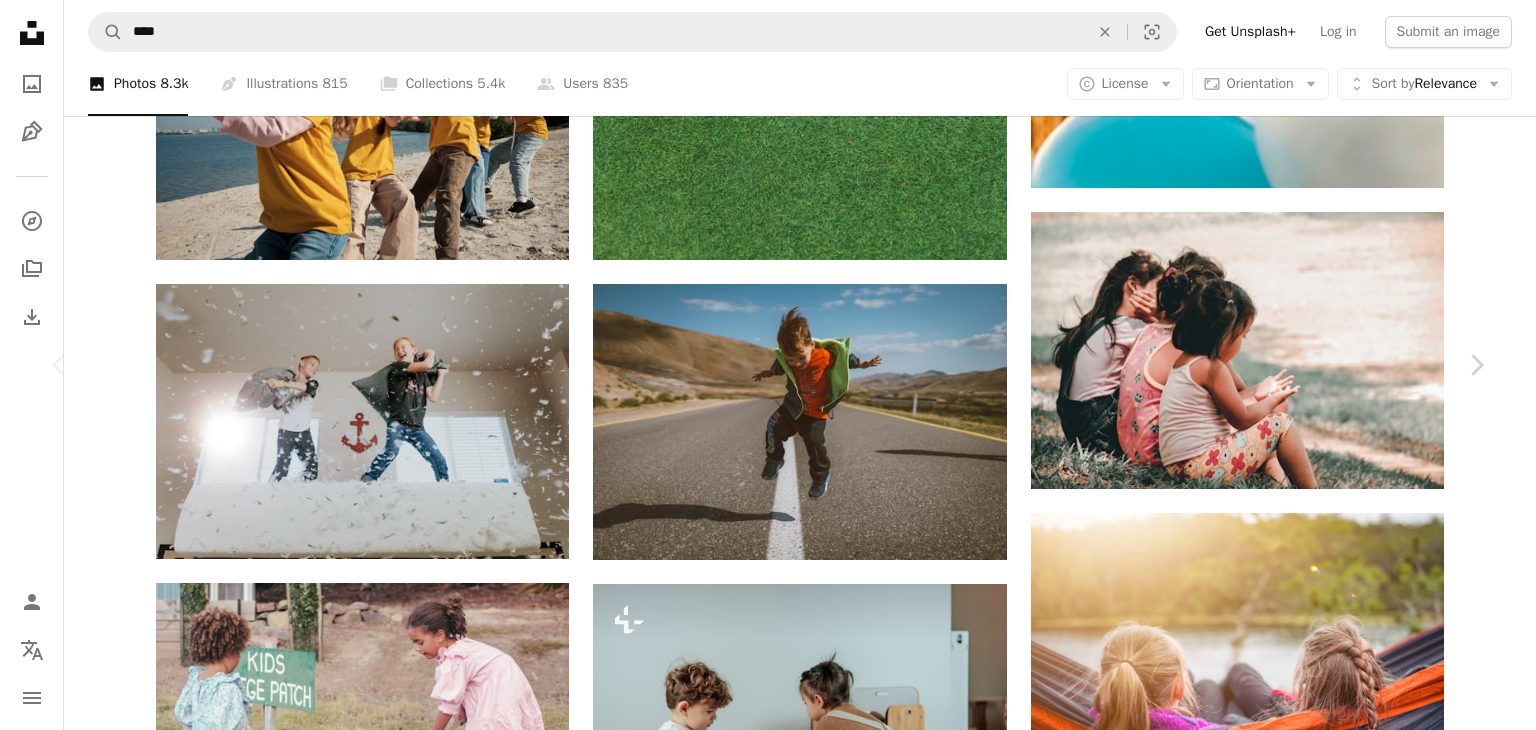 scroll, scrollTop: 1100, scrollLeft: 0, axis: vertical 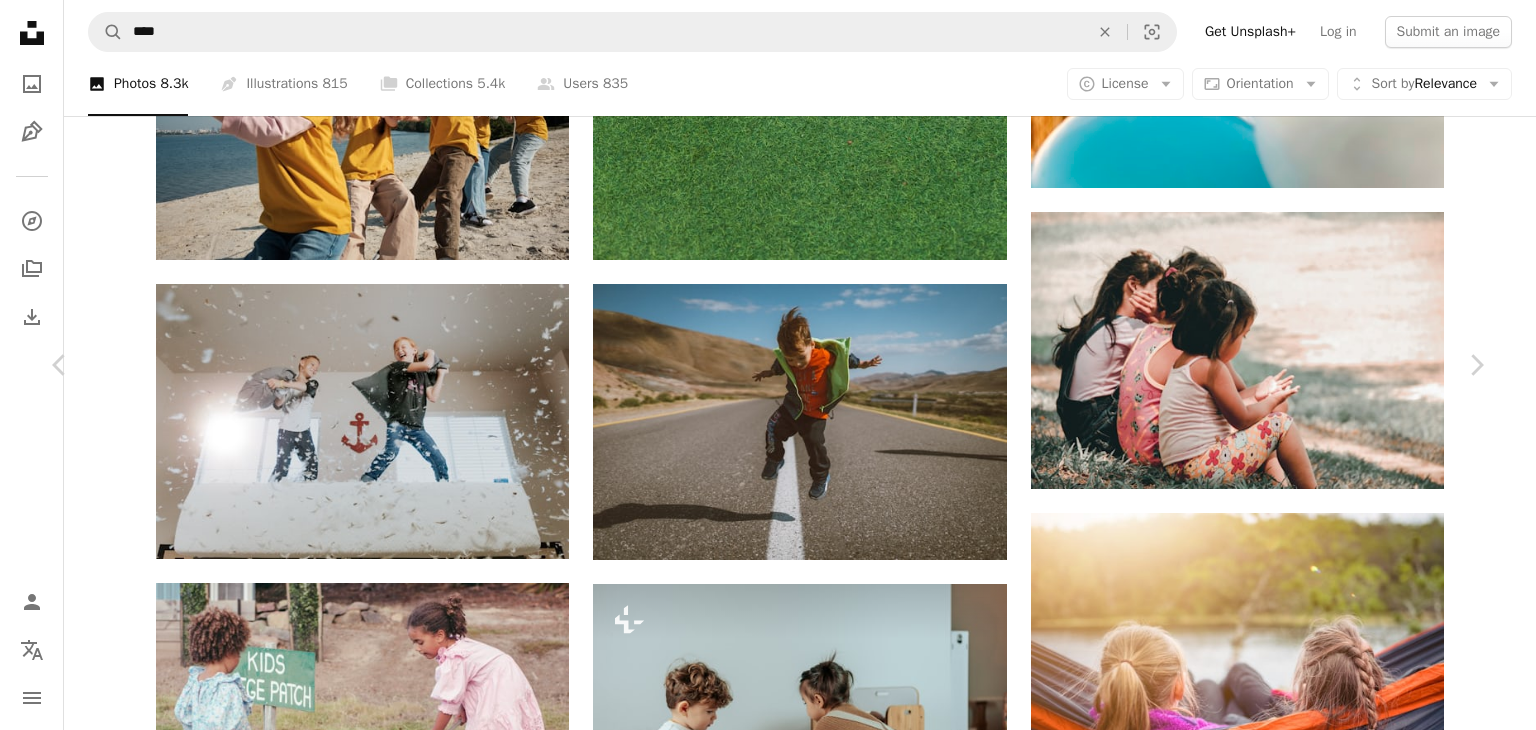 click at bounding box center (341, 4632) 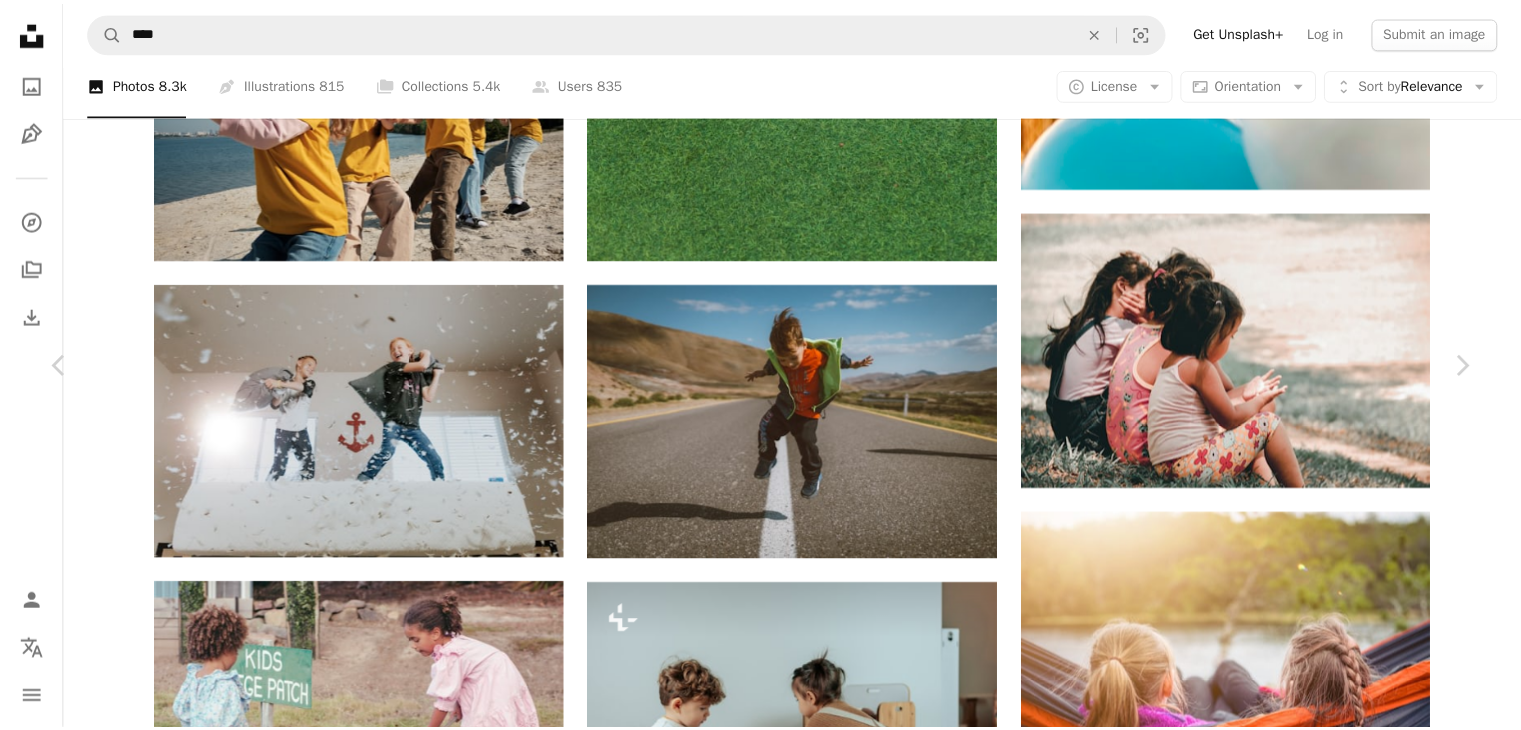 scroll, scrollTop: 0, scrollLeft: 0, axis: both 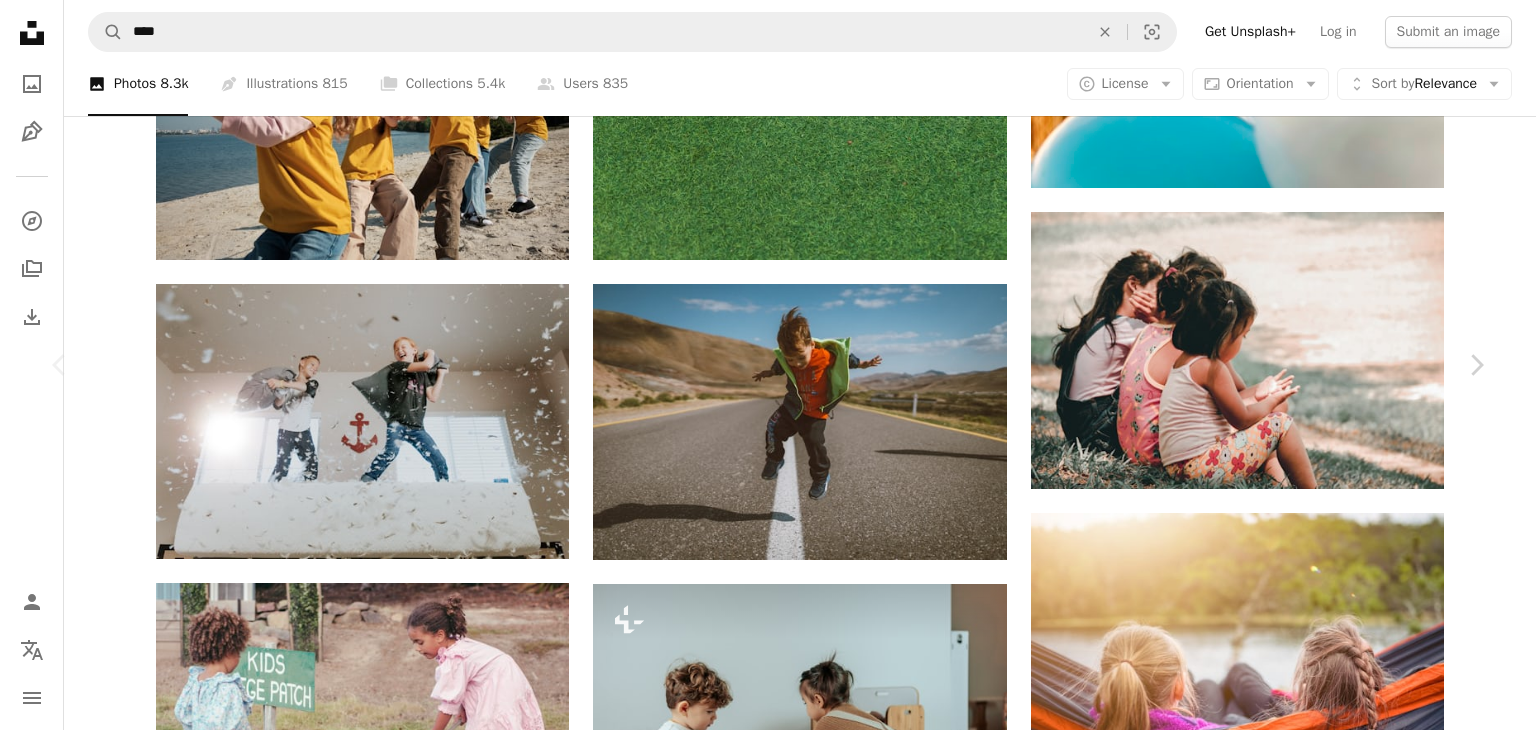 click on "An X shape" at bounding box center [20, 20] 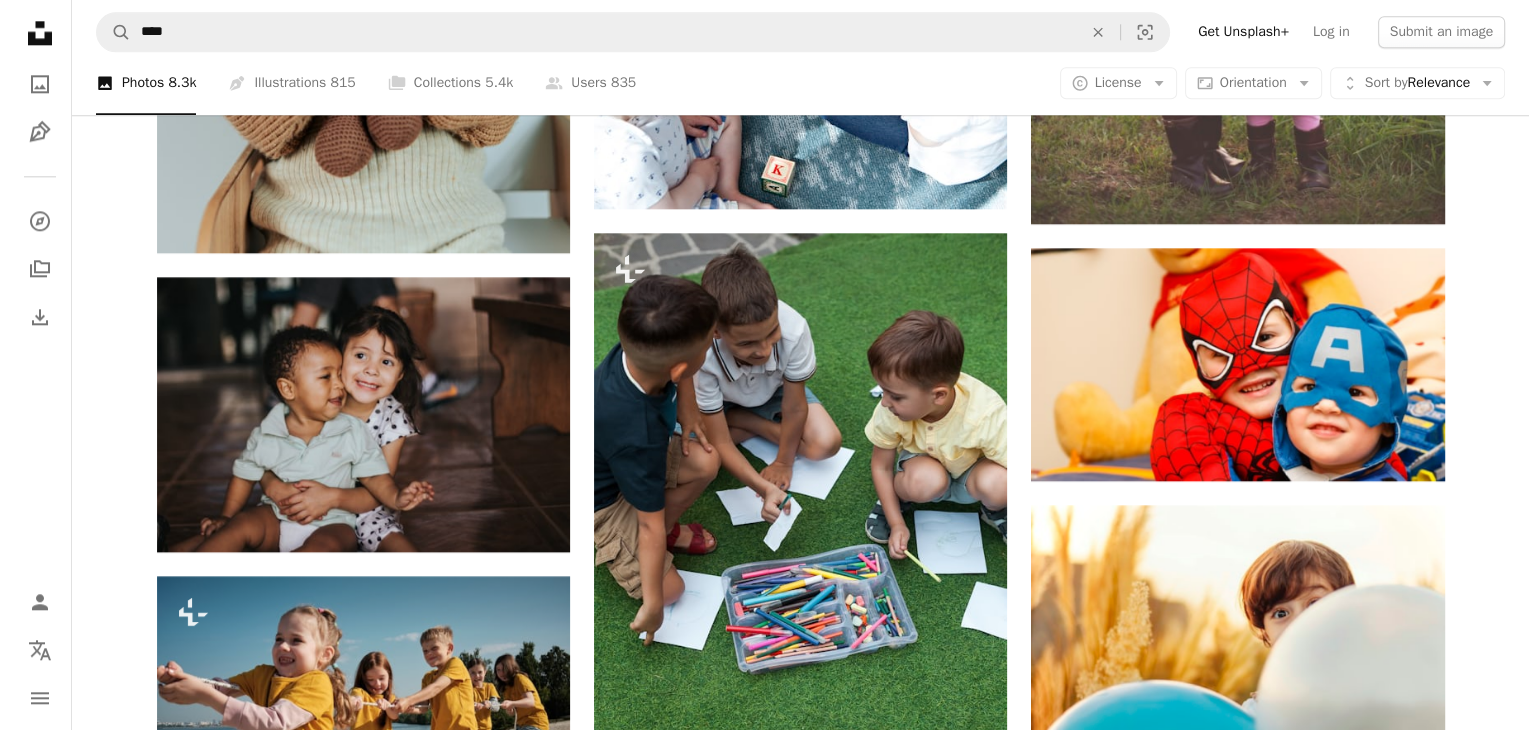 scroll, scrollTop: 2400, scrollLeft: 0, axis: vertical 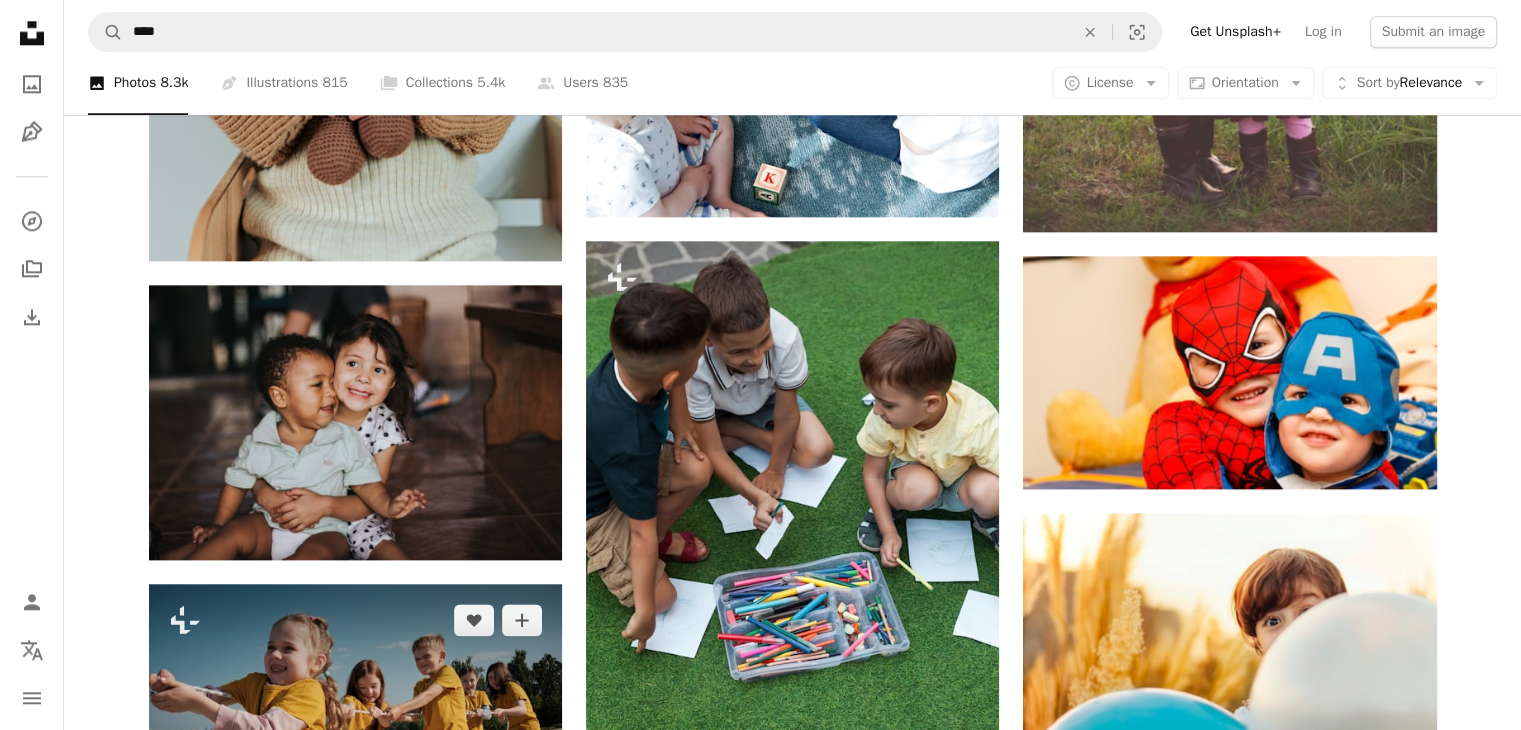 click at bounding box center (355, 721) 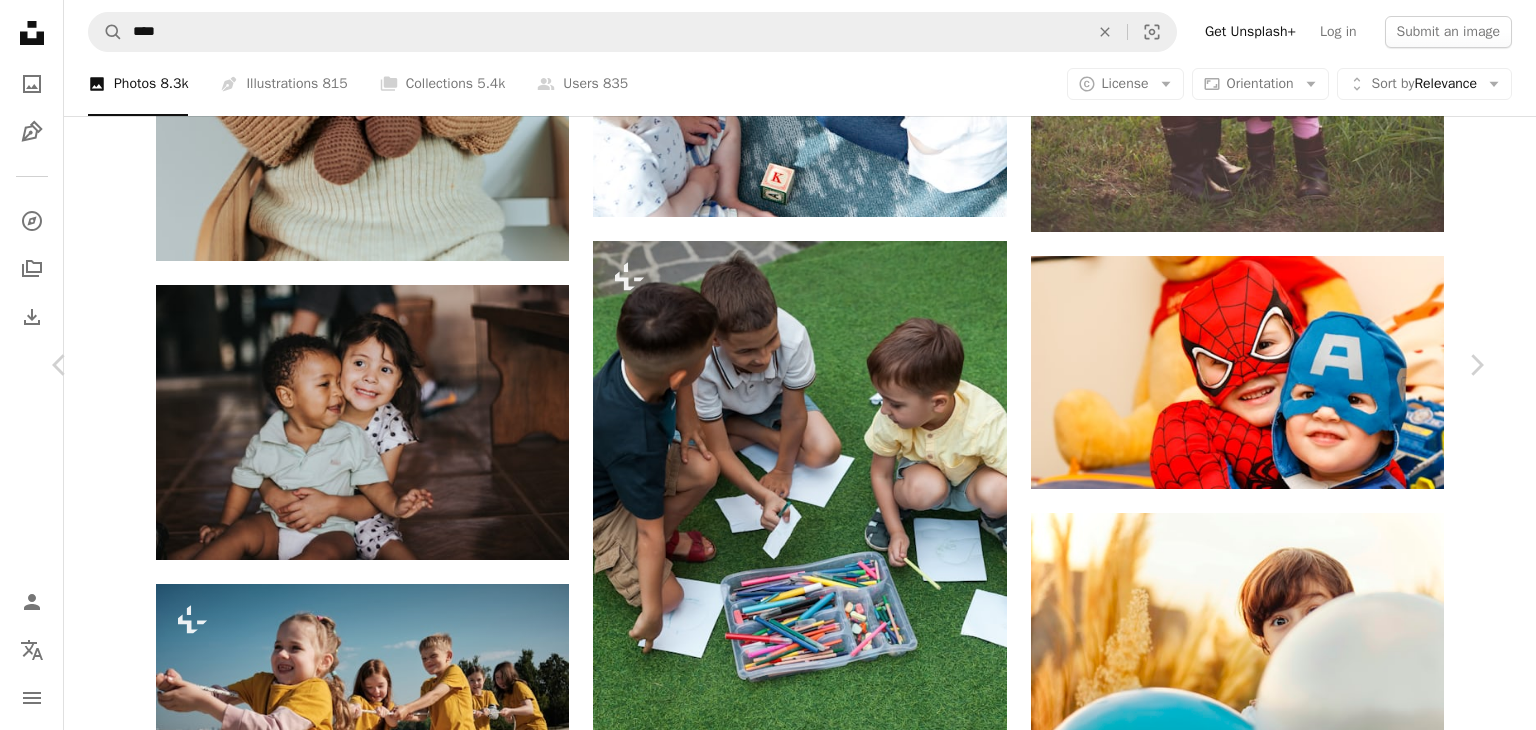 scroll, scrollTop: 1400, scrollLeft: 0, axis: vertical 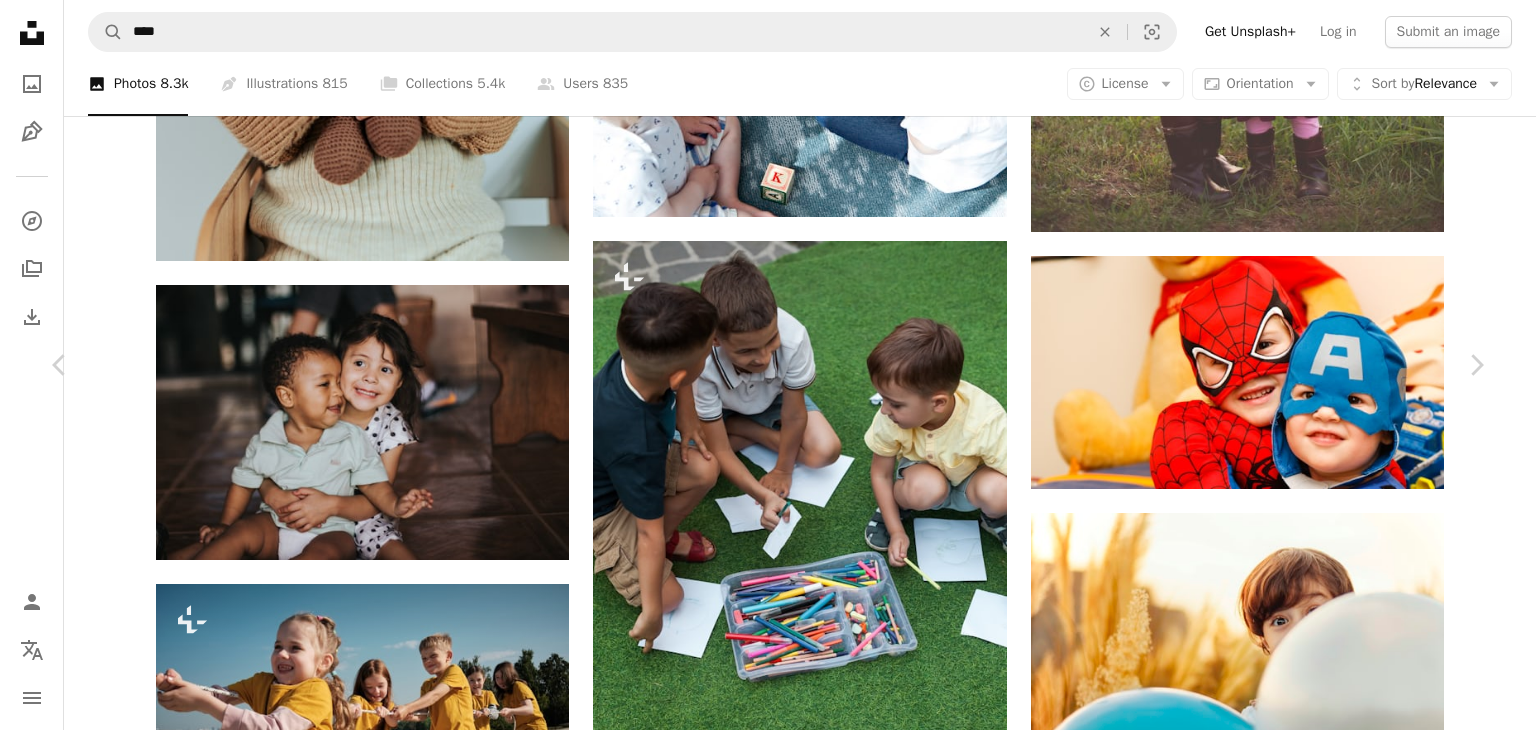 click at bounding box center (1179, 8179) 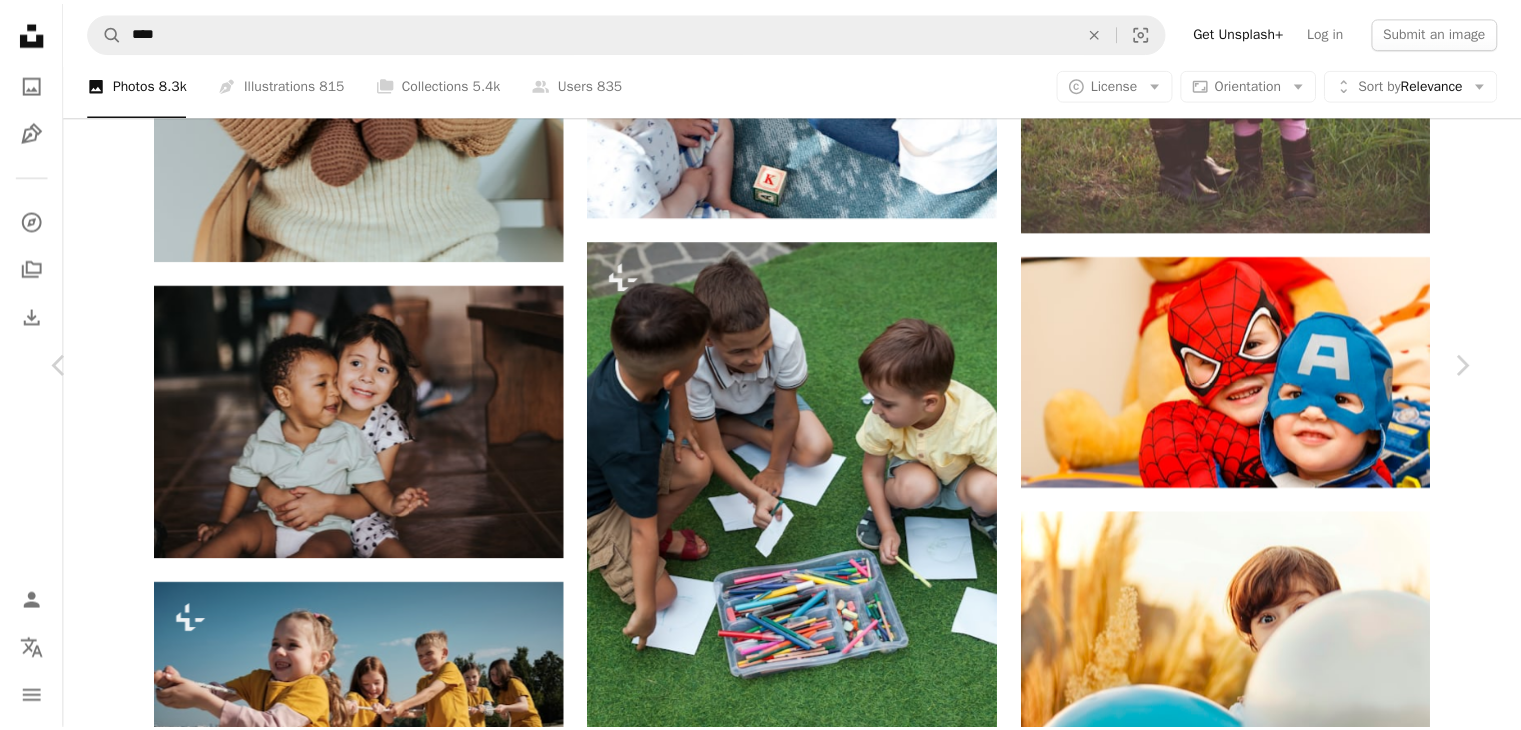 scroll, scrollTop: 0, scrollLeft: 0, axis: both 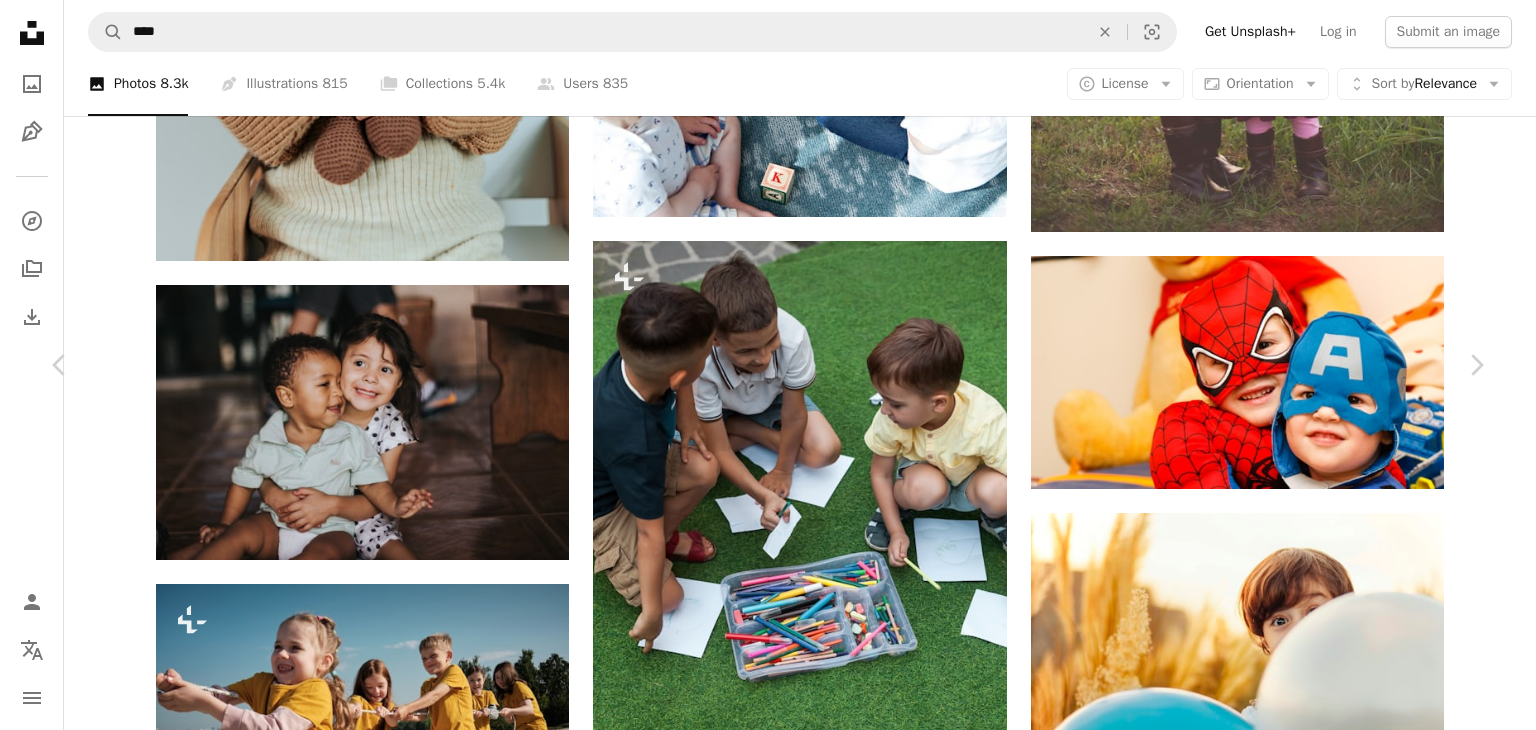 click on "An X shape Chevron left Chevron right Getty Images For  Unsplash+ A heart A plus sign Edit image   Plus sign for Unsplash+ A lock   Download Zoom in A forward-right arrow Share More Actions Calendar outlined Published on  August 28, 2022 Safety Licensed under the  Unsplash+ License autumn photography student boys girls walking happiness friendship smiling childhood playing leisure activity females color image cheerful schoolboy children only elementary age Free pictures Related images Plus sign for Unsplash+ A heart A plus sign Getty Images For  Unsplash+ A lock   Download Plus sign for Unsplash+ A heart A plus sign Getty Images For  Unsplash+ A lock   Download Plus sign for Unsplash+ A heart A plus sign Getty Images For  Unsplash+ A lock   Download Plus sign for Unsplash+ A heart A plus sign Getty Images For  Unsplash+ A lock   Download Plus sign for Unsplash+ A heart A plus sign Getty Images For  Unsplash+ A lock   Download Plus sign for Unsplash+ A heart A plus sign Kateryna Hliznitsova For  Unsplash+" at bounding box center [768, 8283] 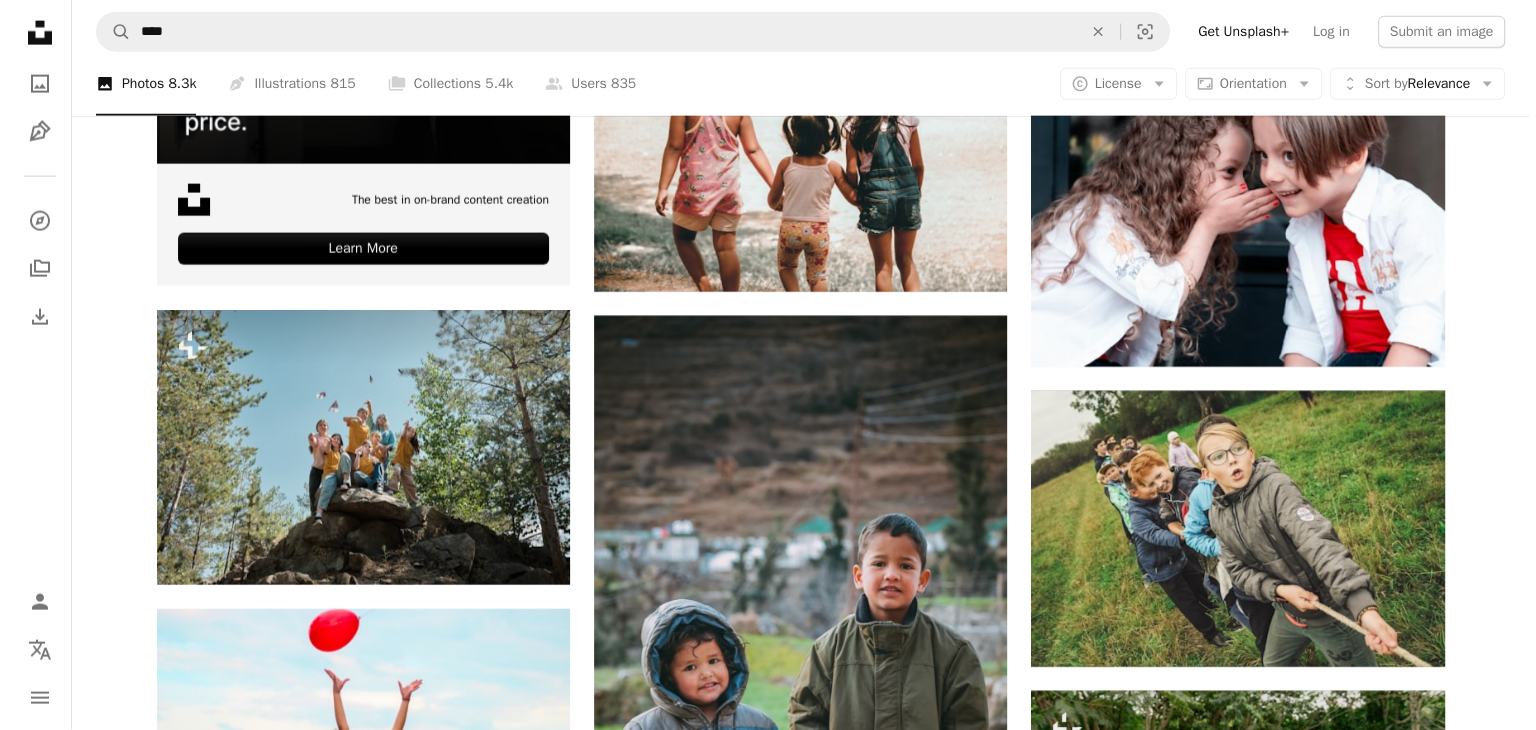 scroll, scrollTop: 4800, scrollLeft: 0, axis: vertical 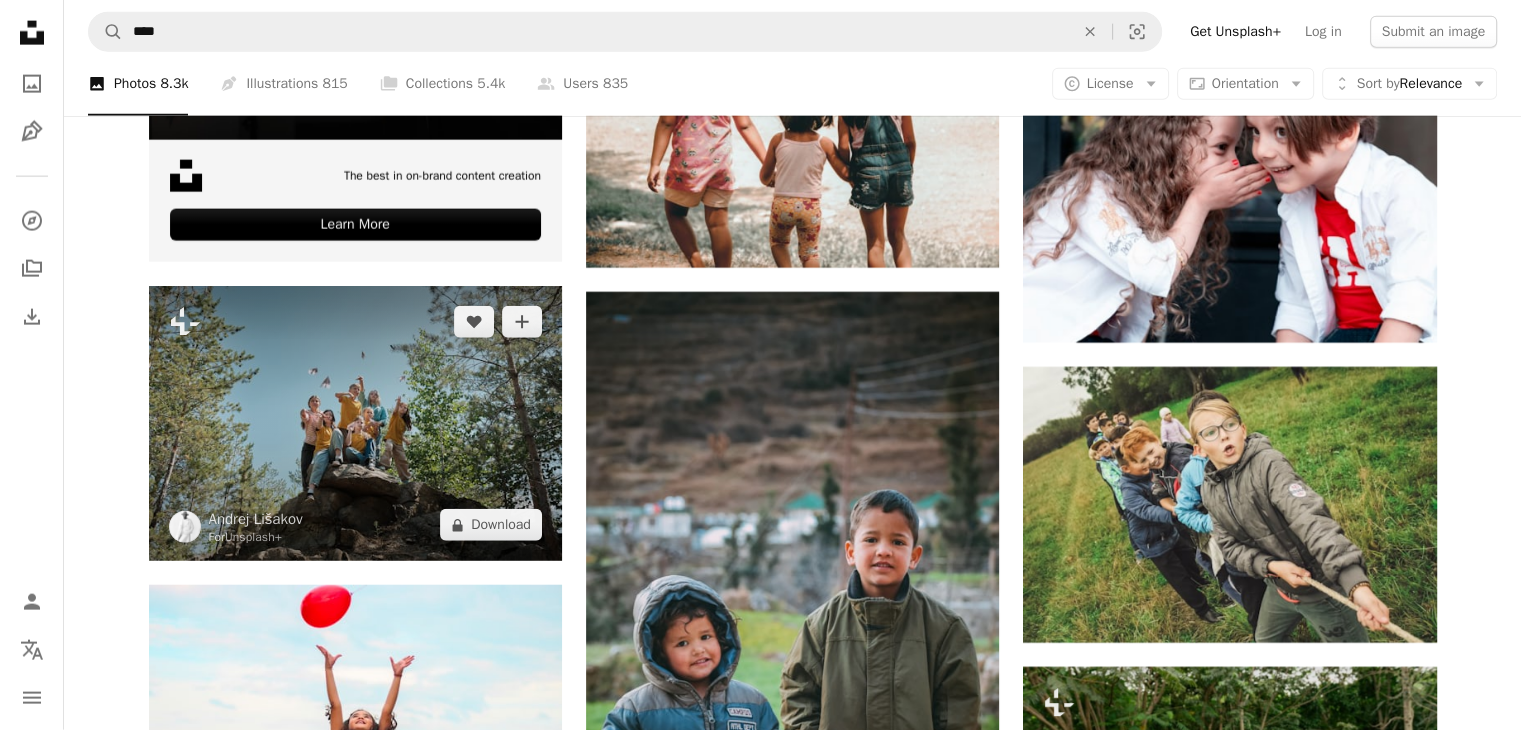 click at bounding box center (355, 423) 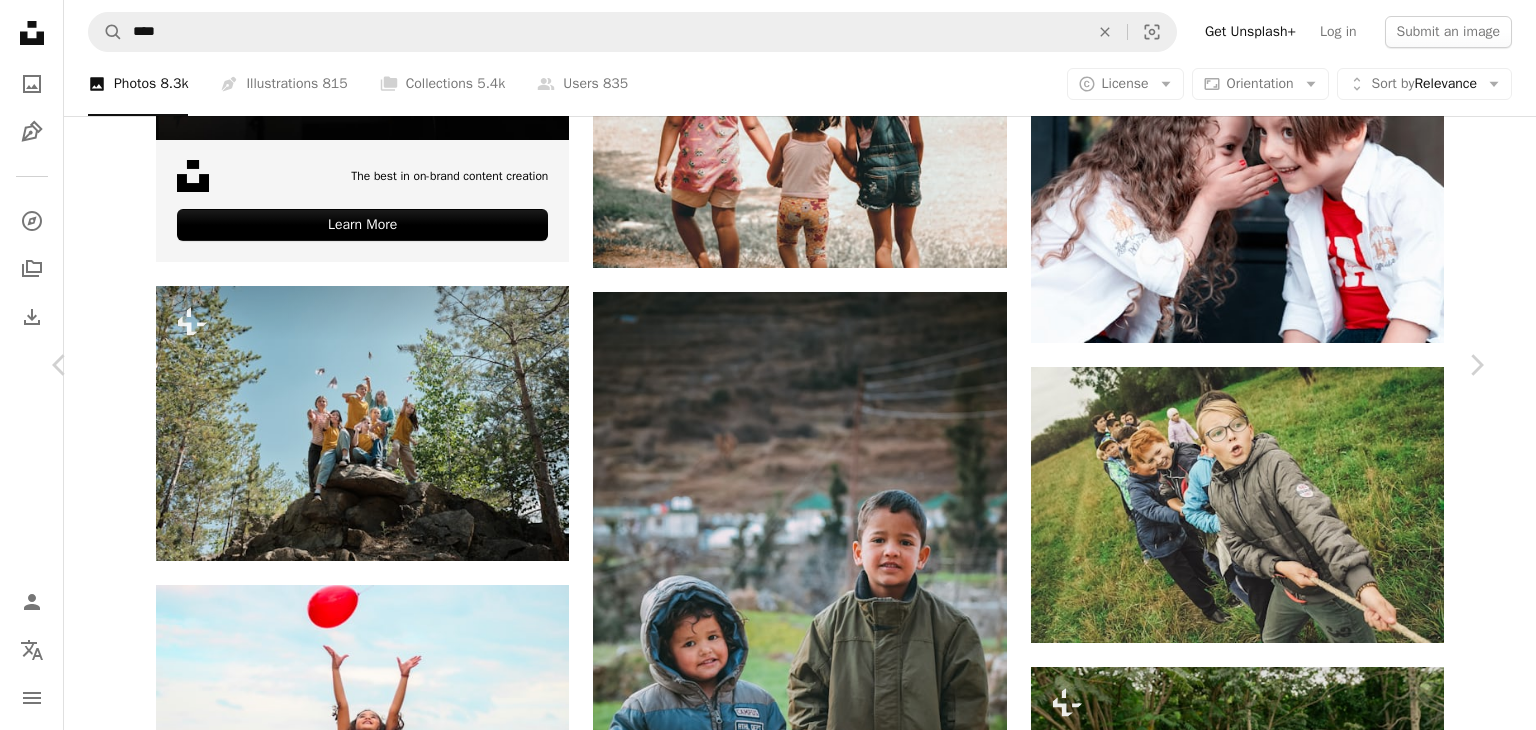scroll, scrollTop: 1100, scrollLeft: 0, axis: vertical 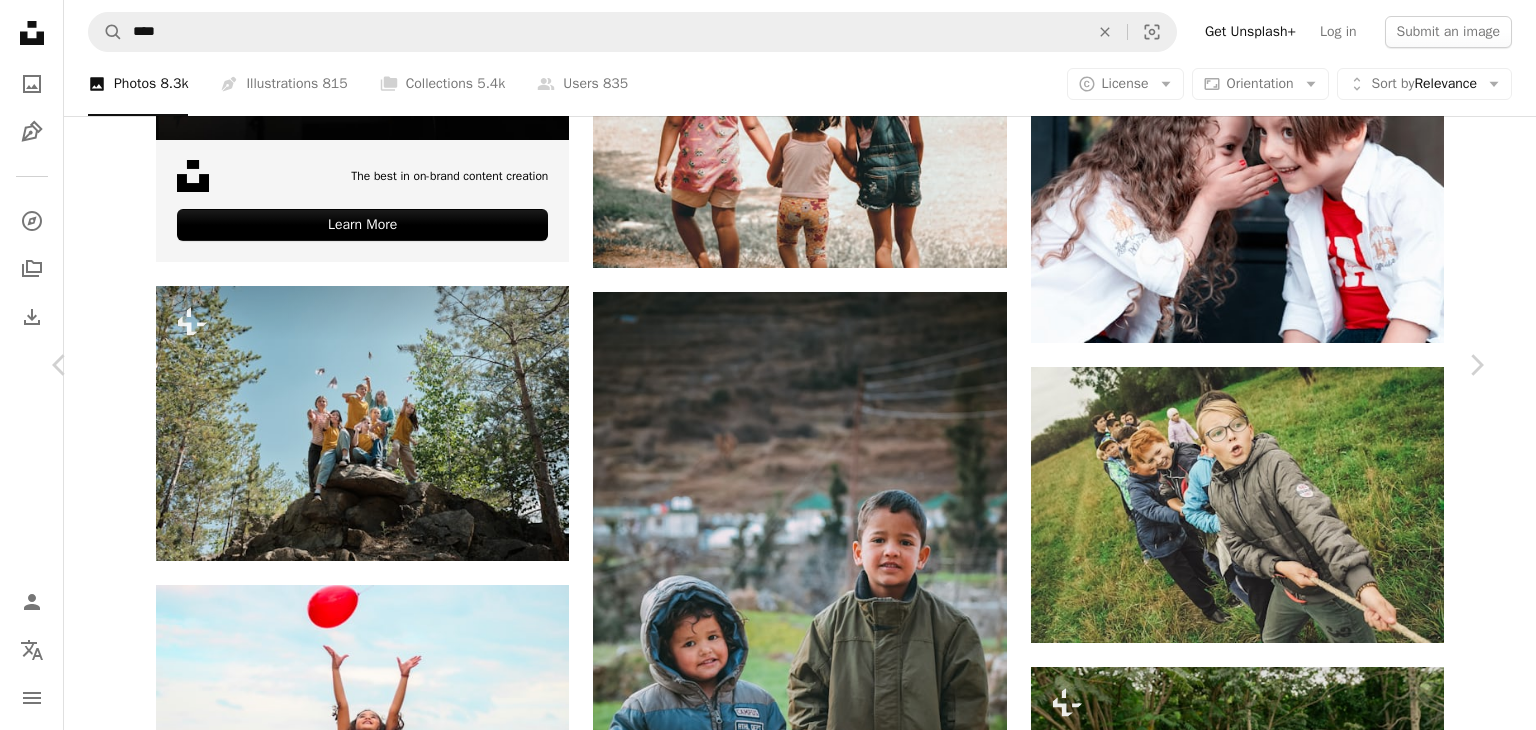 click at bounding box center [760, 5968] 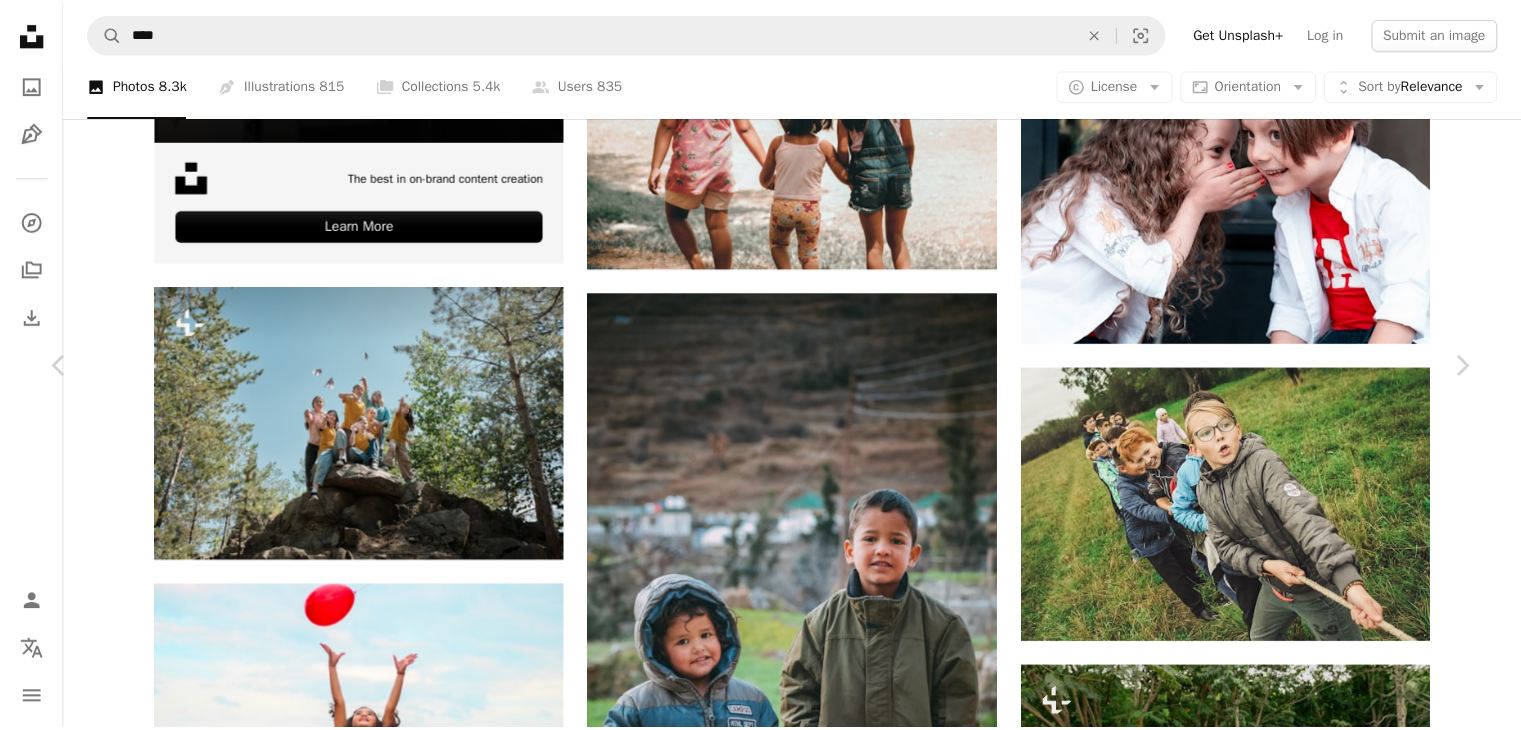 scroll, scrollTop: 0, scrollLeft: 0, axis: both 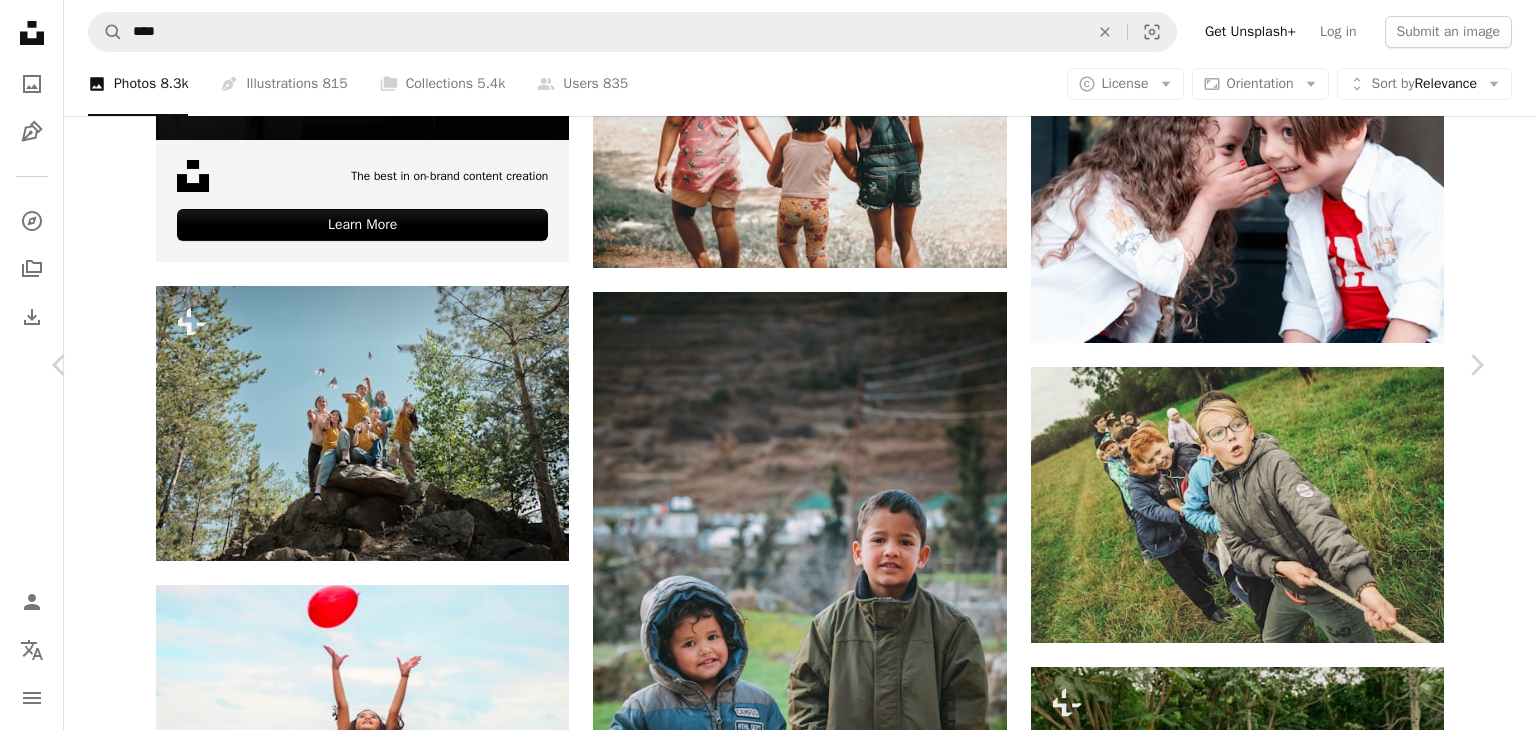 click on "A map marker [CITY], [STATE], [COUNTRY]" at bounding box center (768, 5883) 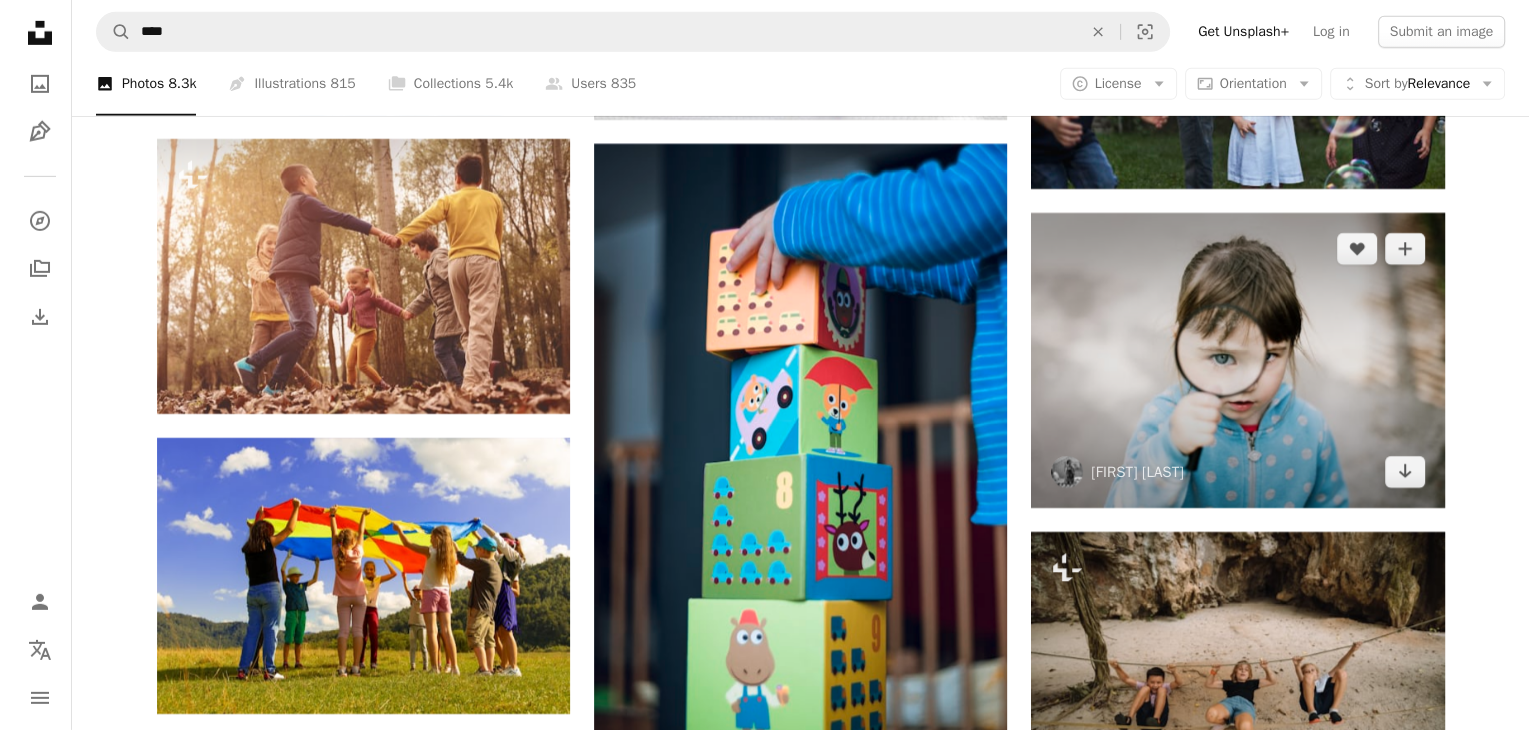scroll, scrollTop: 6600, scrollLeft: 0, axis: vertical 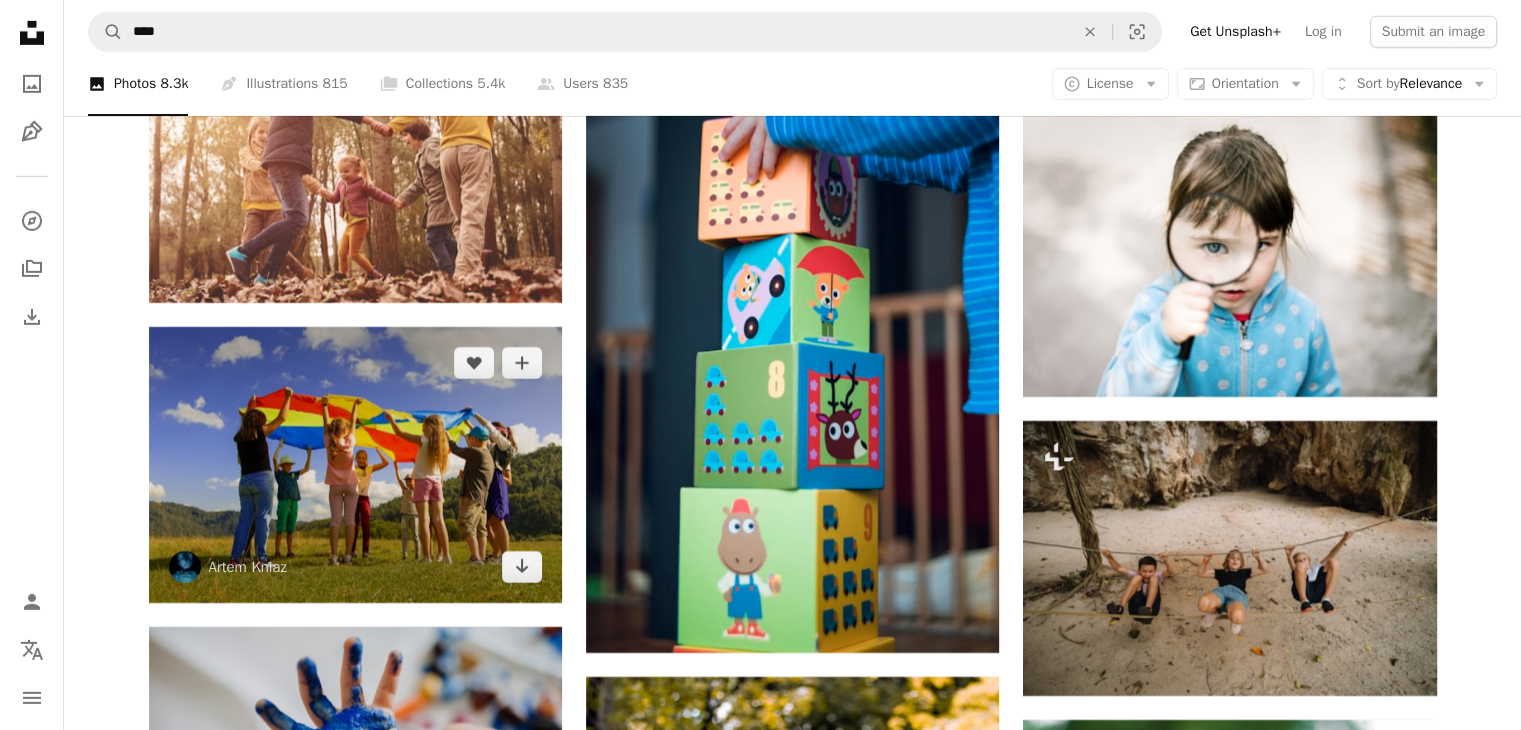 click at bounding box center (355, 464) 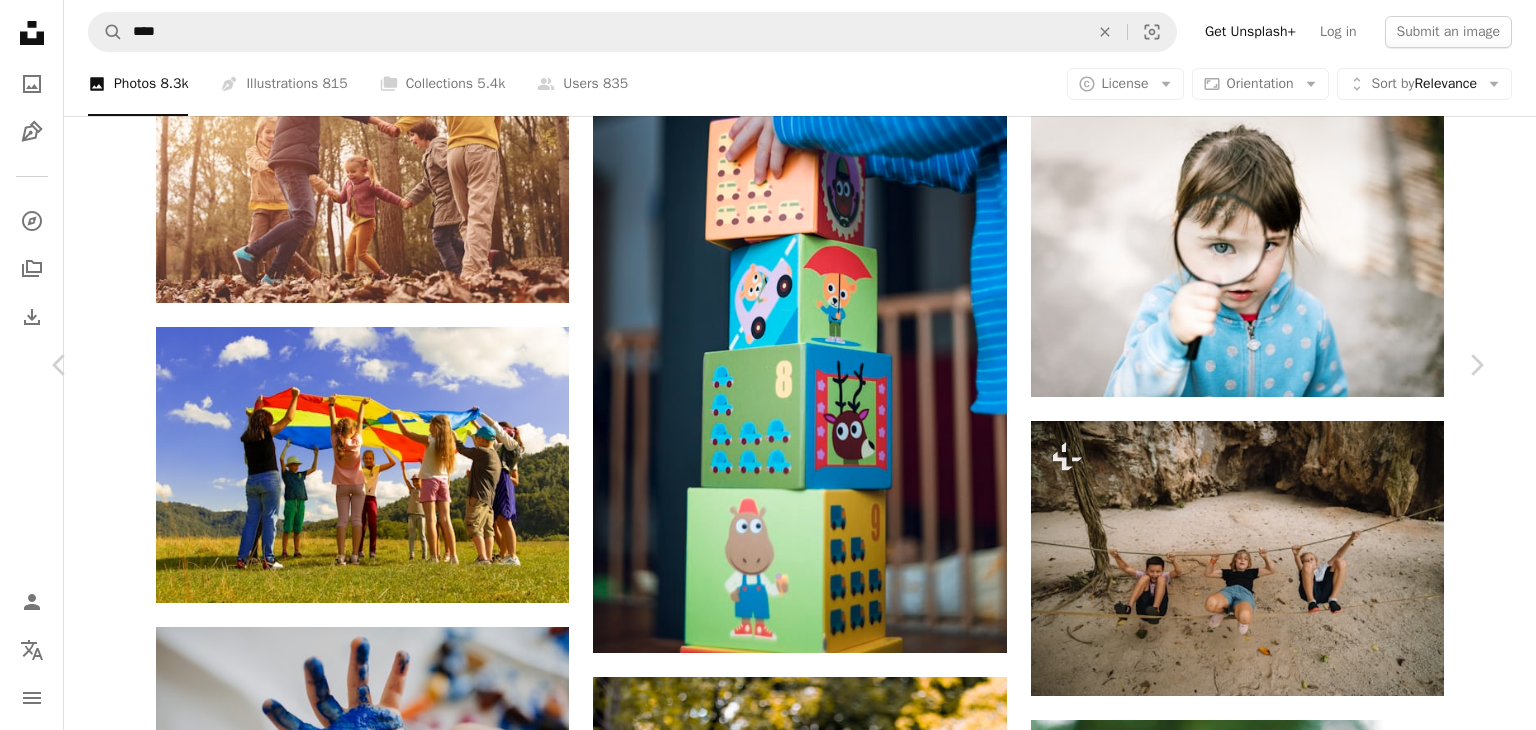 click on "Download free" at bounding box center [1287, 3766] 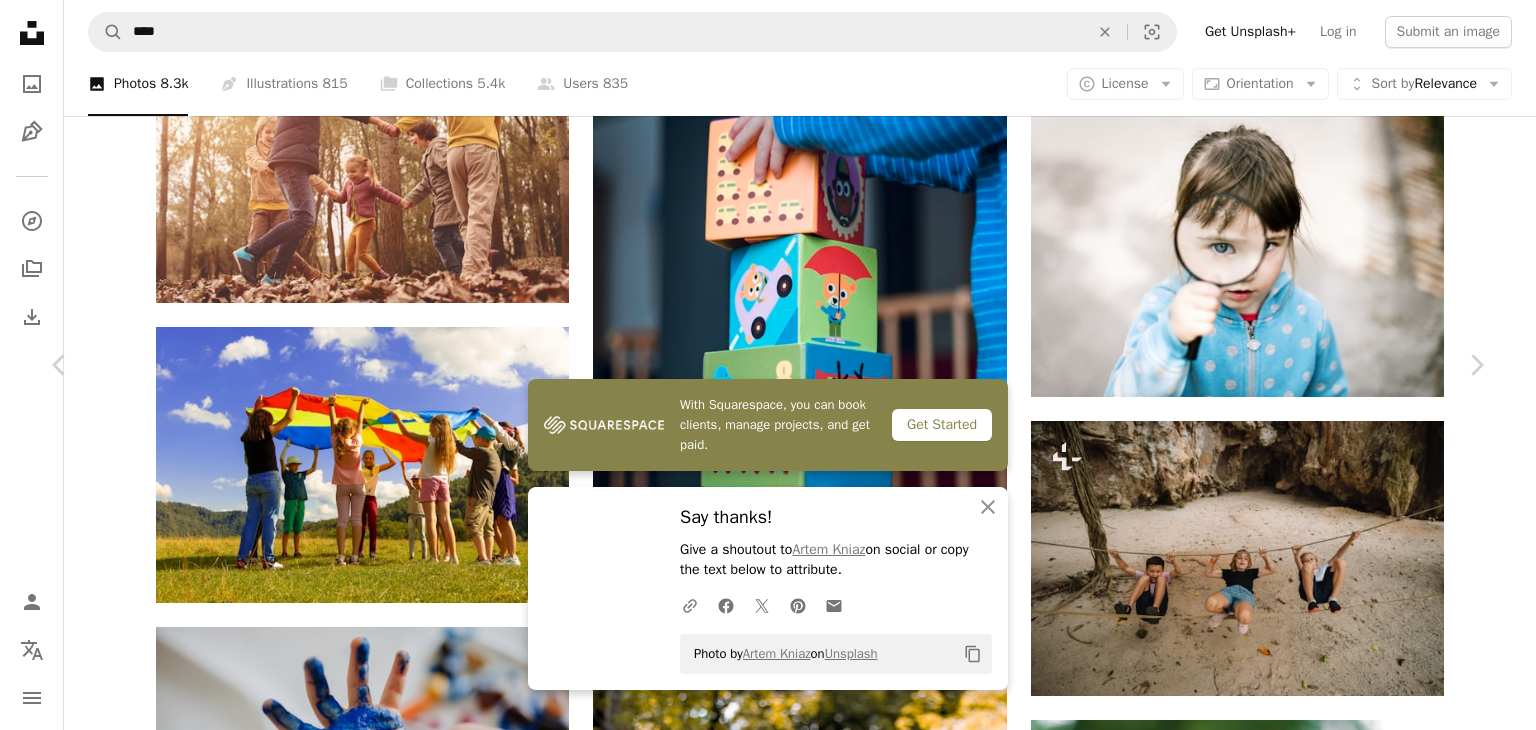 scroll, scrollTop: 4300, scrollLeft: 0, axis: vertical 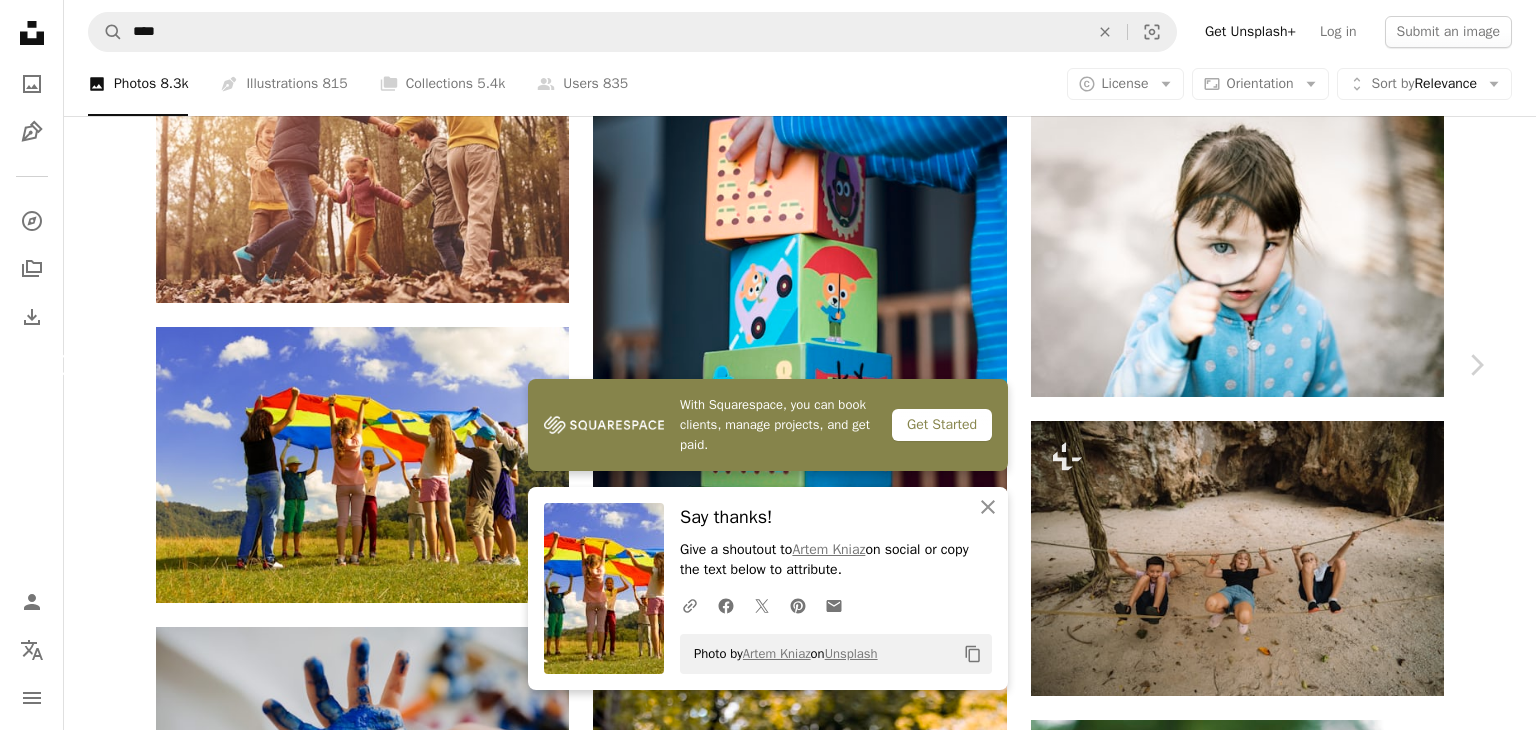 click on "Chevron left" at bounding box center [60, 365] 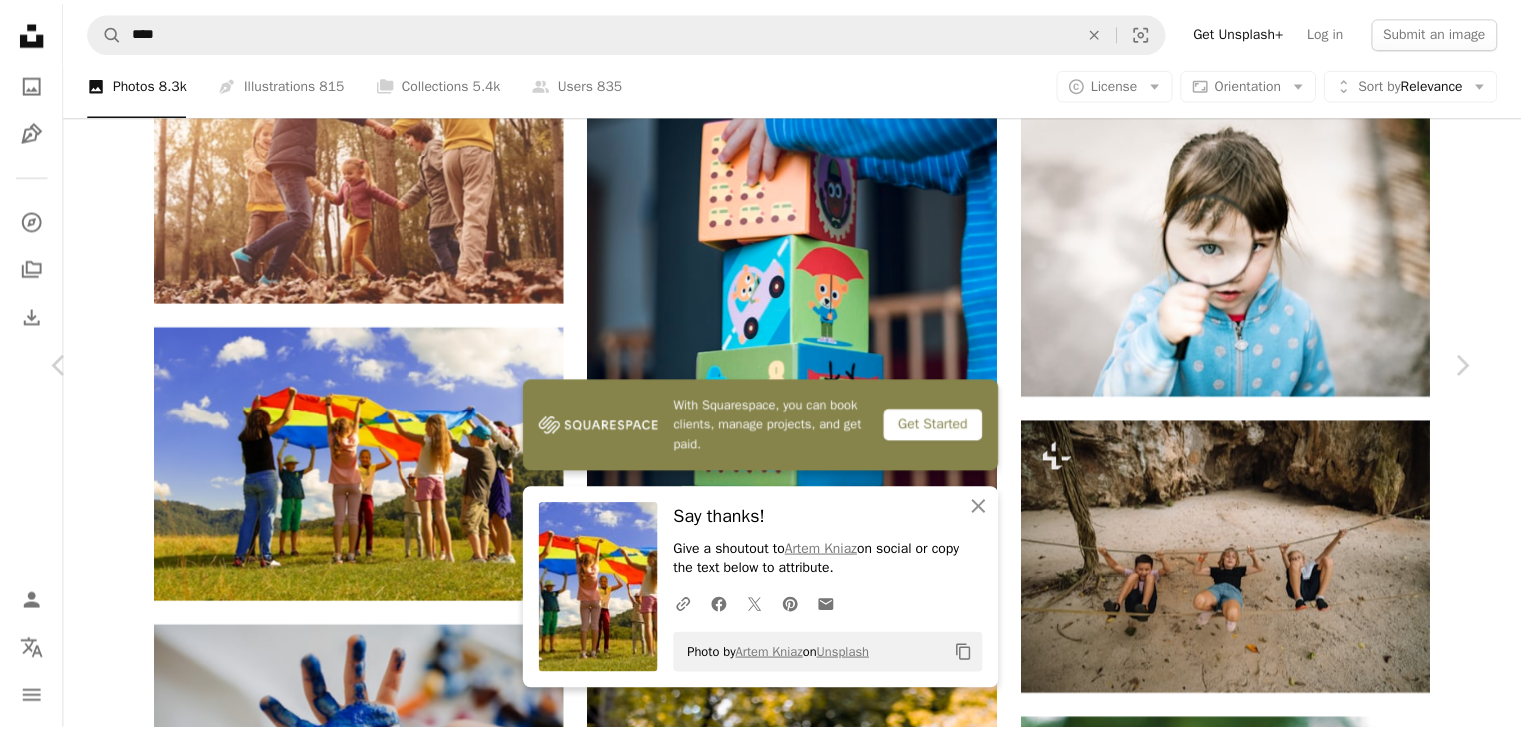 scroll, scrollTop: 200, scrollLeft: 0, axis: vertical 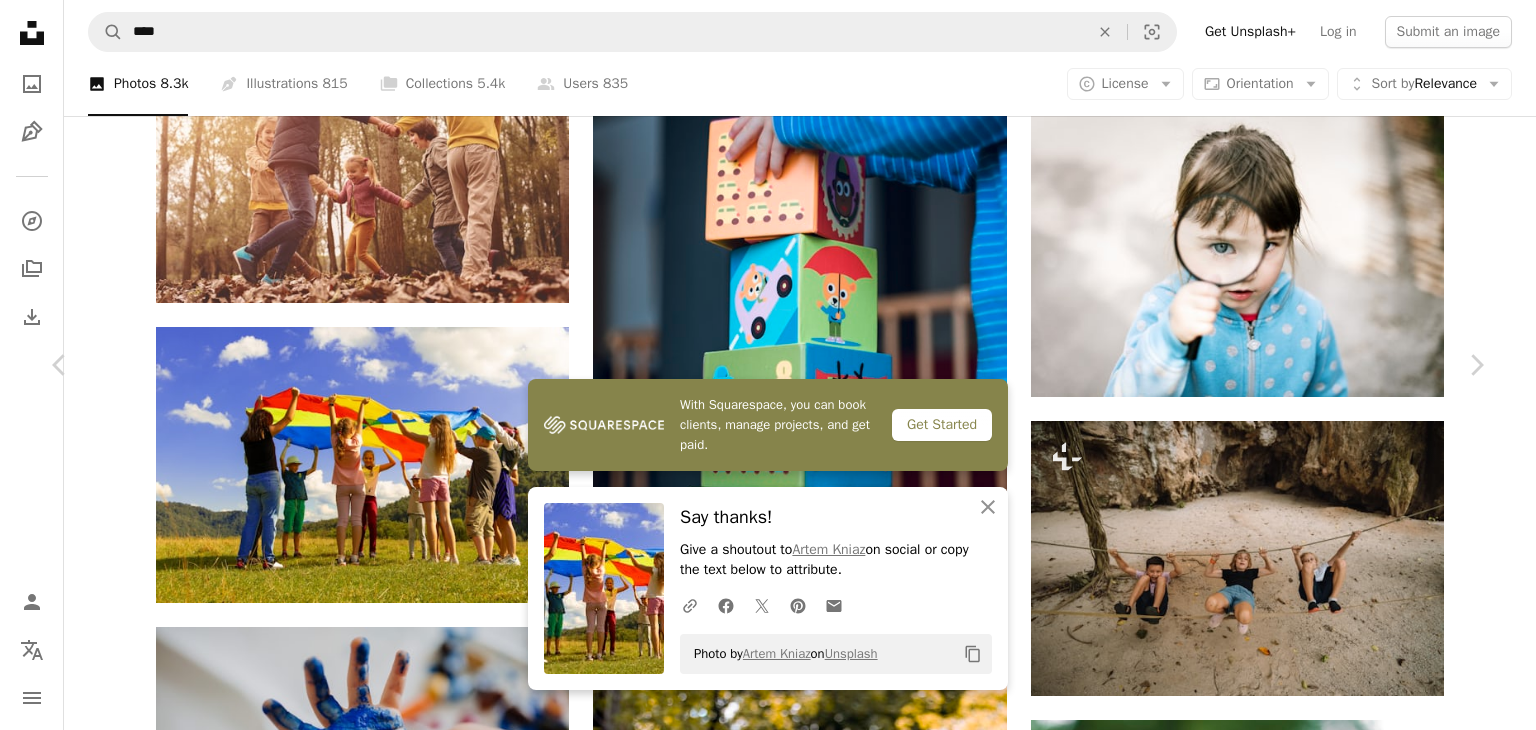 click on "A map marker [CITY], [STATE], [COUNTRY]" at bounding box center [768, 4084] 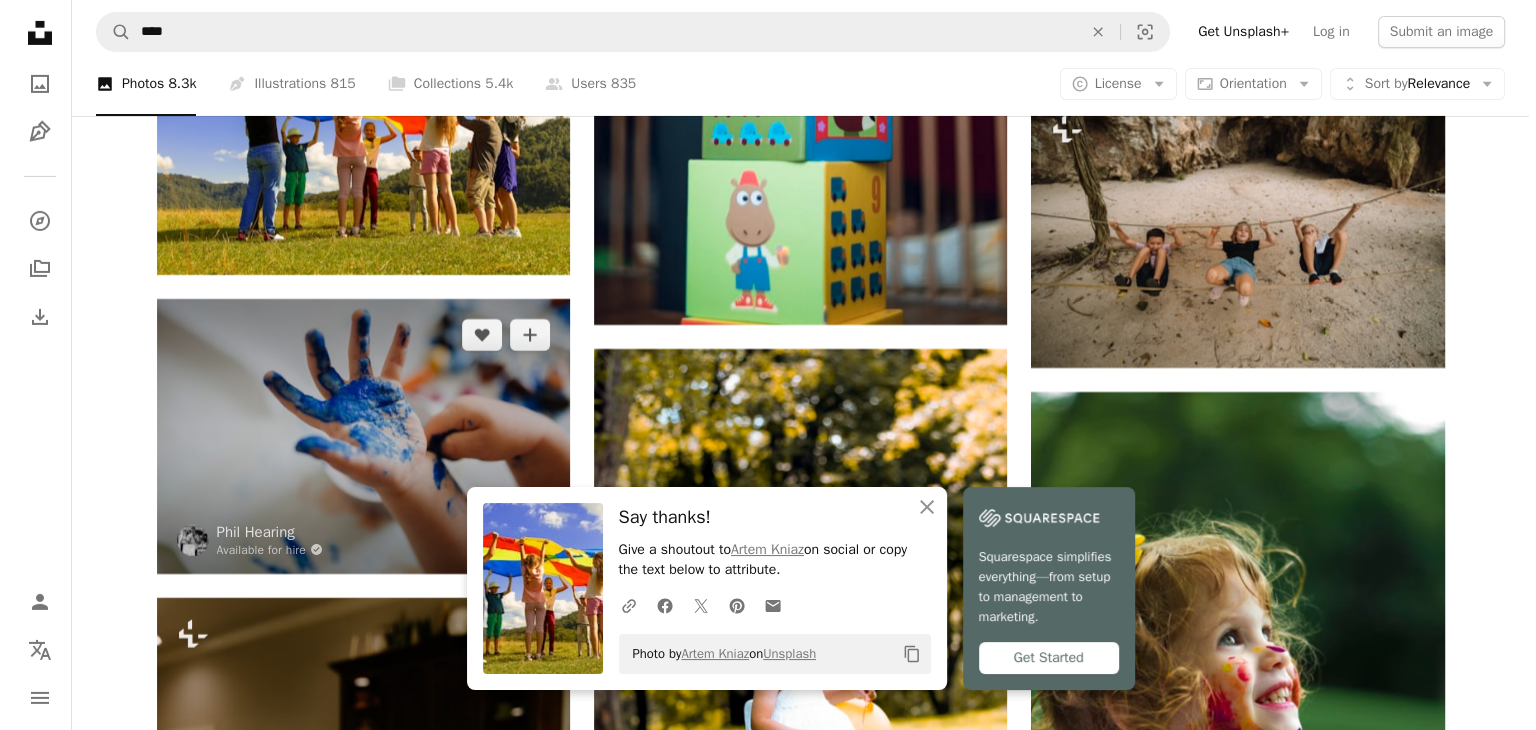 scroll, scrollTop: 7100, scrollLeft: 0, axis: vertical 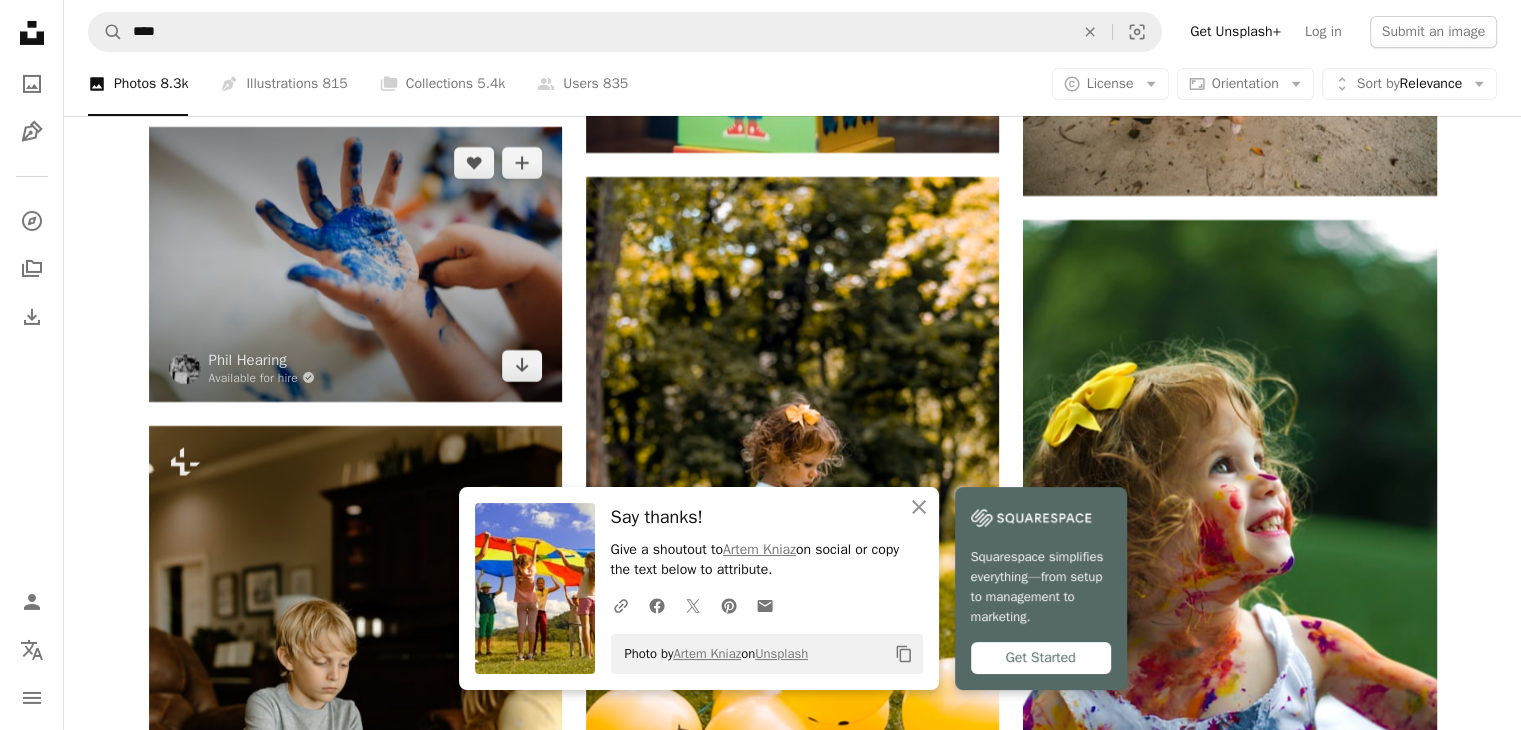click at bounding box center (355, 264) 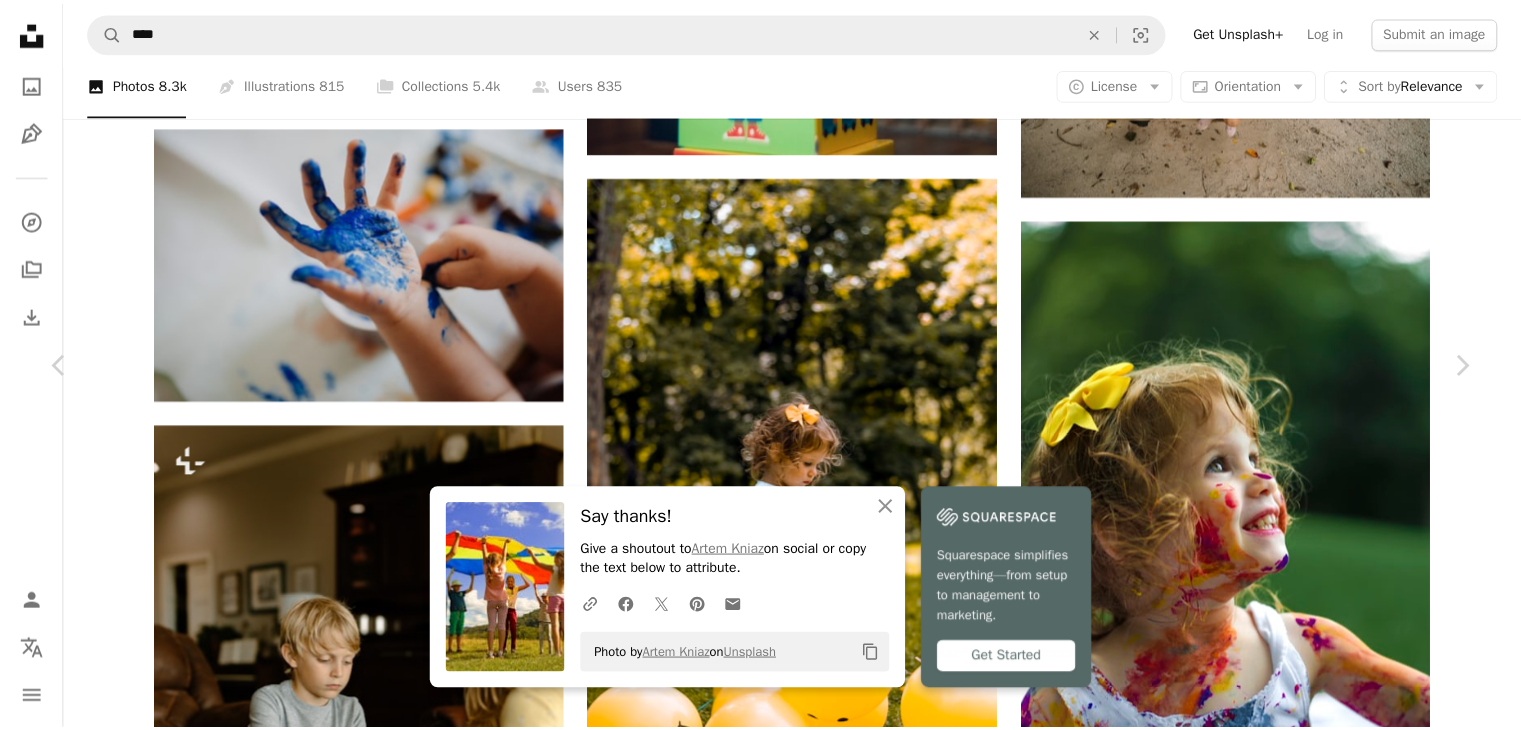 scroll, scrollTop: 6920, scrollLeft: 0, axis: vertical 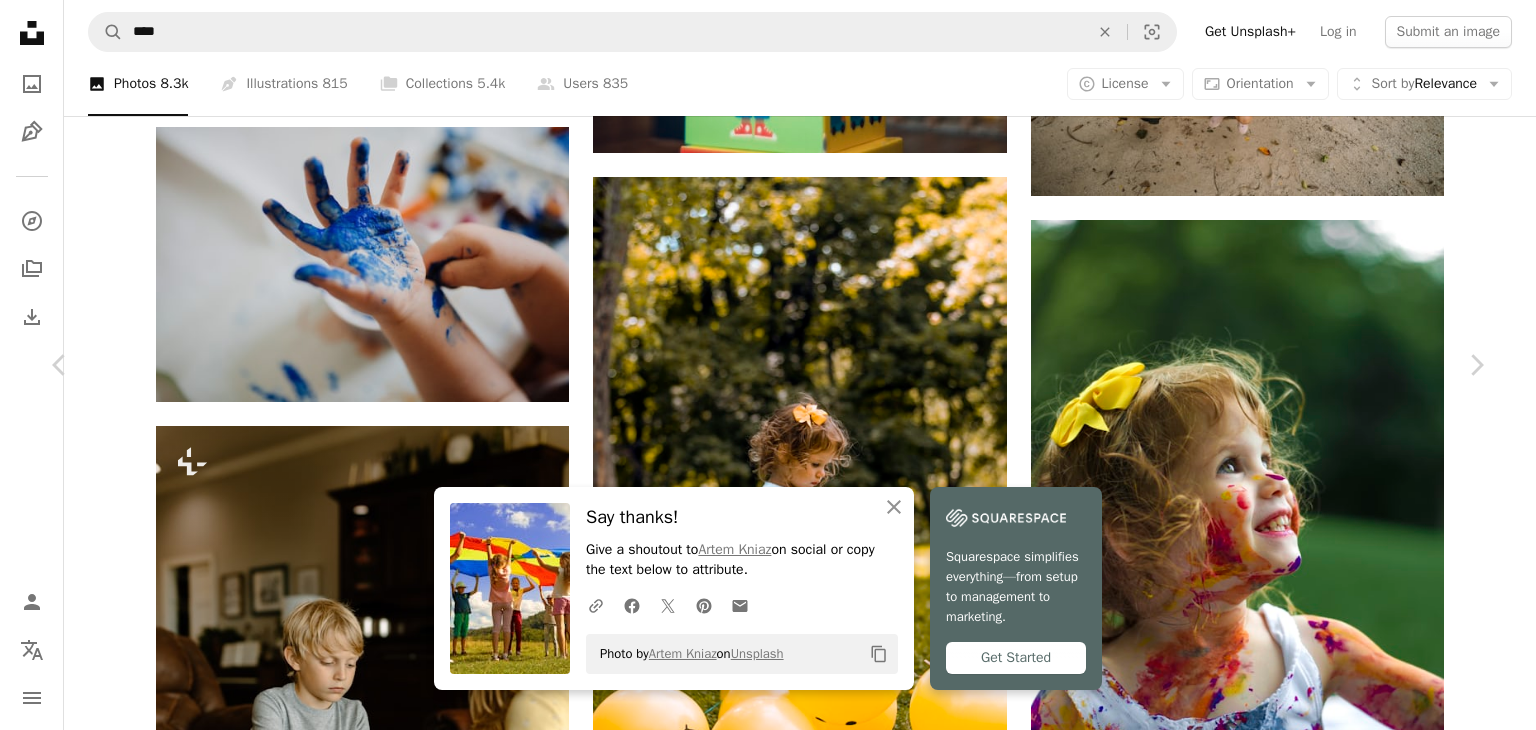 click on "An X shape Chevron left Chevron right An X shape Close Say thanks! Give a shoutout to  [FIRST] [LAST]  on social or copy the text below to attribute. A URL sharing icon (chains) Facebook icon X (formerly Twitter) icon Pinterest icon An envelope Photo by  [FIRST] [LAST]  on  Unsplash
Copy content Squarespace simplifies everything—from setup to management to marketing. Get Started [FIRST] [LAST] Available for hire A checkmark inside of a circle A heart A plus sign Edit image   Plus sign for Unsplash+ Download free Chevron down Zoom in Views 7,410,342 Downloads 80,831 A forward-right arrow Share Info icon Info More Actions Calendar outlined Published on  December 6, 2020 Camera Canon, EOS 5D Mark III Safety Free to use under the  Unsplash License blue hand paint crafts arts and crafts child painting kid painting kids crafting arts & crafts children crafts art human skin kid finger Free images Browse premium related images on iStock  |  Save 20% with code UNSPLASH20 View more on iStock  ↗ Related images For" at bounding box center (768, 3584) 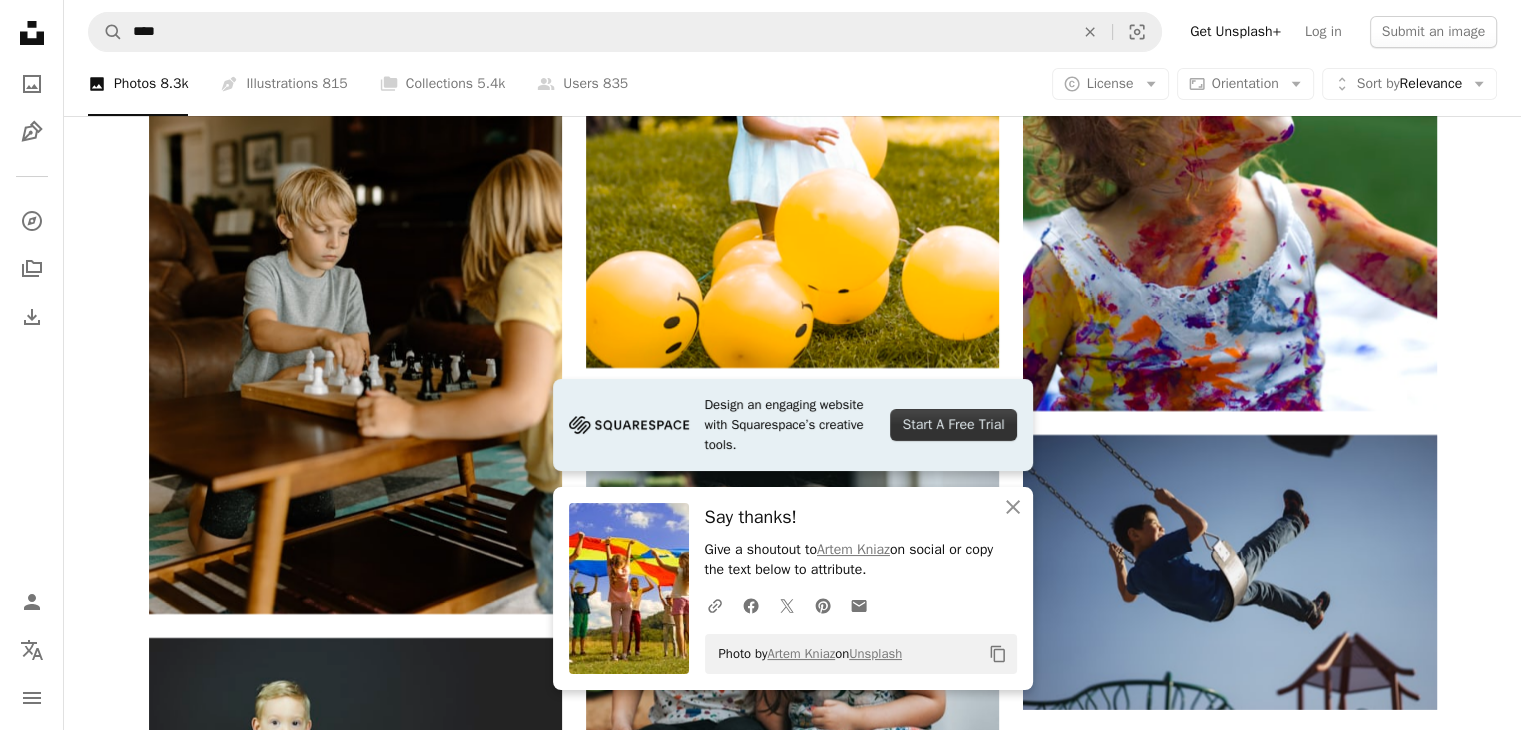 scroll, scrollTop: 7600, scrollLeft: 0, axis: vertical 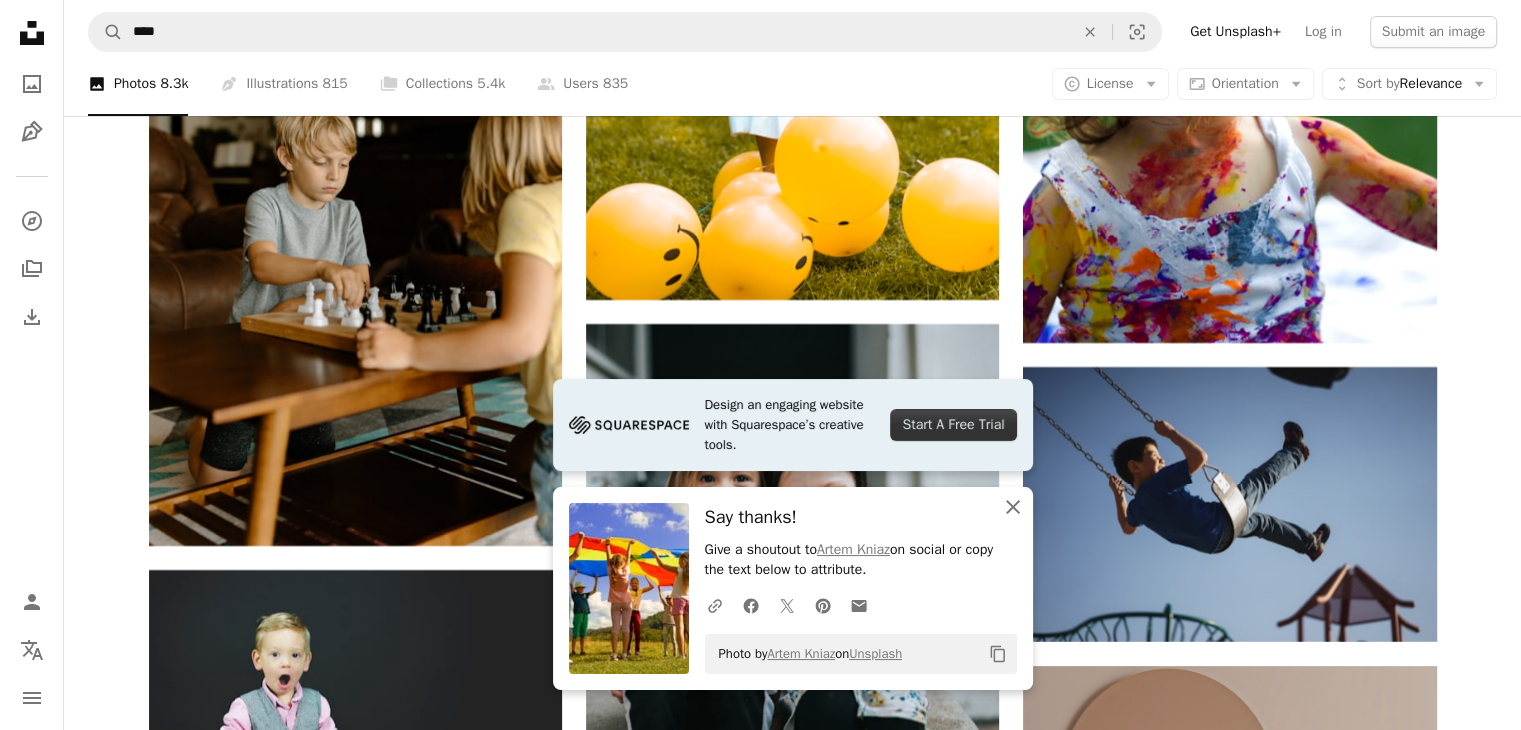 click on "An X shape" 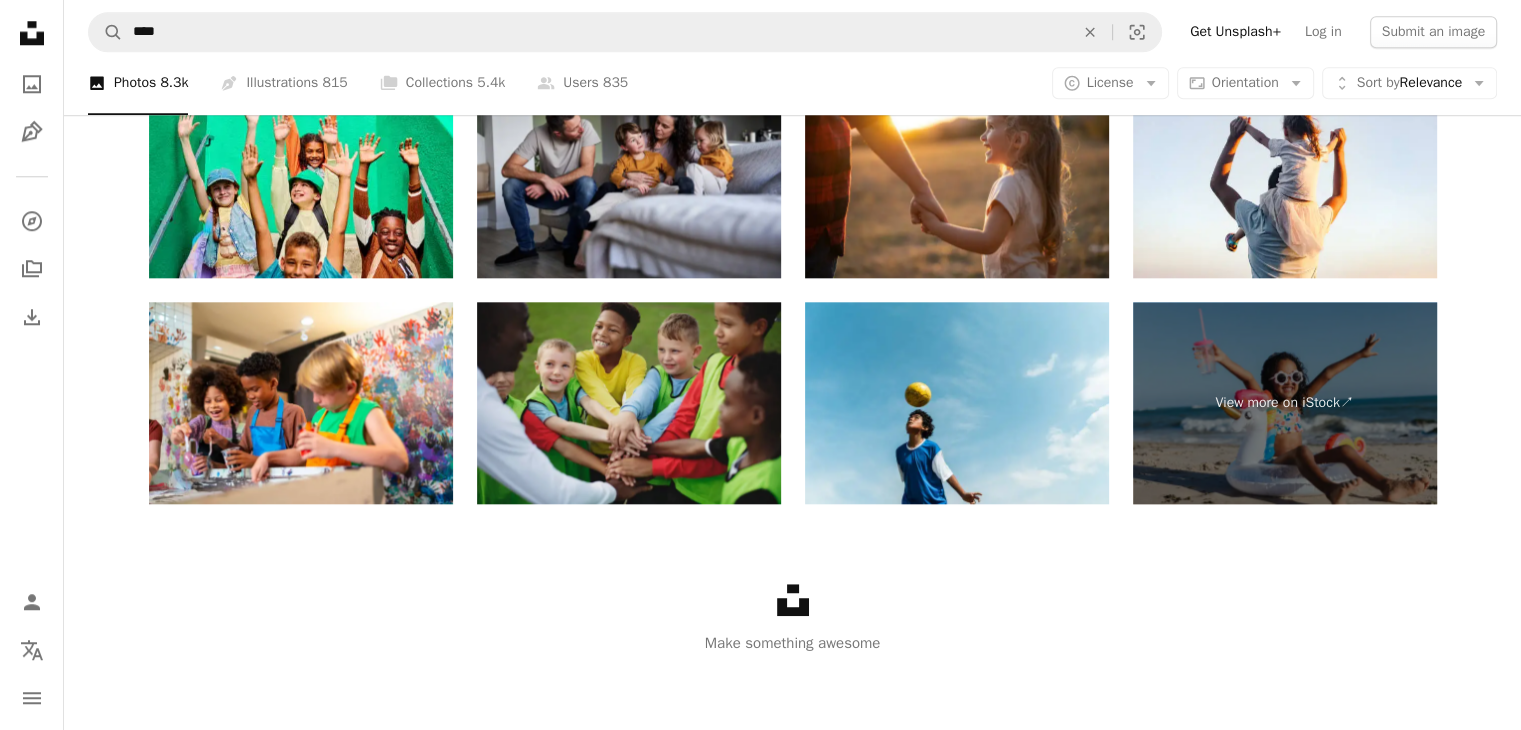 scroll, scrollTop: 9588, scrollLeft: 0, axis: vertical 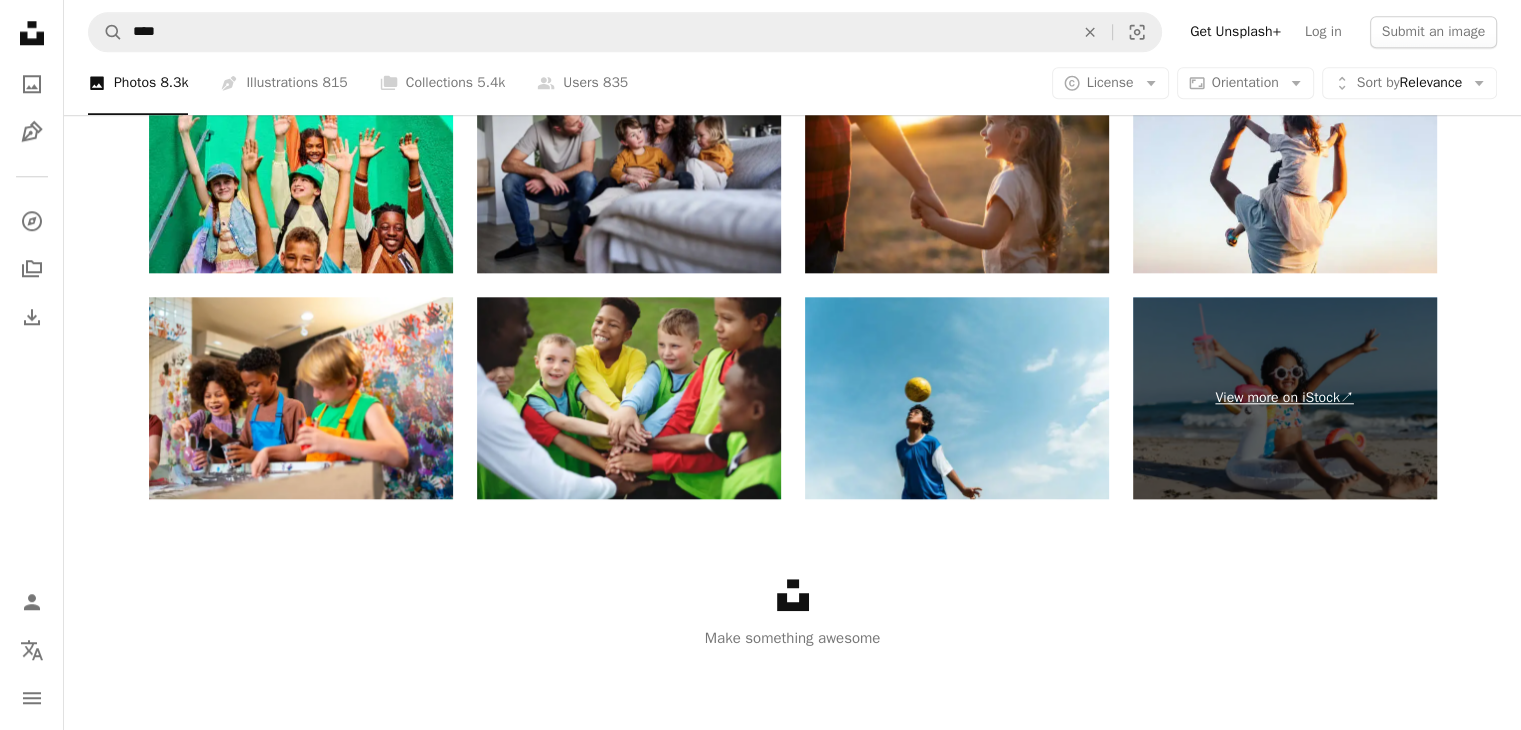click on "View more on iStock  ↗" at bounding box center [1285, 398] 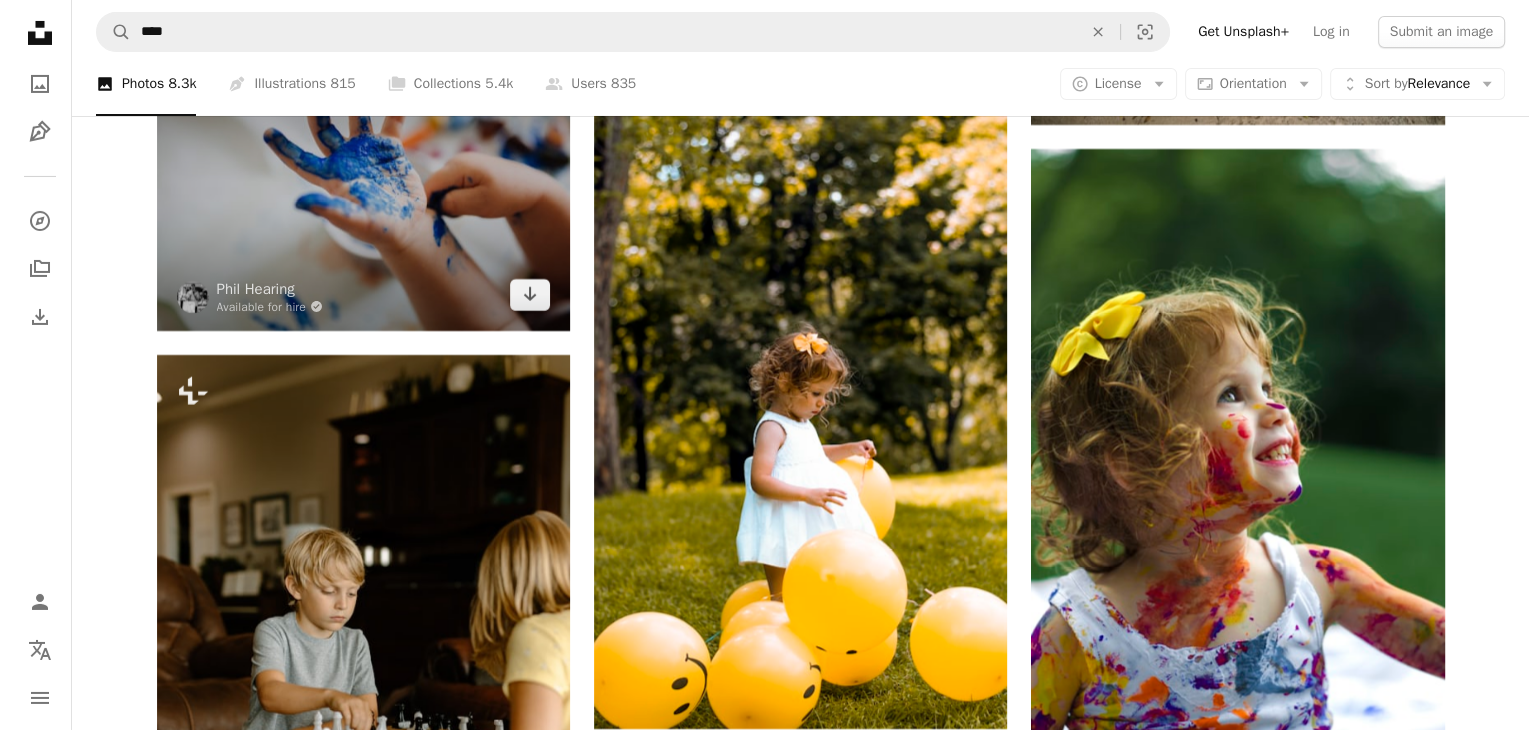 scroll, scrollTop: 7388, scrollLeft: 0, axis: vertical 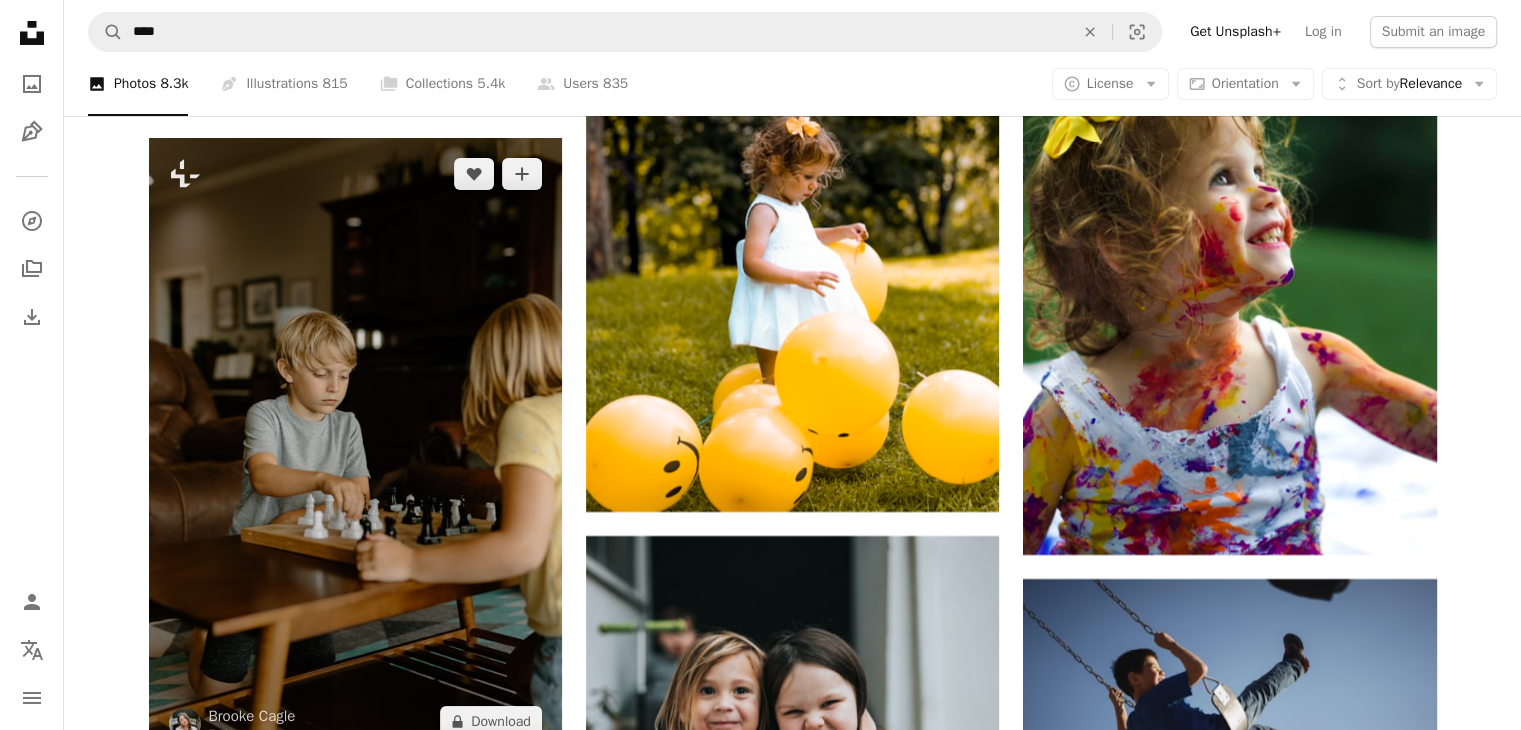 click at bounding box center [355, 448] 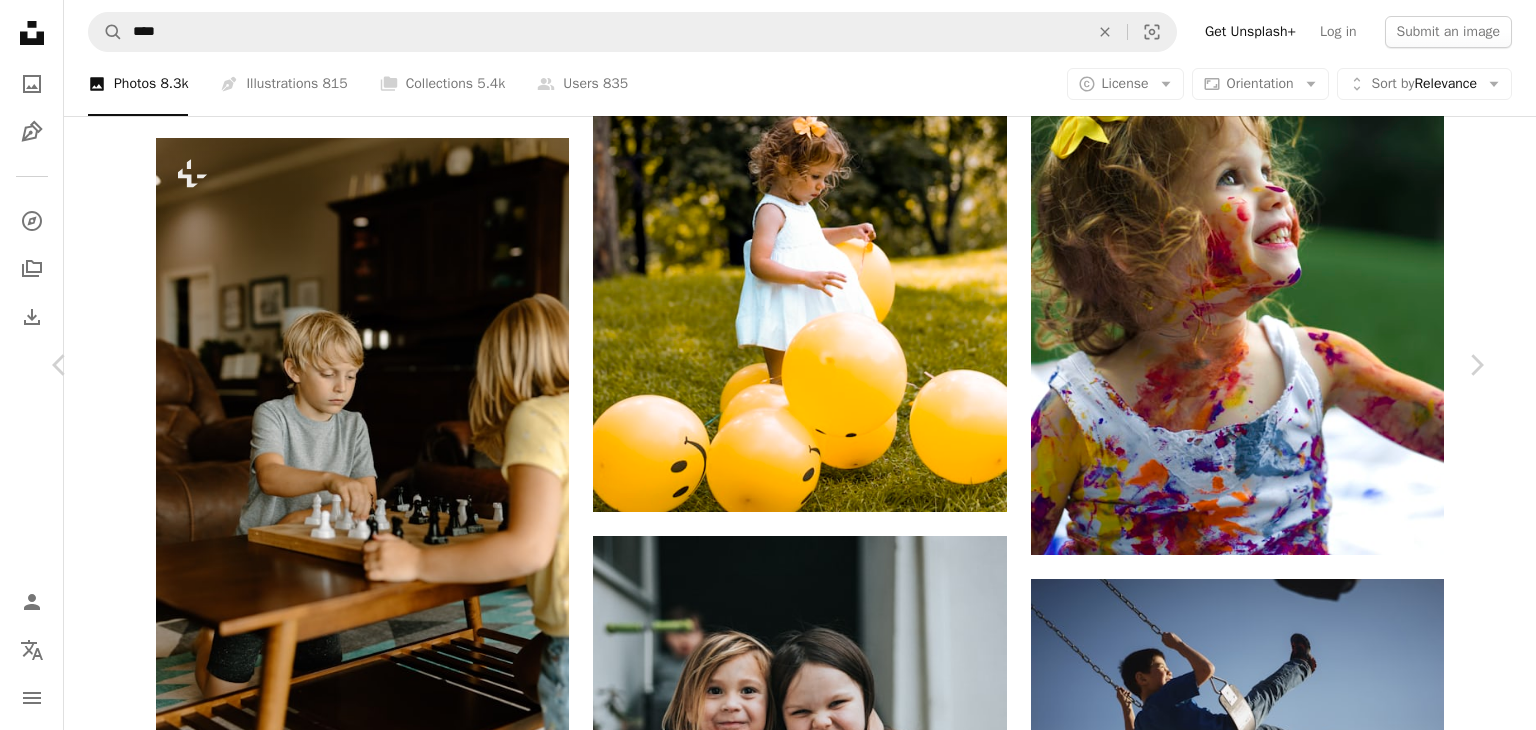 scroll, scrollTop: 1800, scrollLeft: 0, axis: vertical 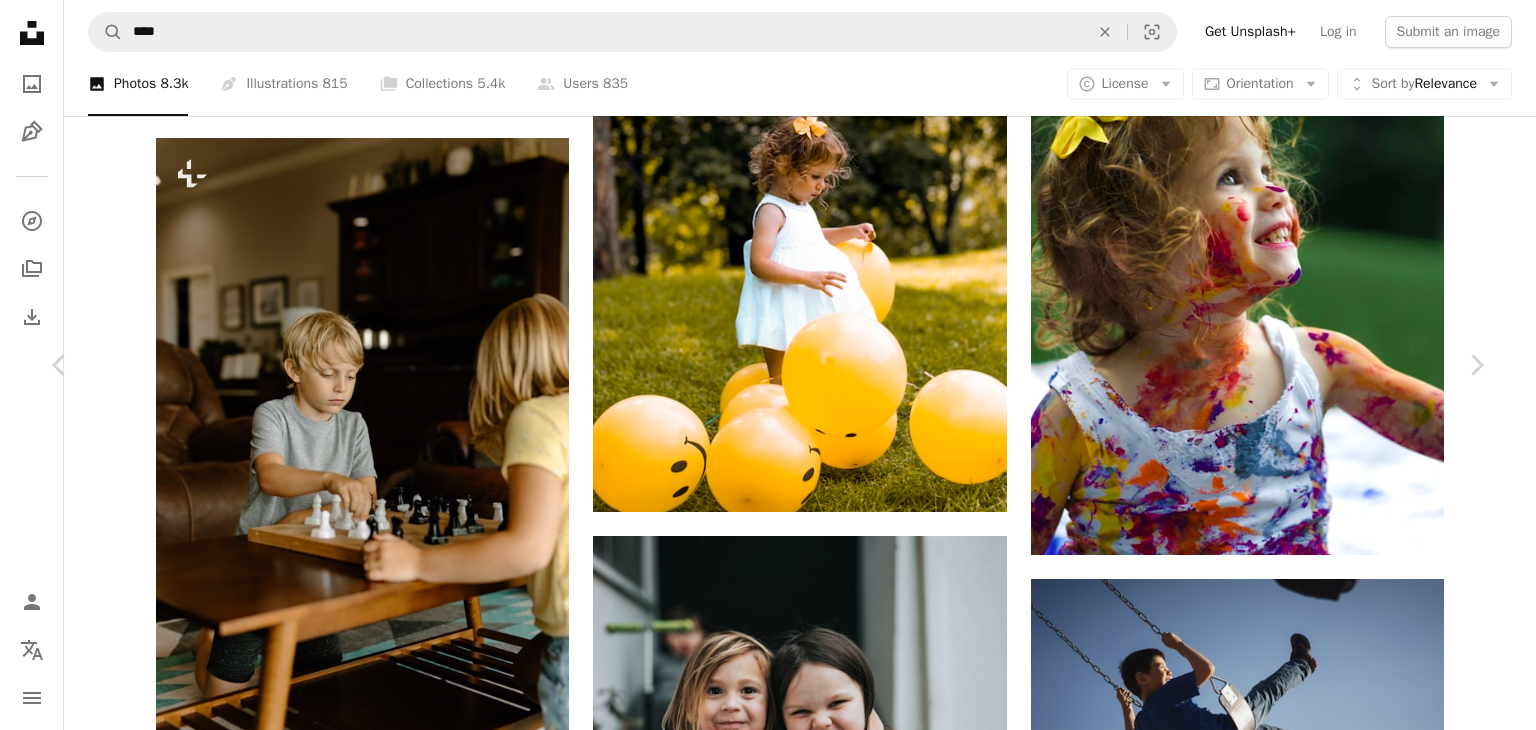 click at bounding box center (1179, 3587) 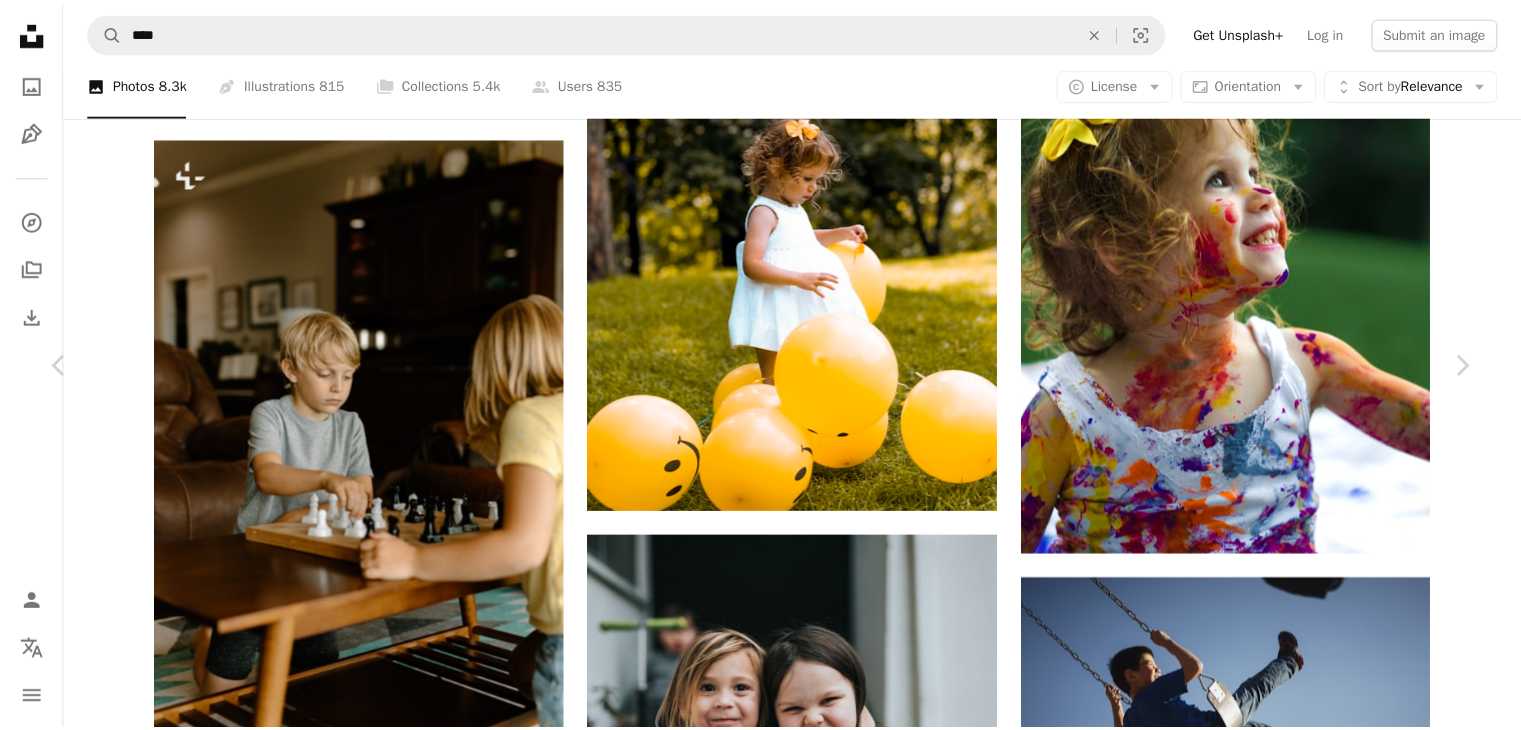 scroll, scrollTop: 500, scrollLeft: 0, axis: vertical 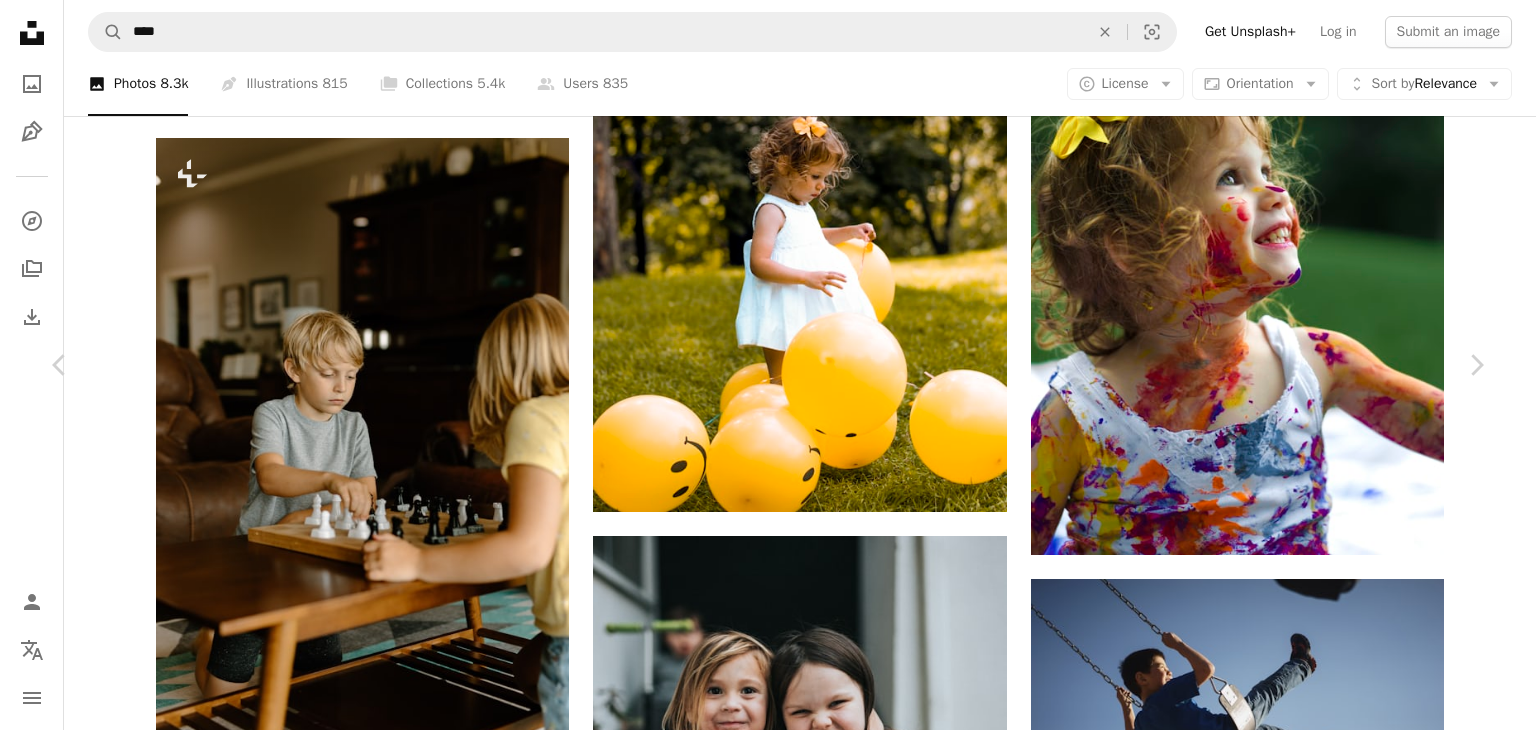 click on "An X shape Chevron left Chevron right Getty Images For  Unsplash+ A heart A plus sign Edit image   Plus sign for Unsplash+ A lock   Download Zoom in A forward-right arrow Share More Actions Calendar outlined Published on  August 25, 2022 Safety Licensed under the  Unsplash+ License art people education child girls ukraine sculpture preschool toddler diy indoors white people number 7 concepts making lifestyles domestic room Free pictures From this series Chevron right Plus sign for Unsplash+ Plus sign for Unsplash+ Plus sign for Unsplash+ Plus sign for Unsplash+ Related images Plus sign for Unsplash+ A heart A plus sign Getty Images For  Unsplash+ A lock   Download Plus sign for Unsplash+ A heart A plus sign Getty Images For  Unsplash+ A lock   Download Plus sign for Unsplash+ A heart A plus sign Getty Images For  Unsplash+ A lock   Download Plus sign for Unsplash+ A heart A plus sign Getty Images For  Unsplash+ A lock   Download Plus sign for Unsplash+ A heart A plus sign Getty Images For  Unsplash+ A lock" at bounding box center (768, 3295) 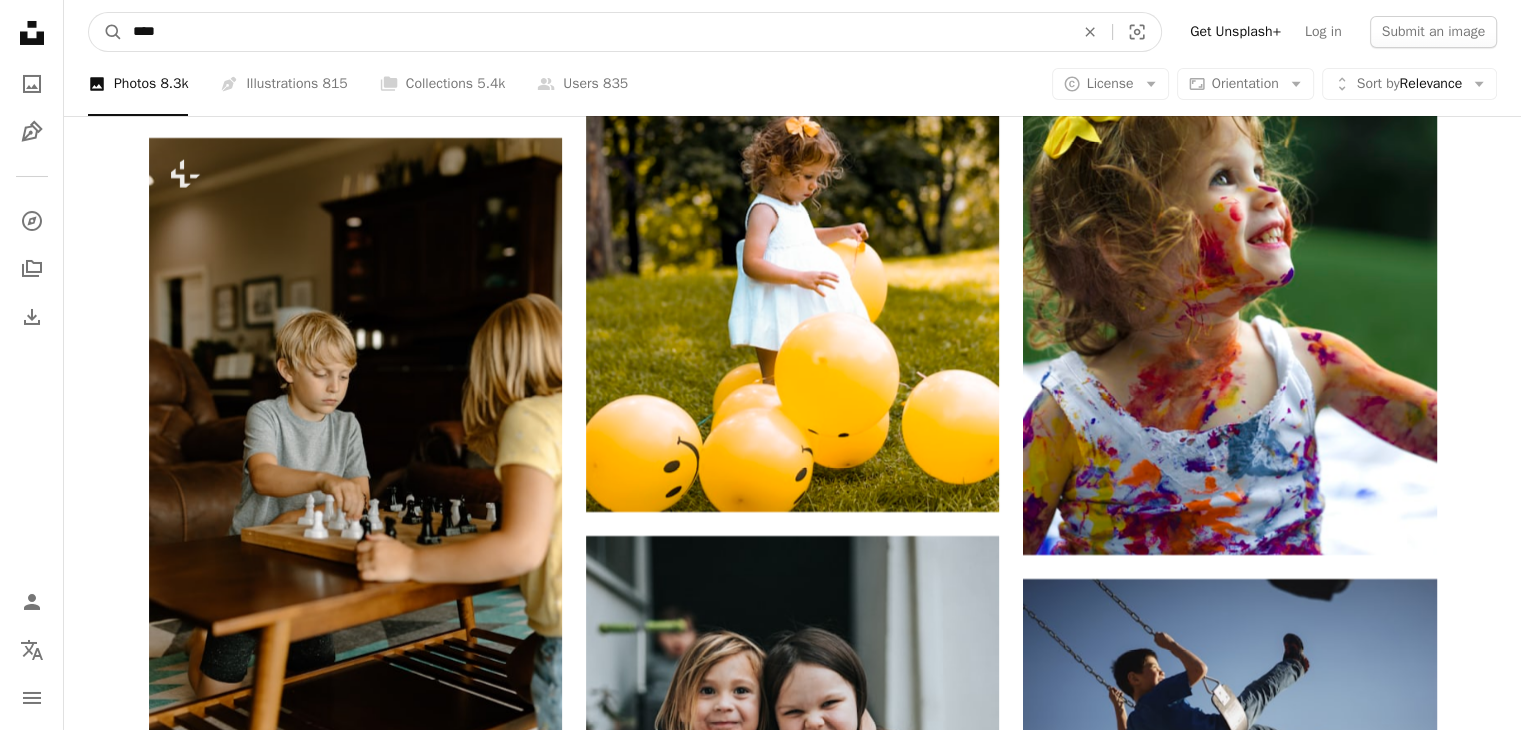 click on "****" at bounding box center (595, 32) 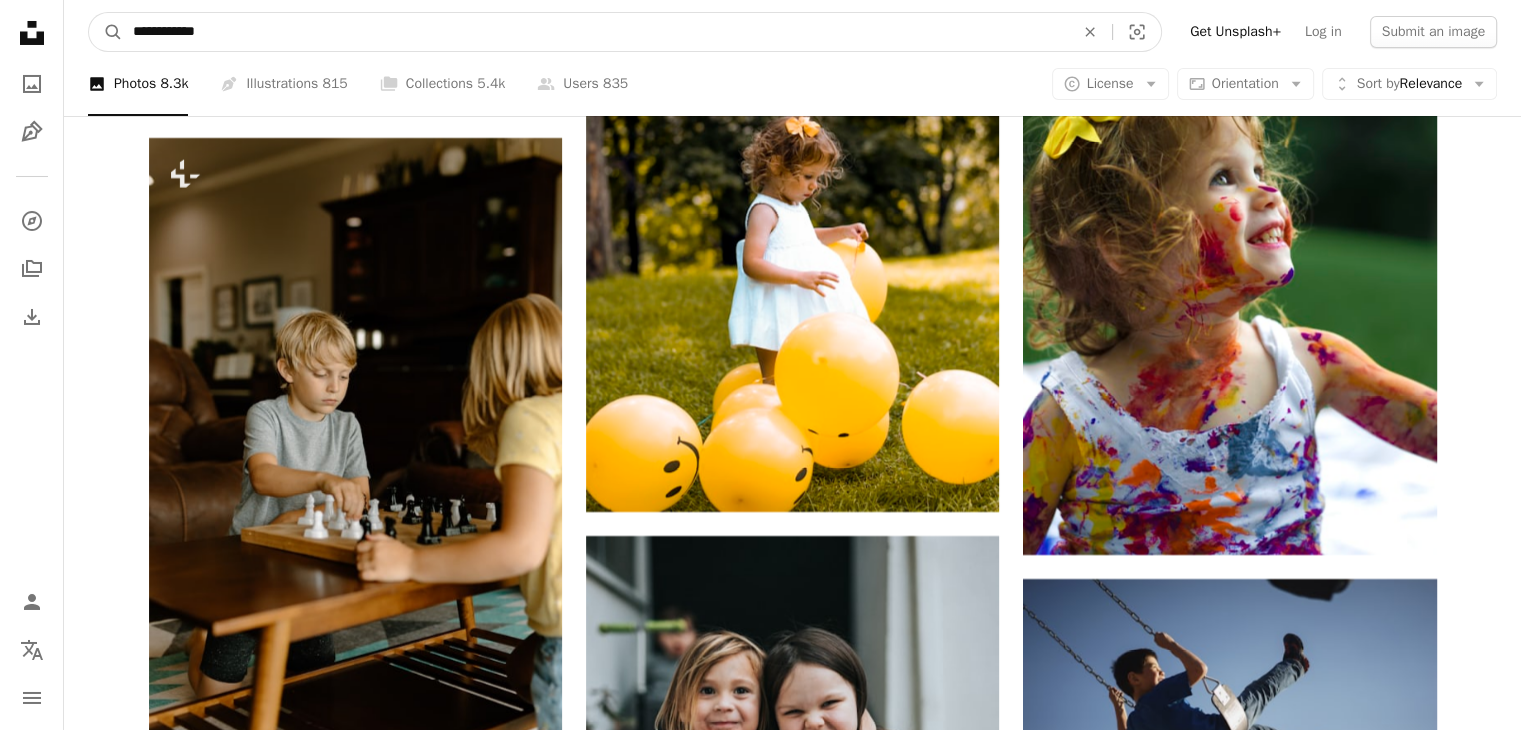 type on "**********" 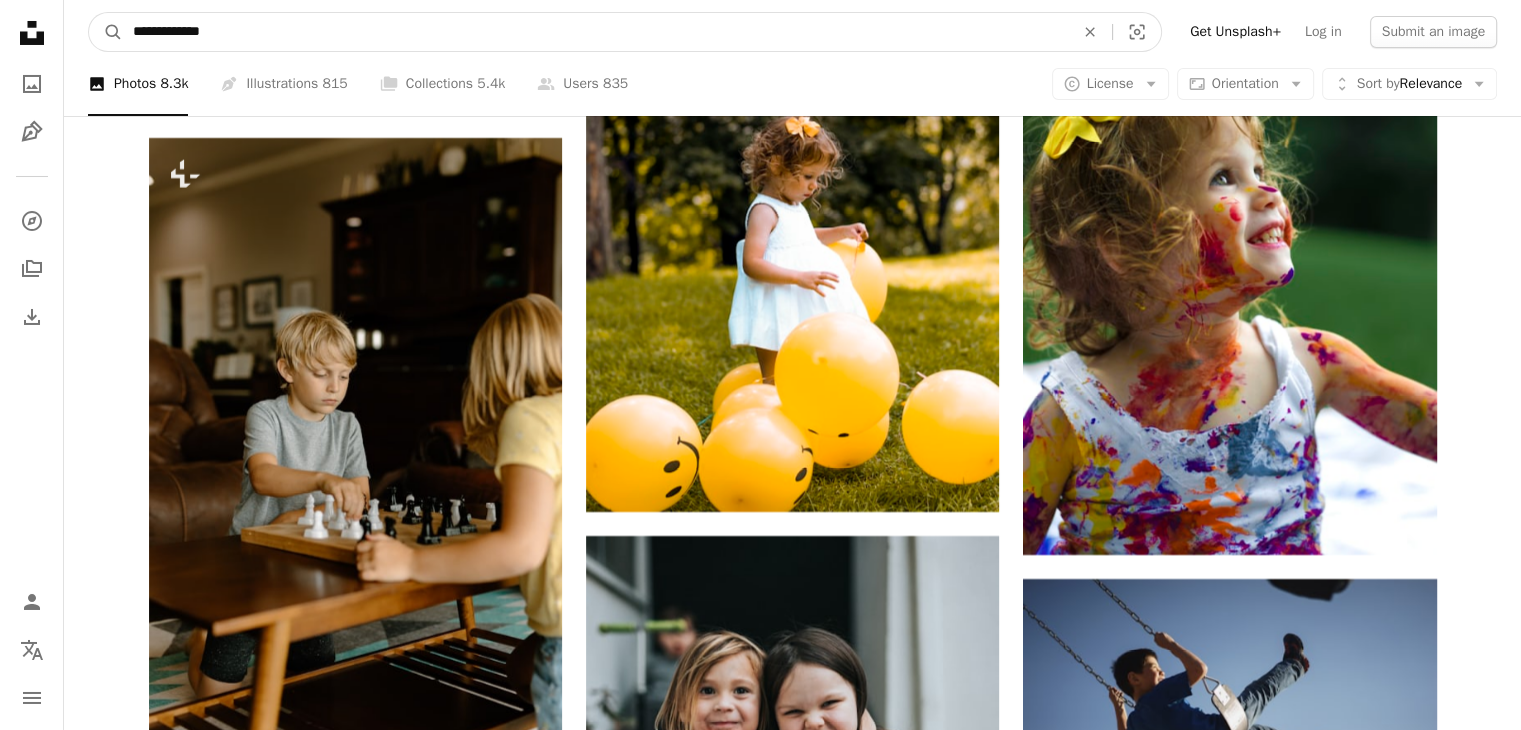 click on "A magnifying glass" at bounding box center [106, 32] 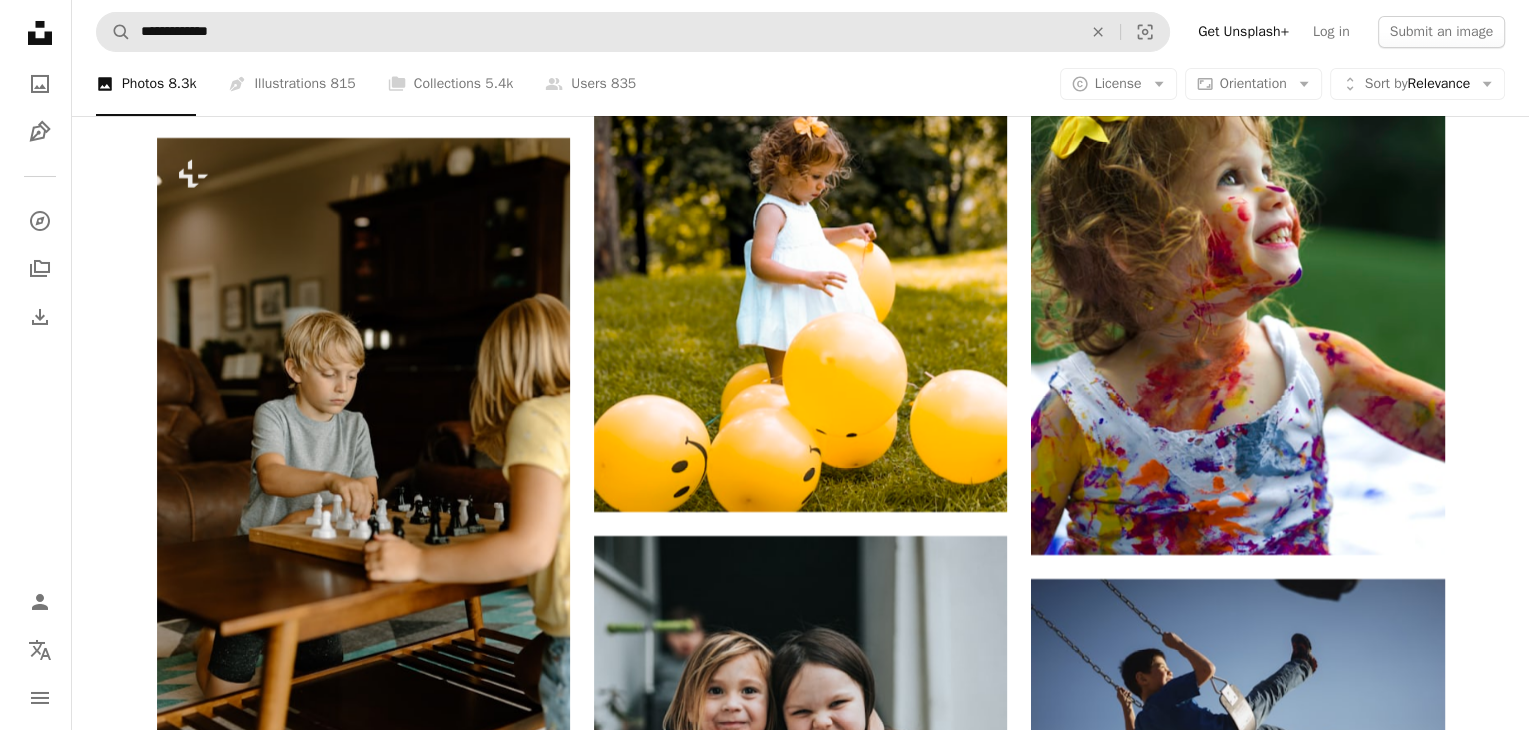 scroll, scrollTop: 0, scrollLeft: 0, axis: both 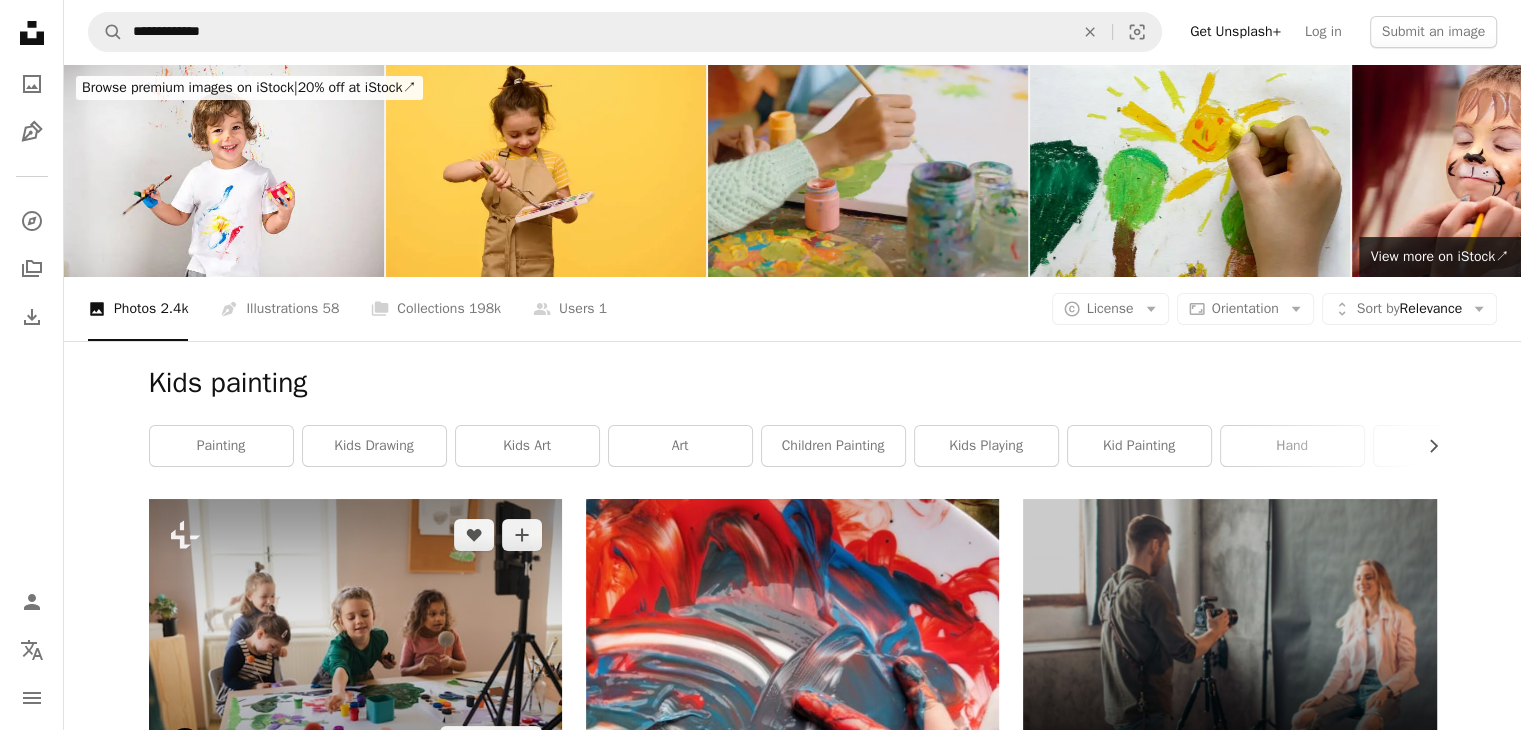 click at bounding box center (355, 638) 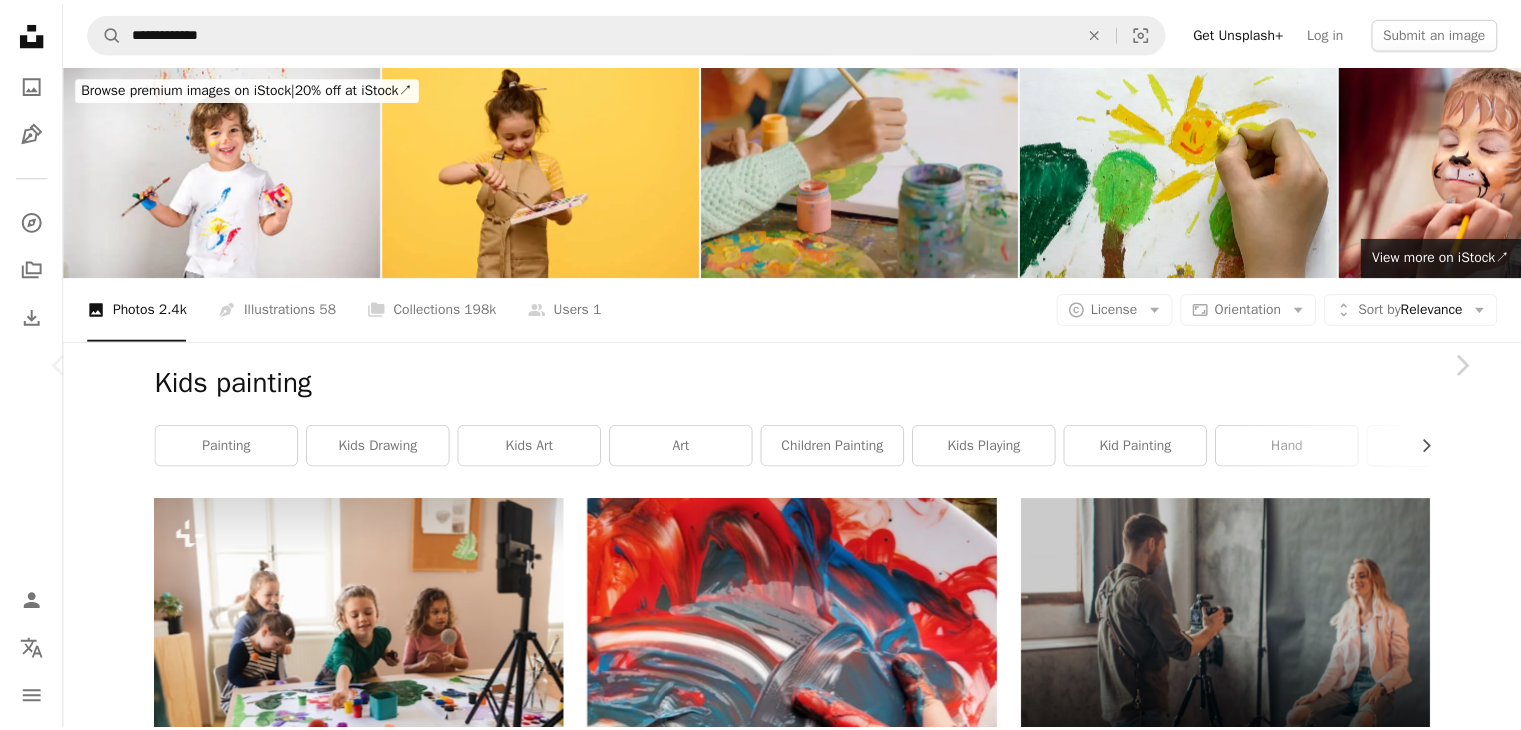 scroll, scrollTop: 600, scrollLeft: 0, axis: vertical 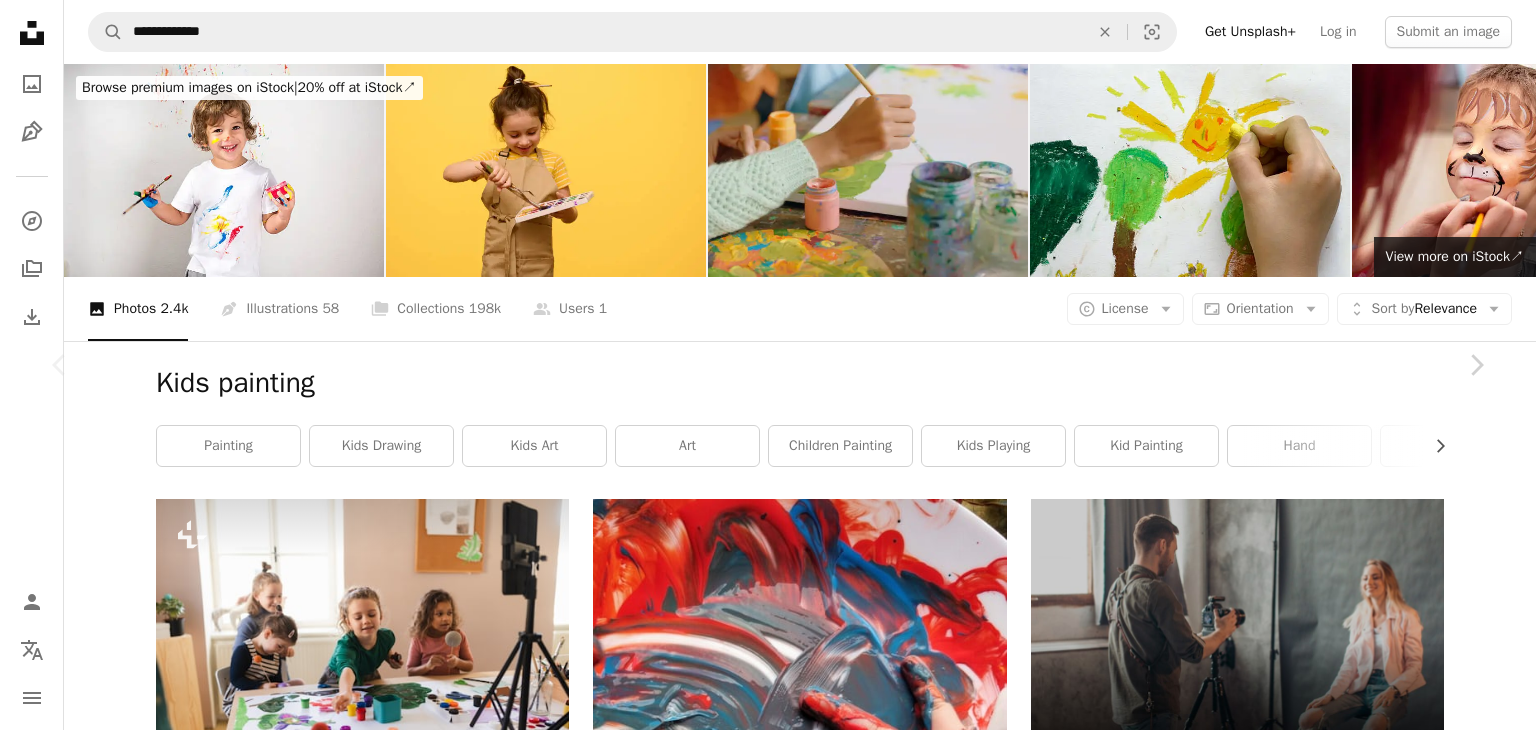 click on "An X shape Chevron left Chevron right Getty Images For  Unsplash+ A heart A plus sign Edit image   Plus sign for Unsplash+ A lock   Download Zoom in A forward-right arrow Share More Actions Calendar outlined Published on  September 13, 2022 Safety Licensed under the  Unsplash+ License art people education classroom student learning child paint girls studying creativity colors craft indoors small slovakia paintbrush multiracial group Free images From this series Chevron right Plus sign for Unsplash+ Plus sign for Unsplash+ Plus sign for Unsplash+ Plus sign for Unsplash+ Plus sign for Unsplash+ Plus sign for Unsplash+ Plus sign for Unsplash+ Plus sign for Unsplash+ Plus sign for Unsplash+ Plus sign for Unsplash+ Related images Plus sign for Unsplash+ A heart A plus sign Getty Images For  Unsplash+ A lock   Download Plus sign for Unsplash+ A heart A plus sign Getty Images For  Unsplash+ A lock   Download Plus sign for Unsplash+ A heart A plus sign Getty Images For  Unsplash+ A lock   Download A heart A plus sign" at bounding box center [768, 5033] 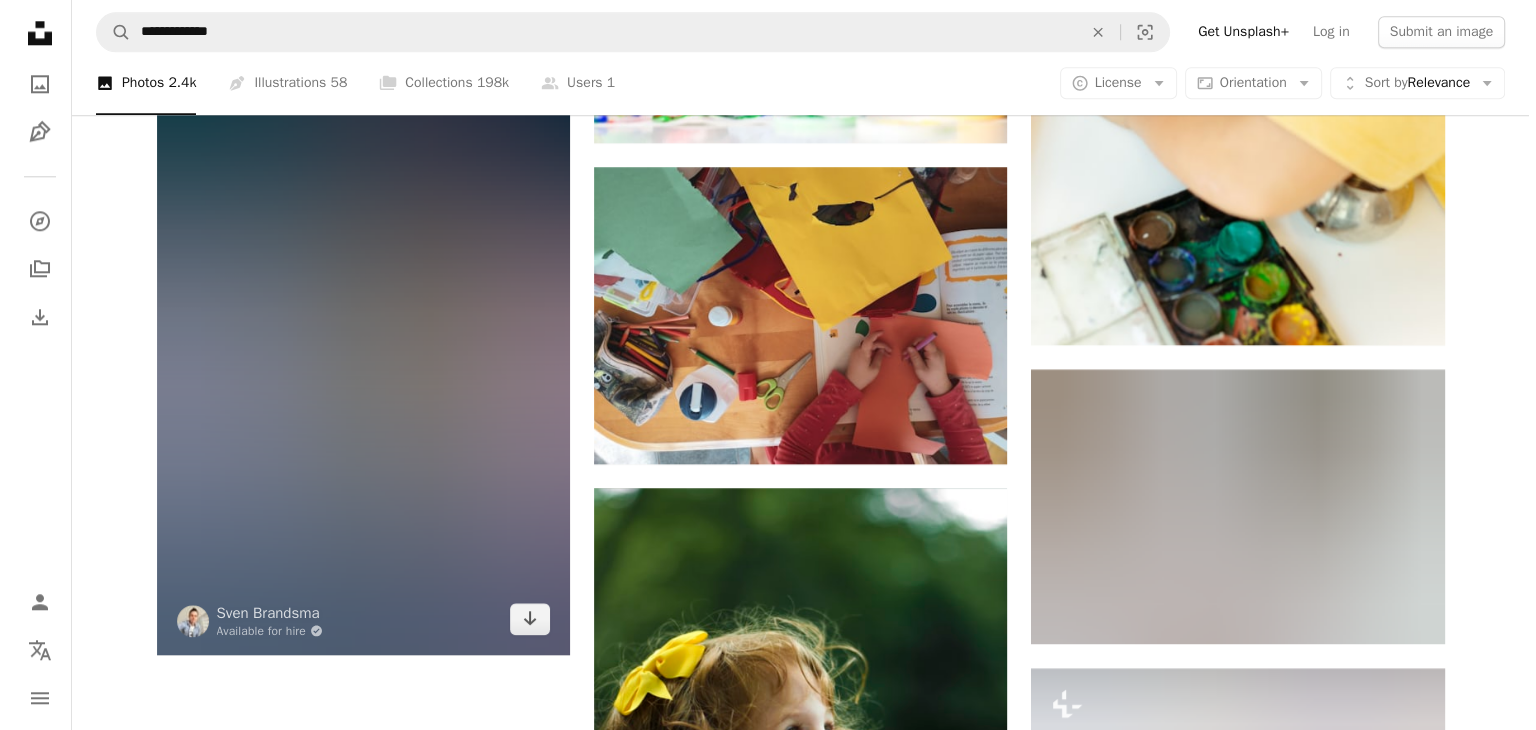 scroll, scrollTop: 2200, scrollLeft: 0, axis: vertical 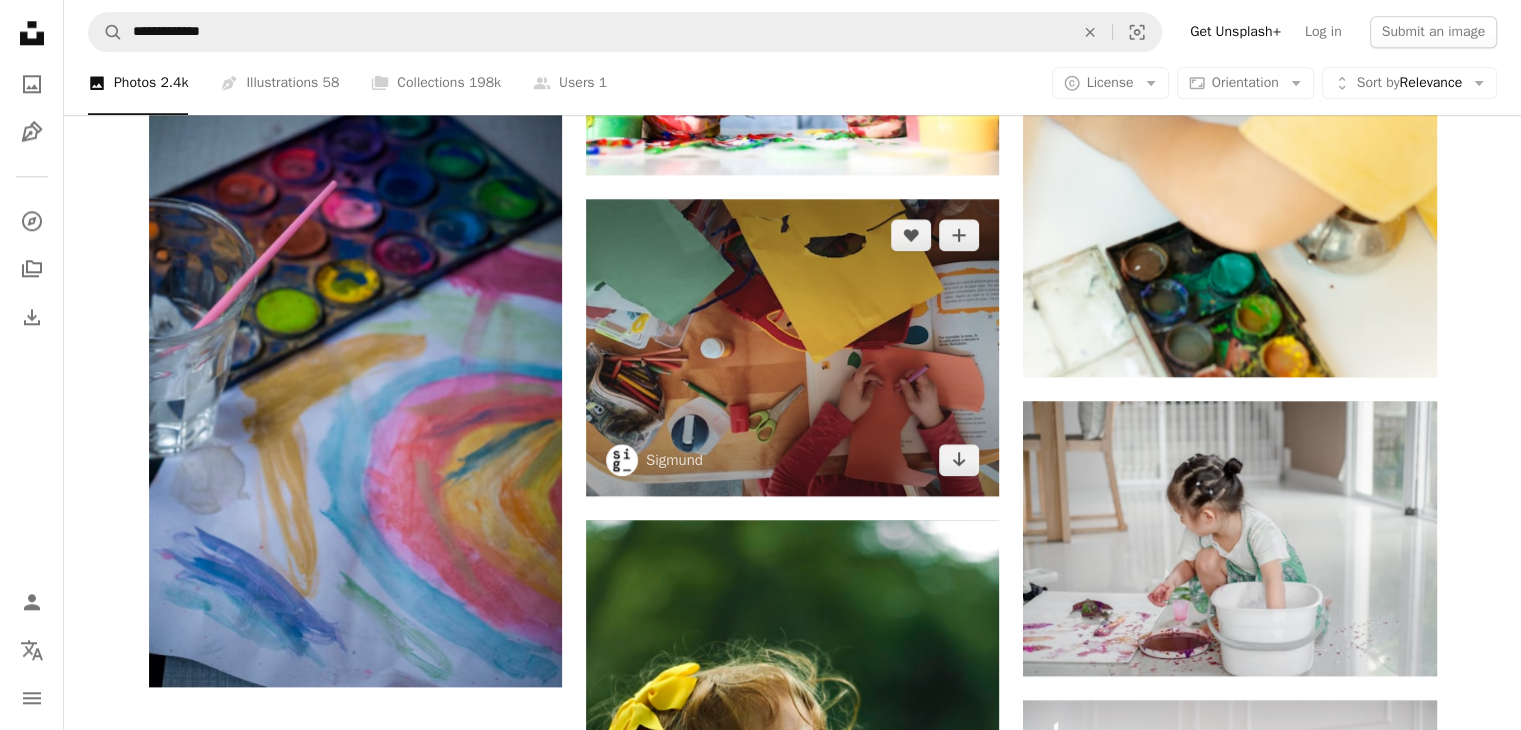 click at bounding box center [792, 347] 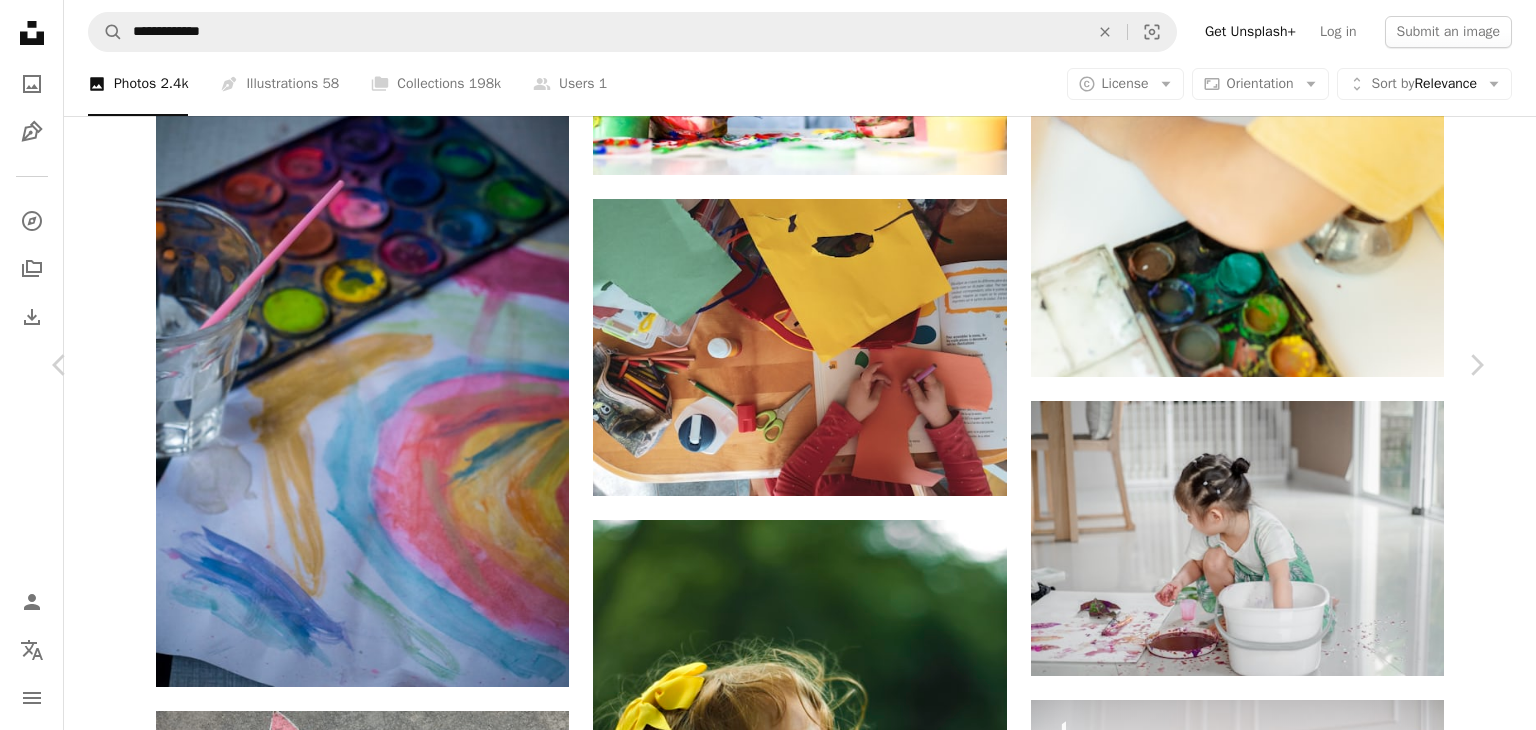 scroll, scrollTop: 1000, scrollLeft: 0, axis: vertical 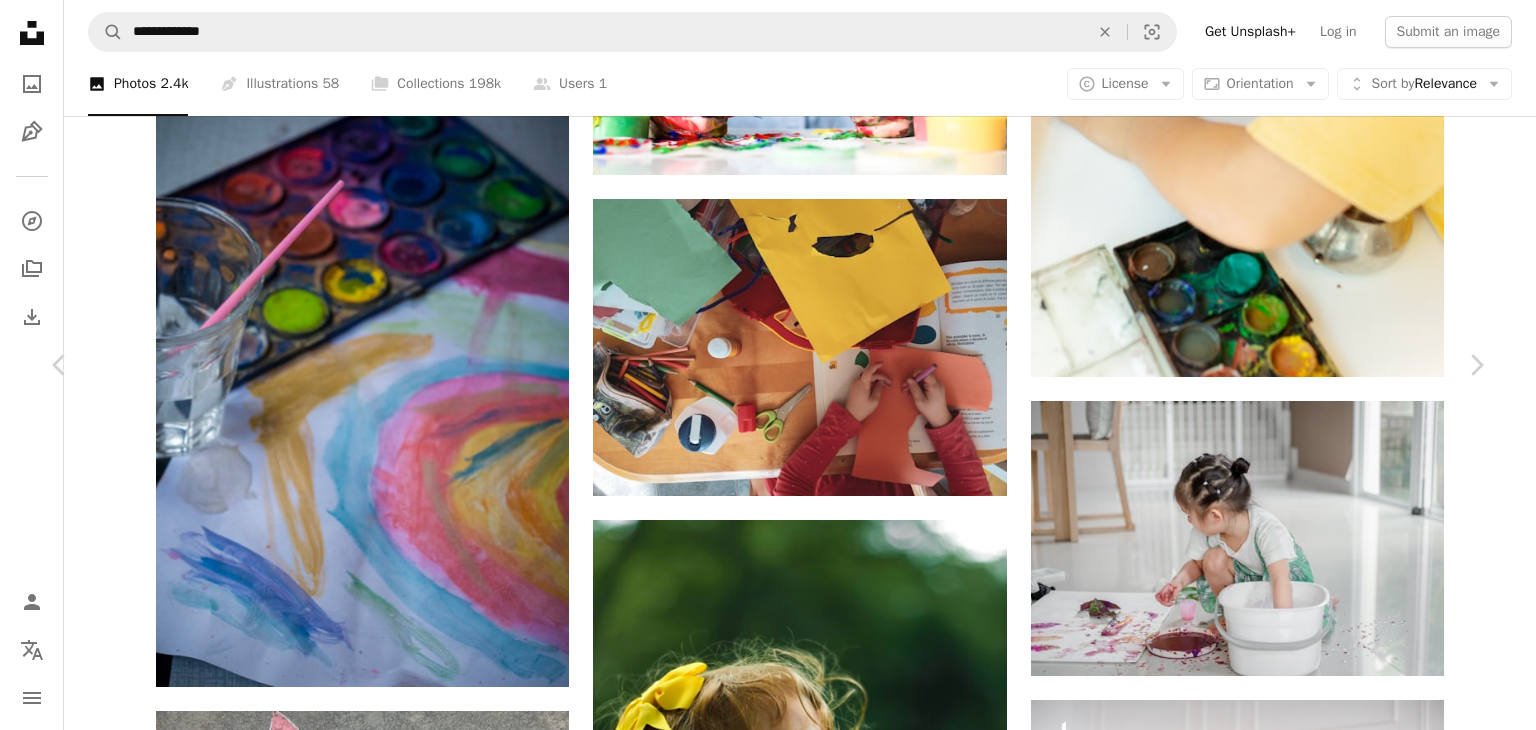 click at bounding box center (760, 5606) 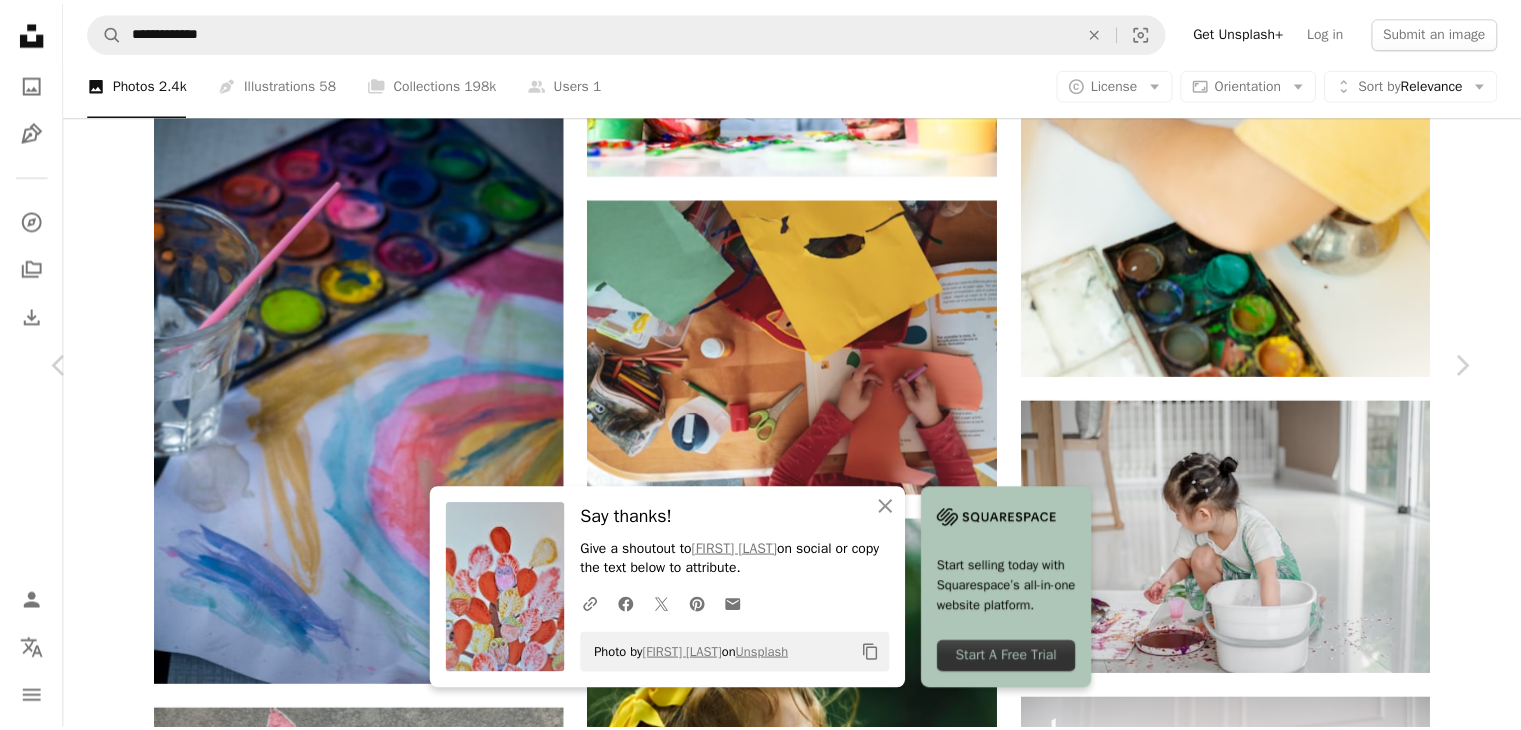 scroll, scrollTop: 2400, scrollLeft: 0, axis: vertical 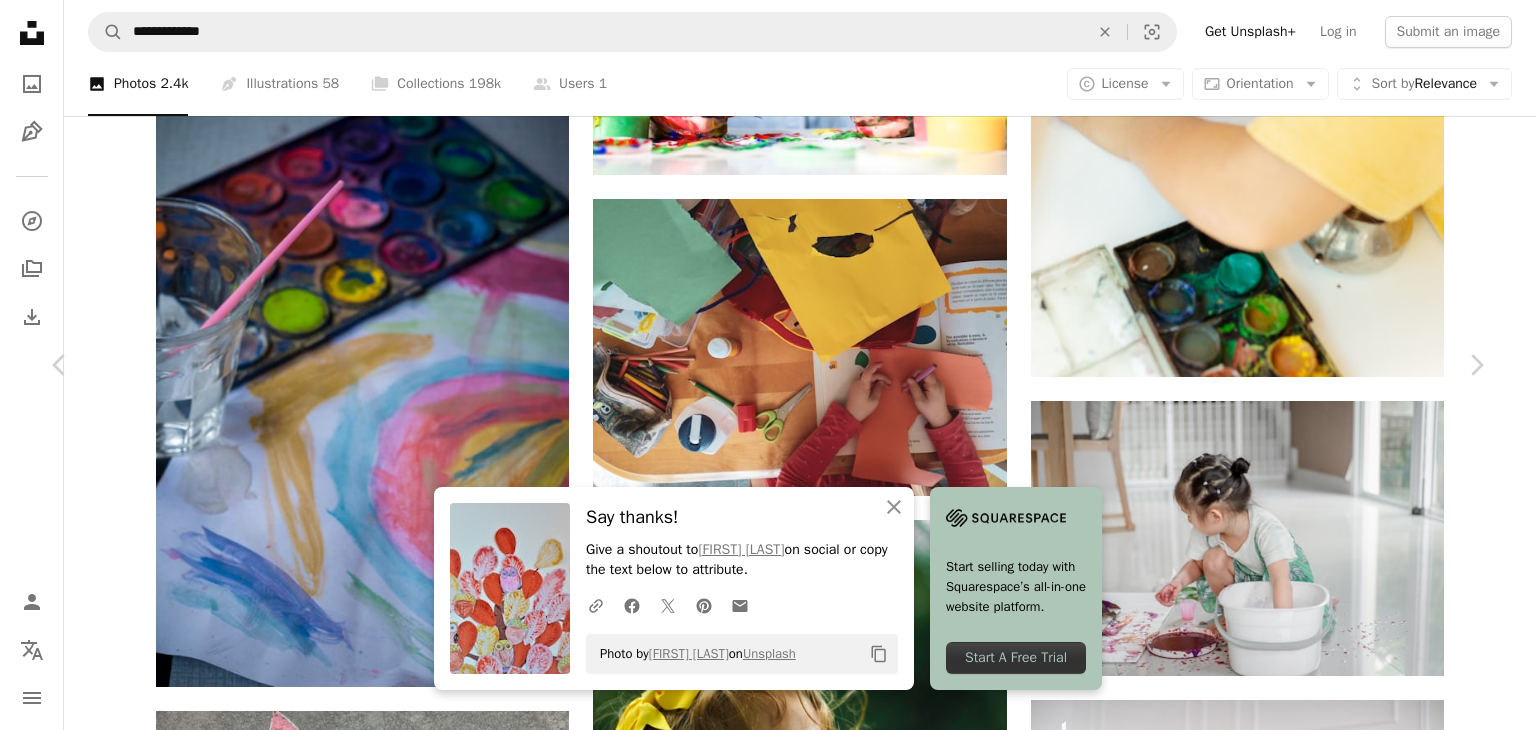 click on "An X shape Chevron left Chevron right An X shape Close Say thanks! Give a shoutout to  [FIRST] [LAST]  on social or copy the text below to attribute. A URL sharing icon (chains) Facebook icon X (formerly Twitter) icon Pinterest icon An envelope Photo by  [FIRST] [LAST]  on  Unsplash
Copy content Start selling today with Squarespace’s all-in-one website platform. Start A Free Trial [FIRST] [LAST] Available for hire A checkmark inside of a circle A heart A plus sign Edit image   Plus sign for Unsplash+ Download free Chevron down Zoom in Views 158,057 Downloads 1,251 A forward-right arrow Share Info icon Info More Actions artwork of leaves and owls by kindergarten children Calendar outlined Published on  January 29, 2022 Camera NIKON CORPORATION, NIKON D7000 Safety Free to use under the  Unsplash License owls kid craft kindergarten art food art brown candy sweets lollipop confectionery HD Wallpapers Browse premium related images on iStock  |  Save 20% with code UNSPLASH20 View more on iStock  ↗ Related images" at bounding box center [768, 8596] 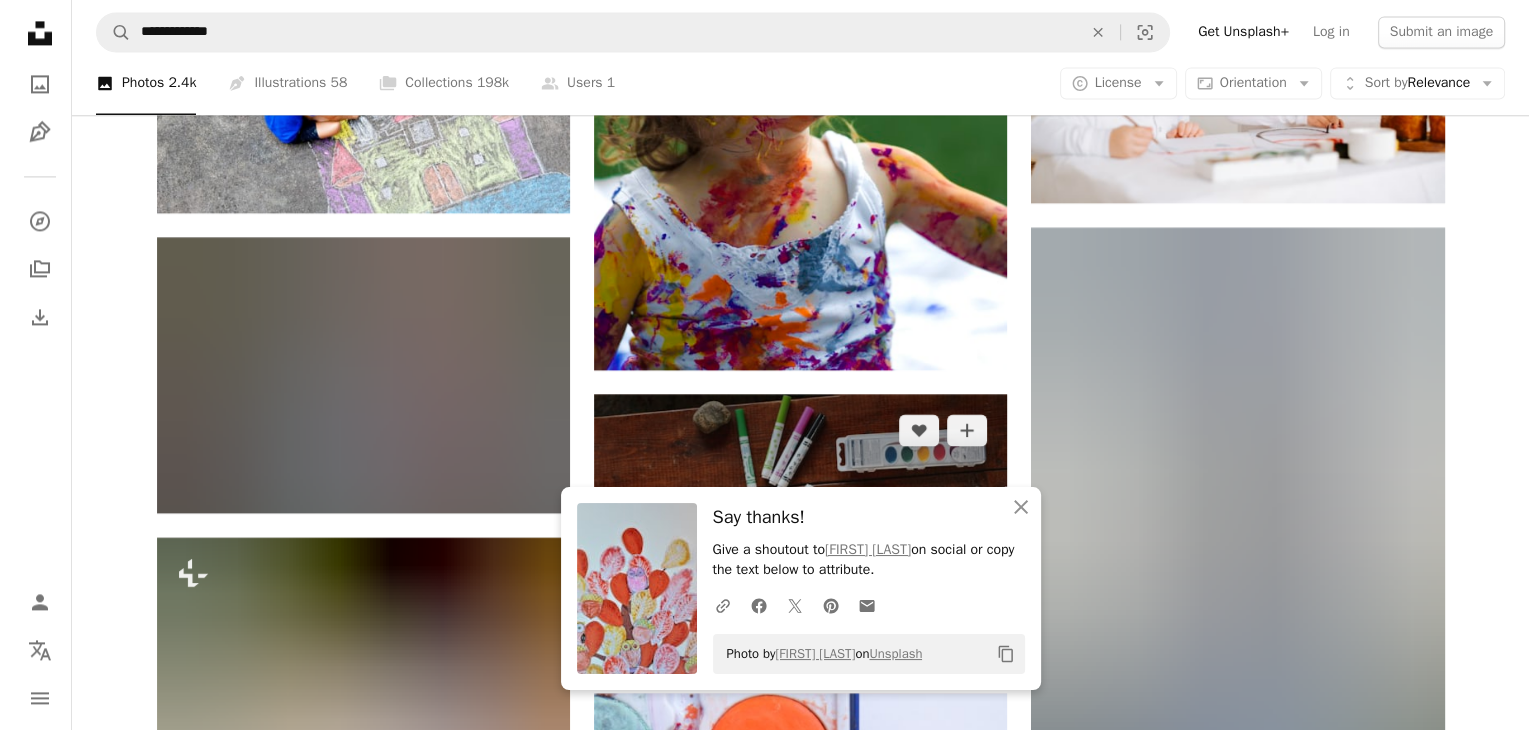 scroll, scrollTop: 3200, scrollLeft: 0, axis: vertical 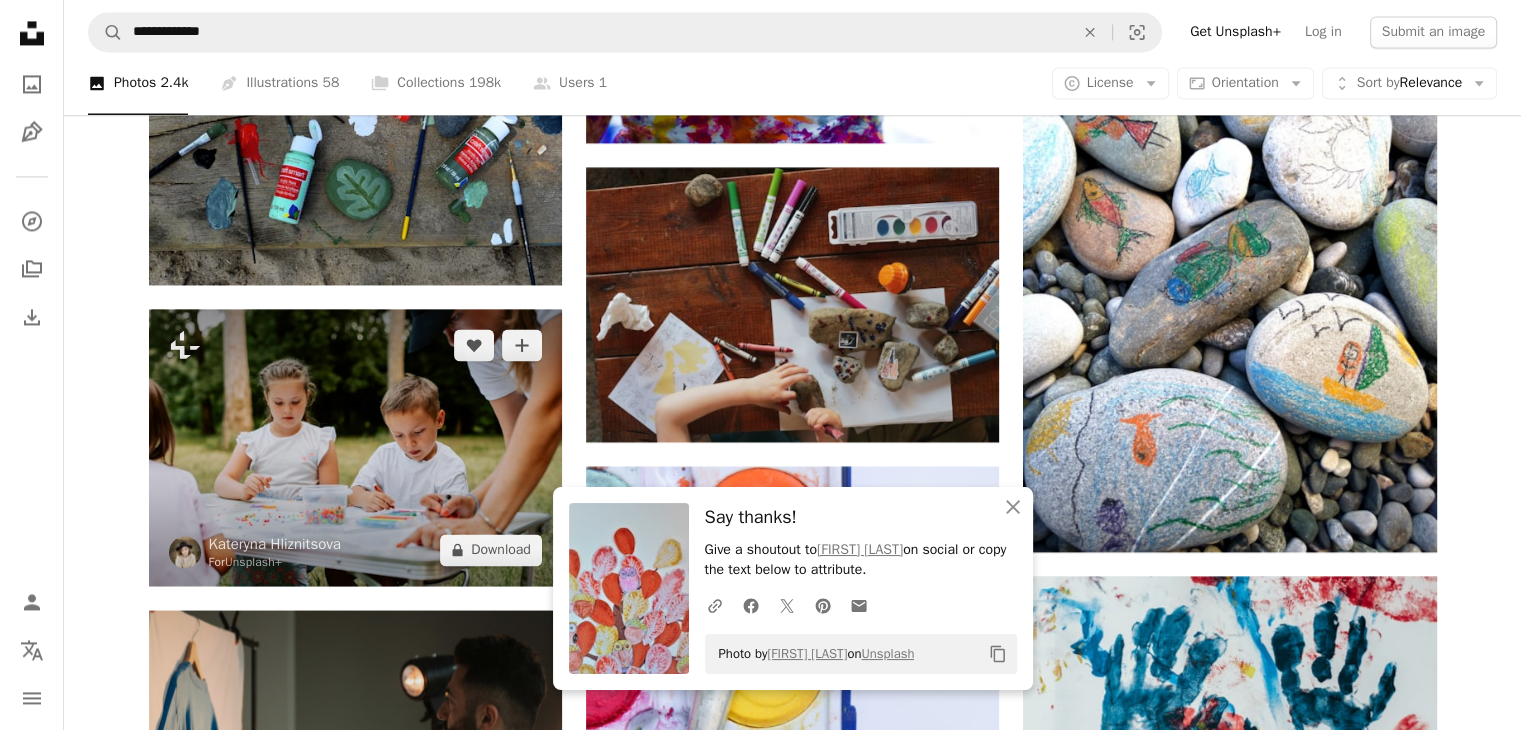 click at bounding box center [355, 447] 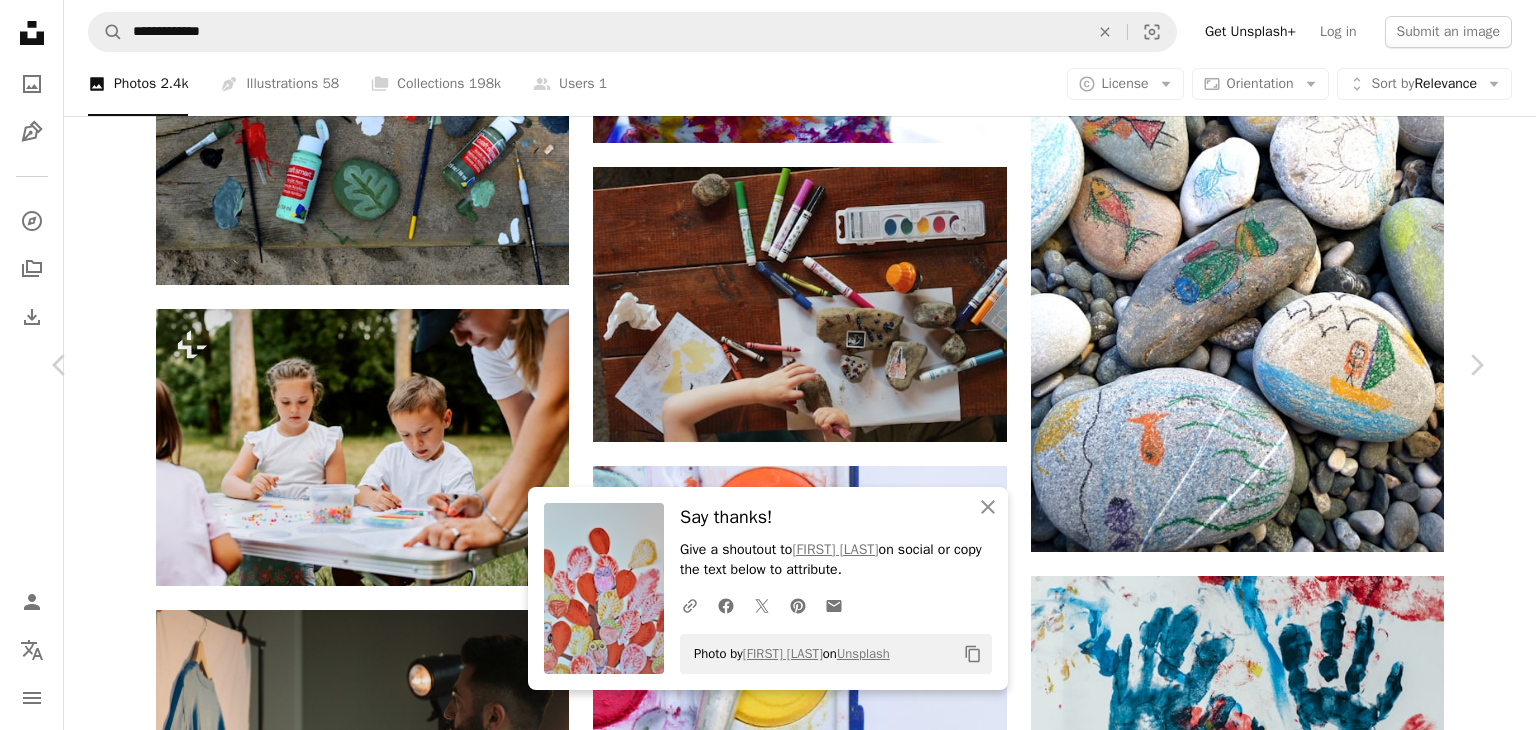 scroll, scrollTop: 1999, scrollLeft: 0, axis: vertical 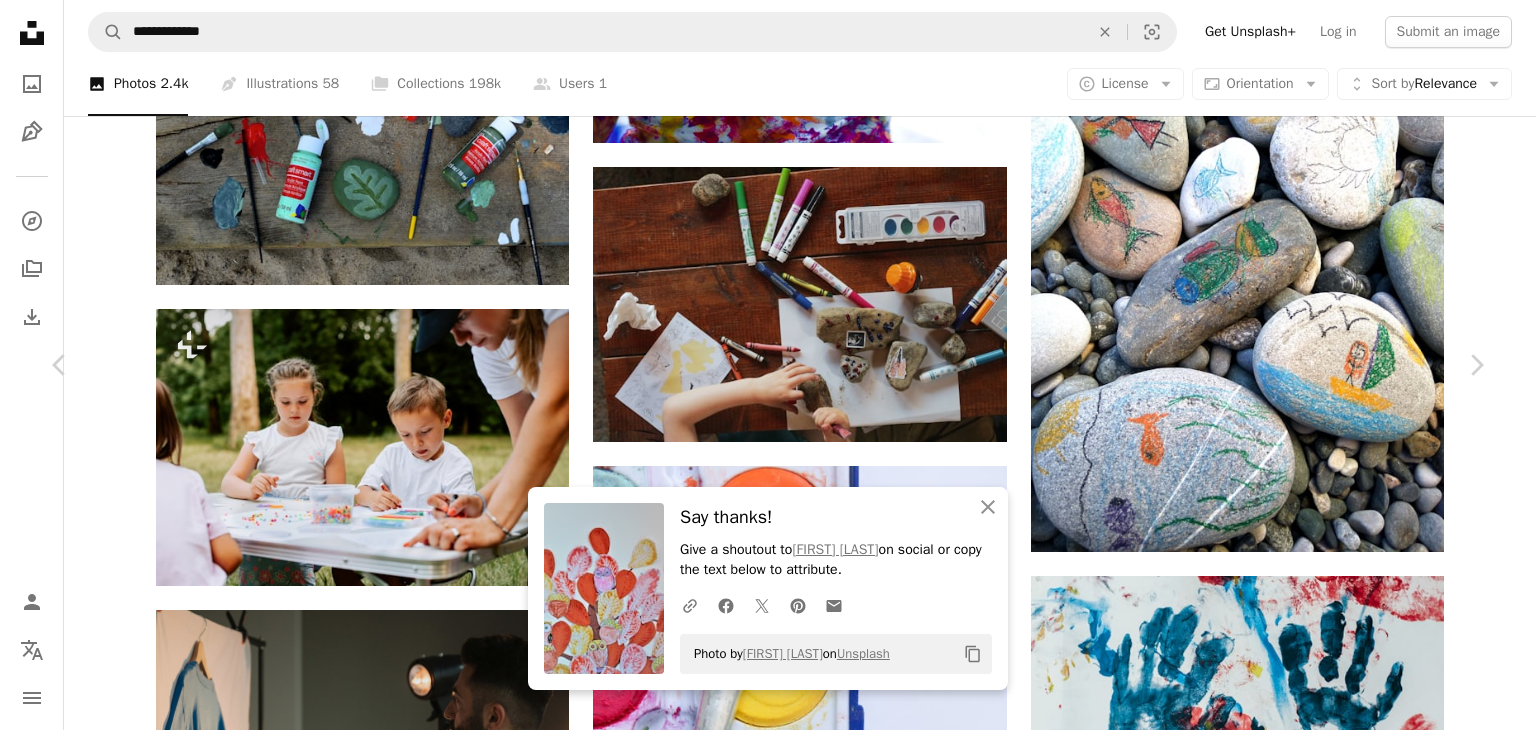 click at bounding box center [760, 7333] 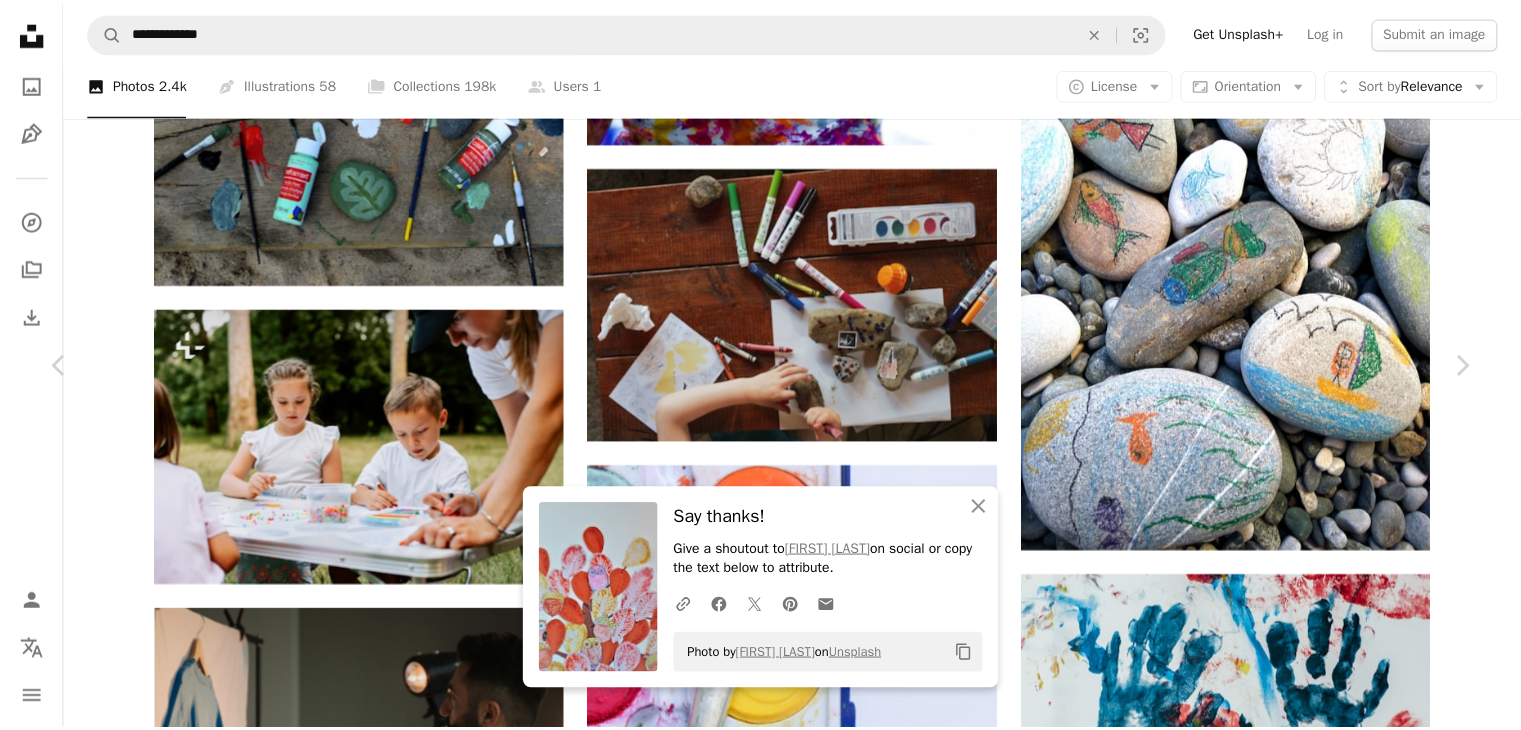 scroll, scrollTop: 0, scrollLeft: 0, axis: both 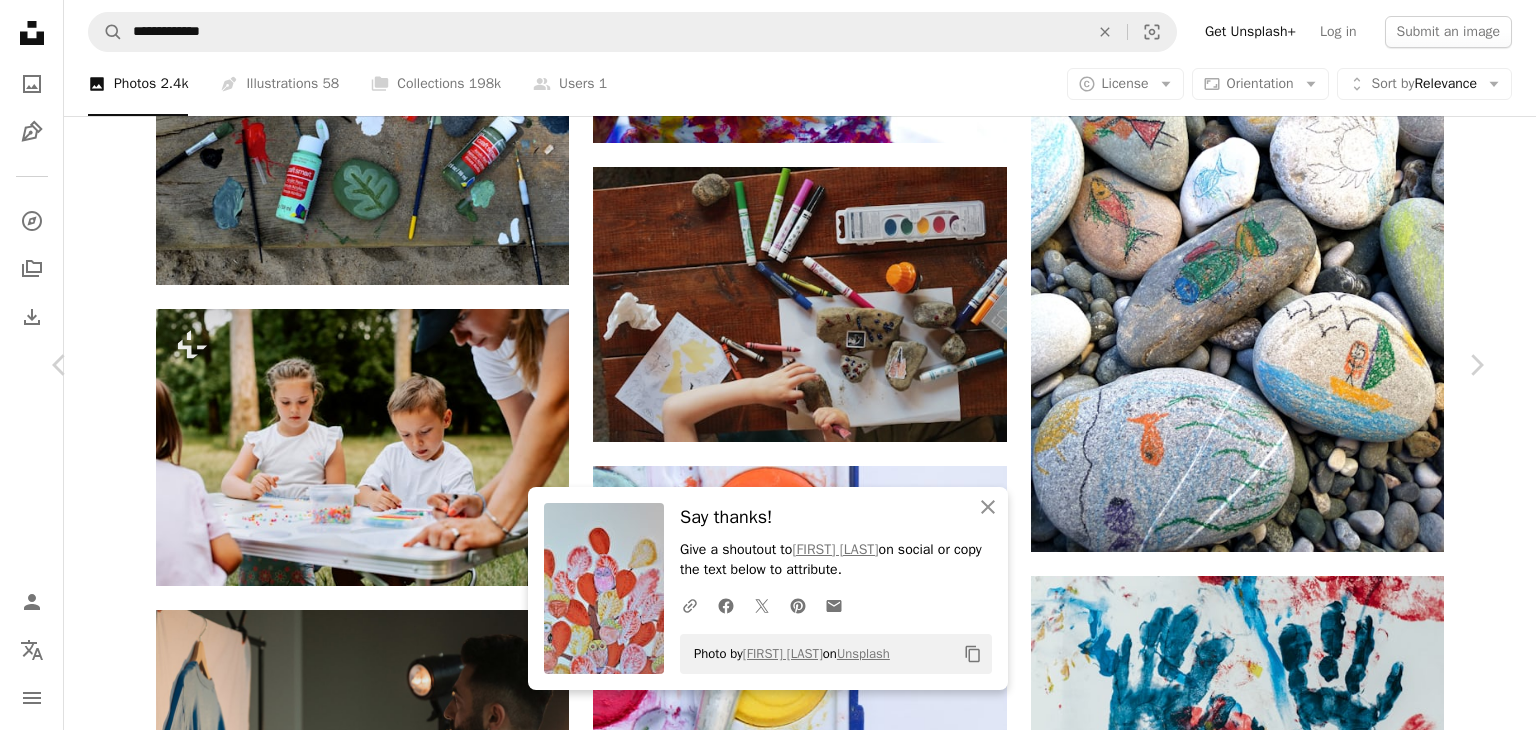 click on "Photo by [PERSON] on Unsplash" at bounding box center [768, 7596] 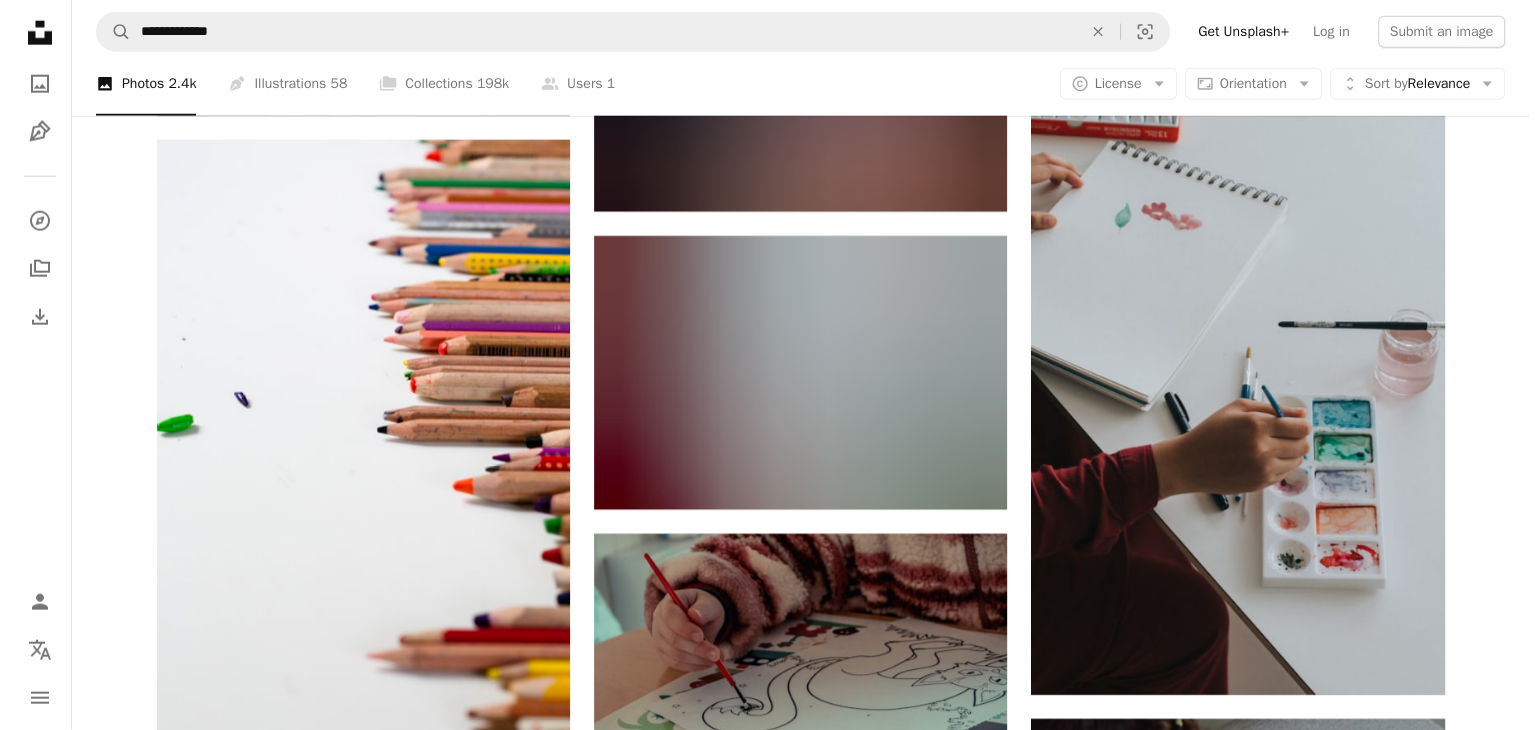 scroll, scrollTop: 5200, scrollLeft: 0, axis: vertical 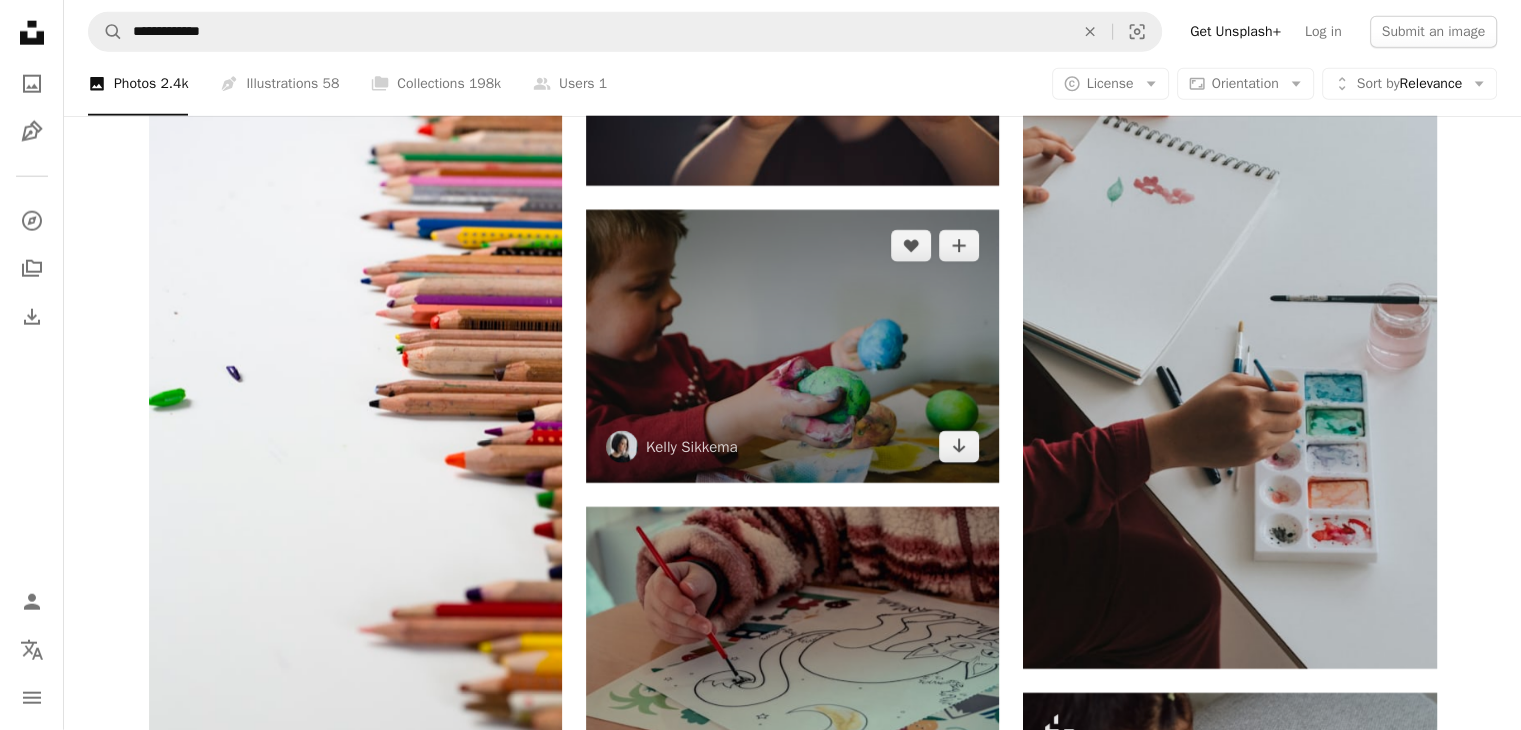 click at bounding box center [792, 347] 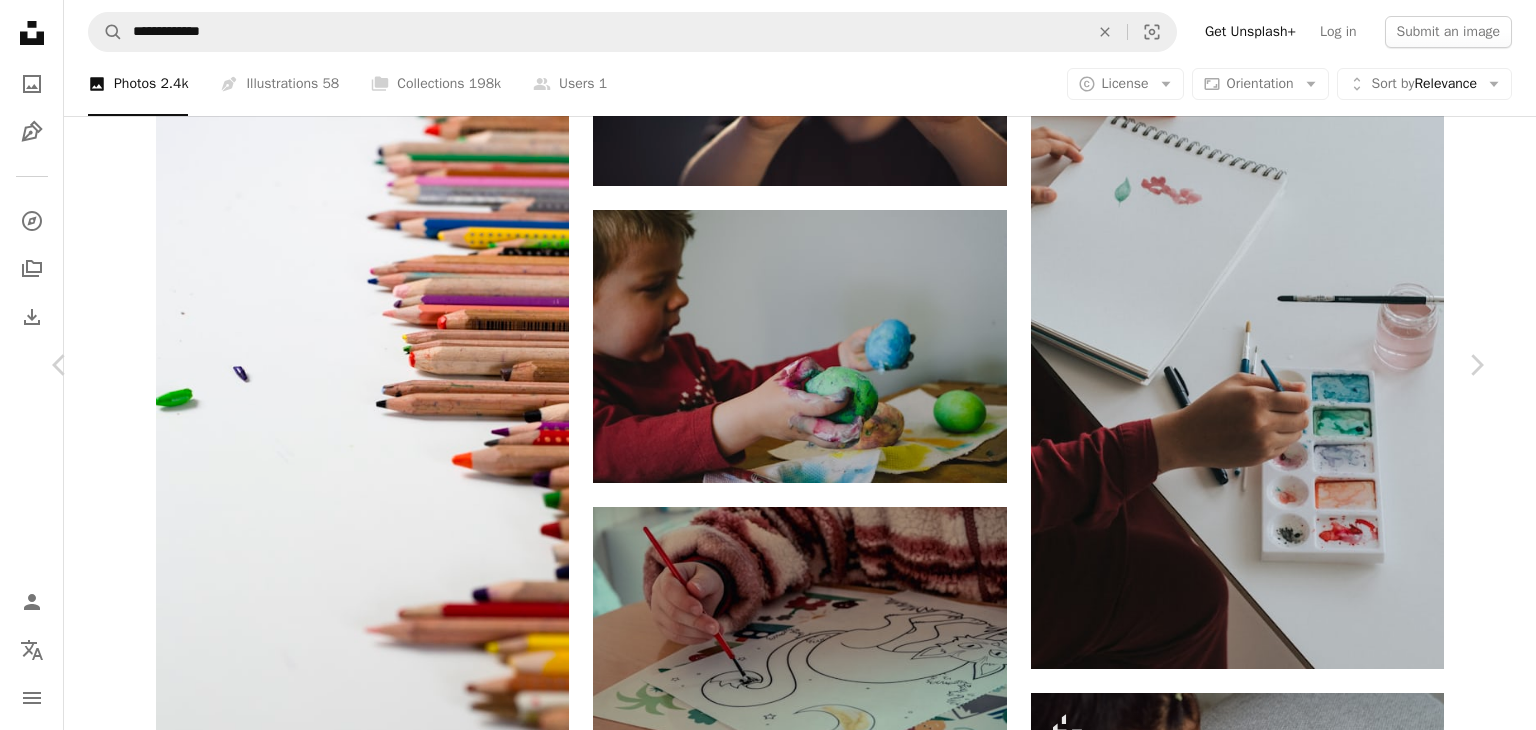 scroll, scrollTop: 1000, scrollLeft: 0, axis: vertical 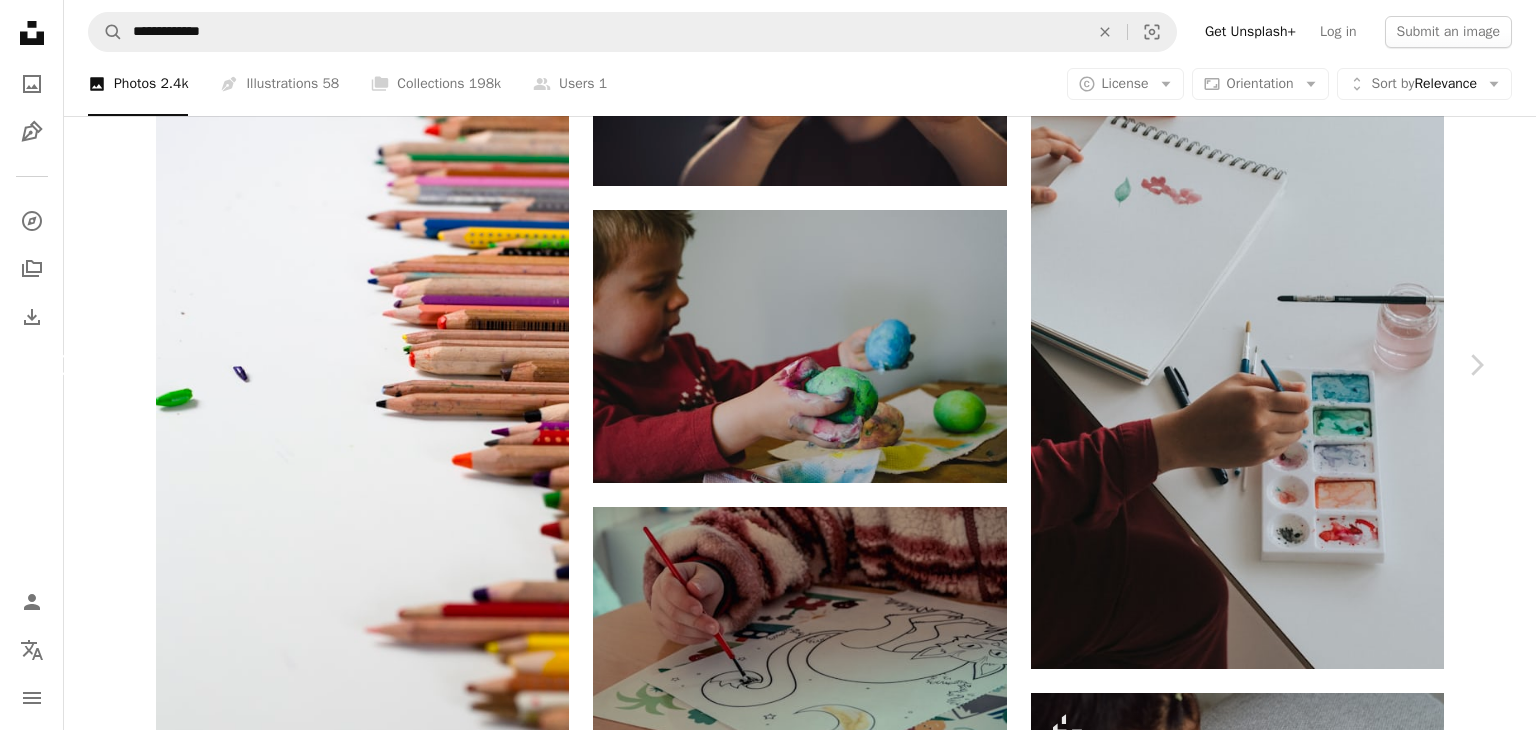 click on "Chevron left" at bounding box center (60, 365) 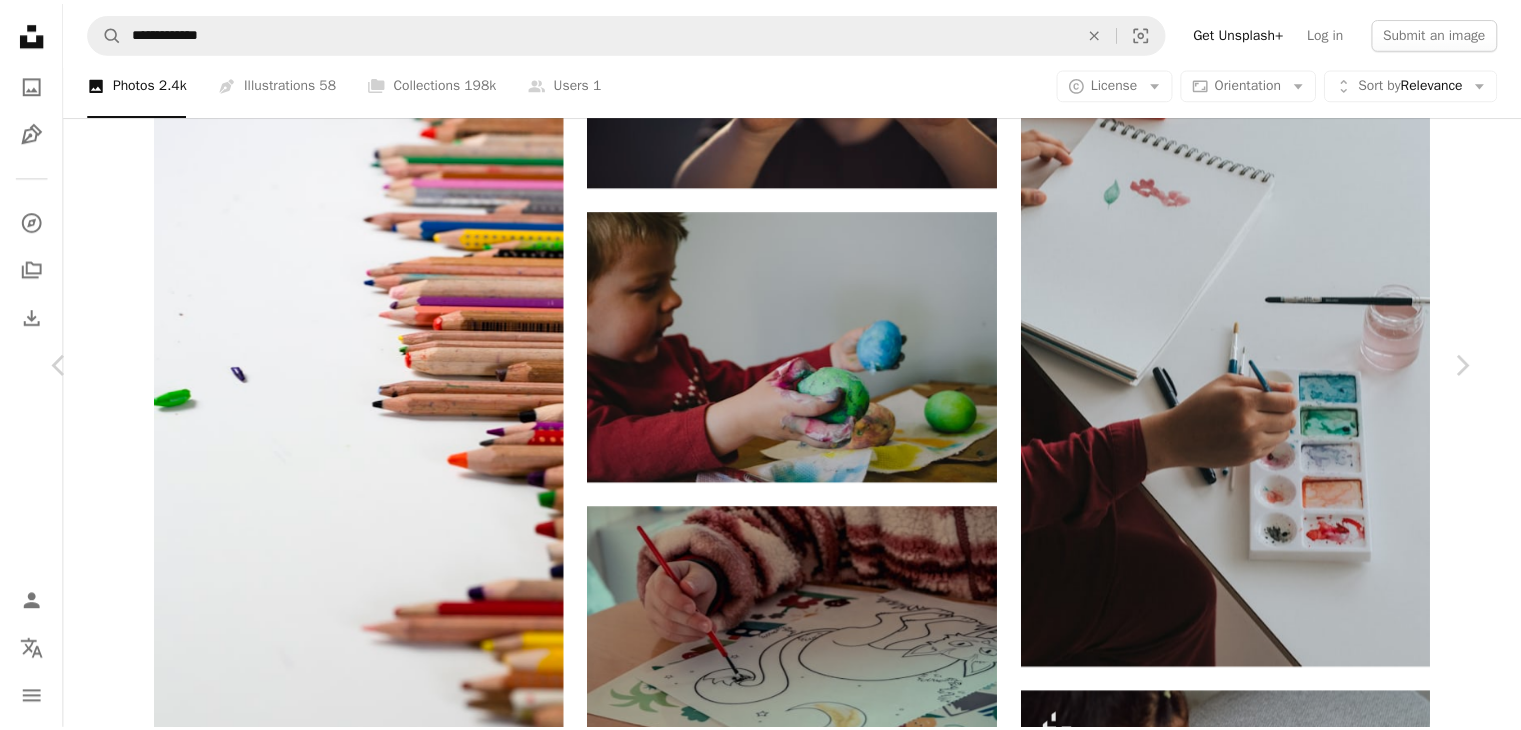 scroll, scrollTop: 500, scrollLeft: 0, axis: vertical 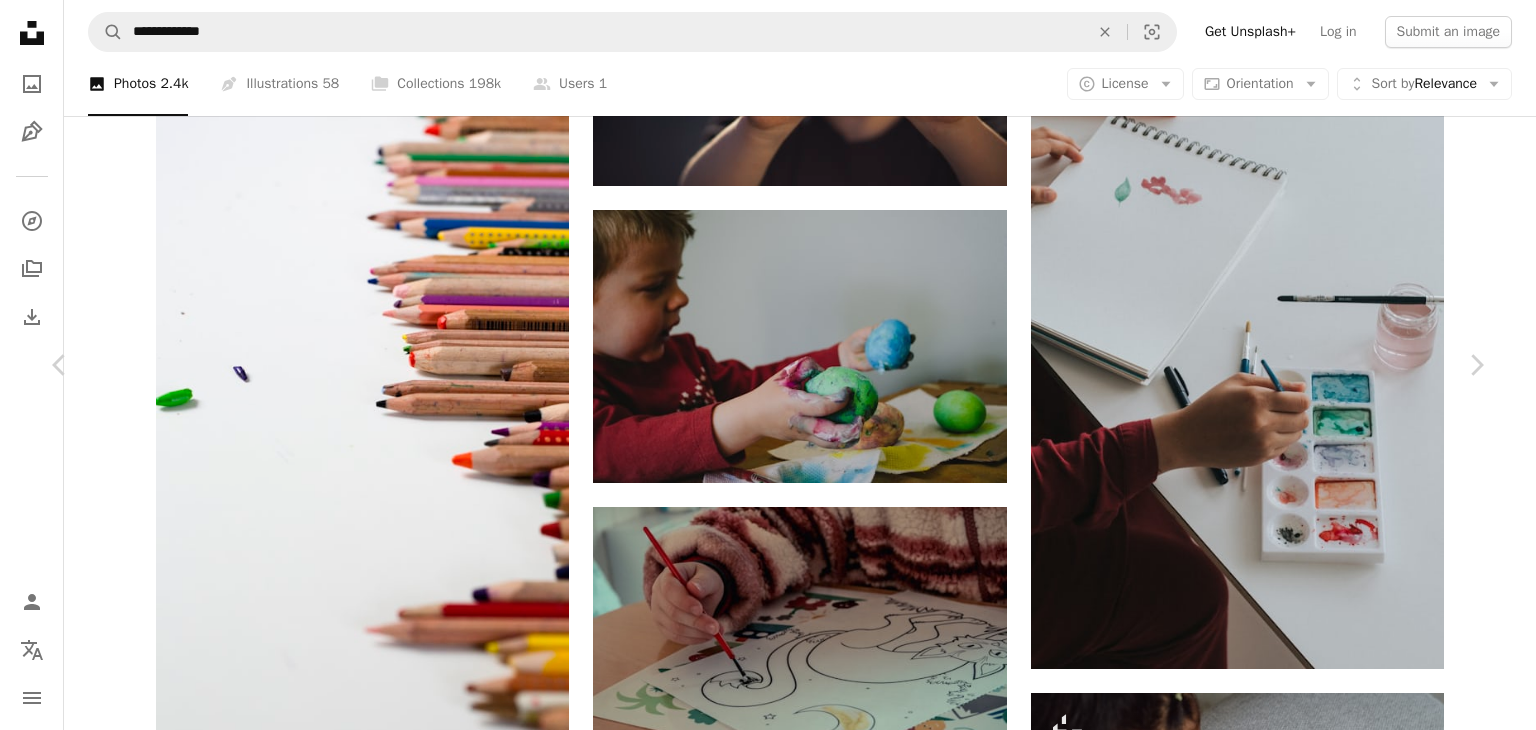 click on "A map marker [CITY], [COUNTRY]" at bounding box center (768, 5595) 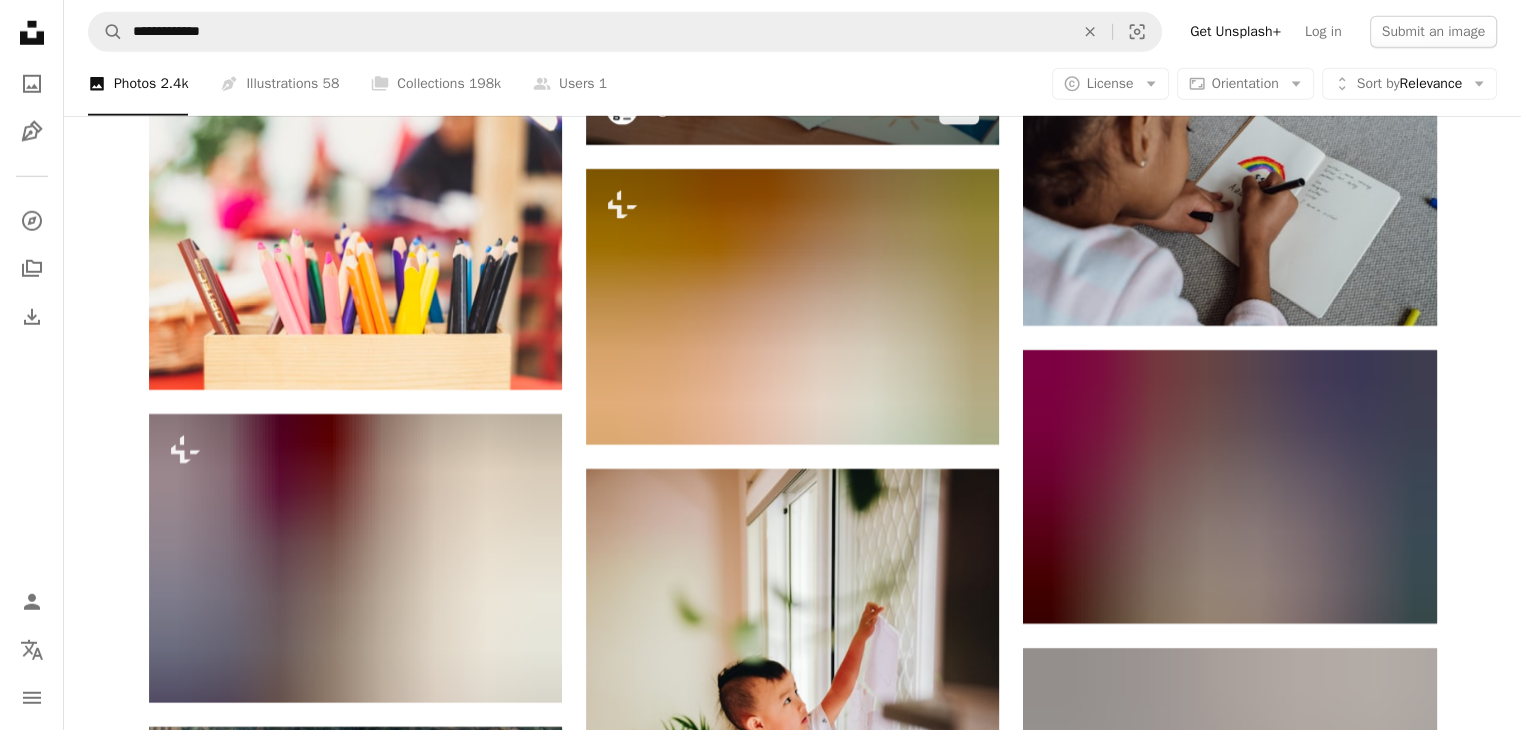 scroll, scrollTop: 5900, scrollLeft: 0, axis: vertical 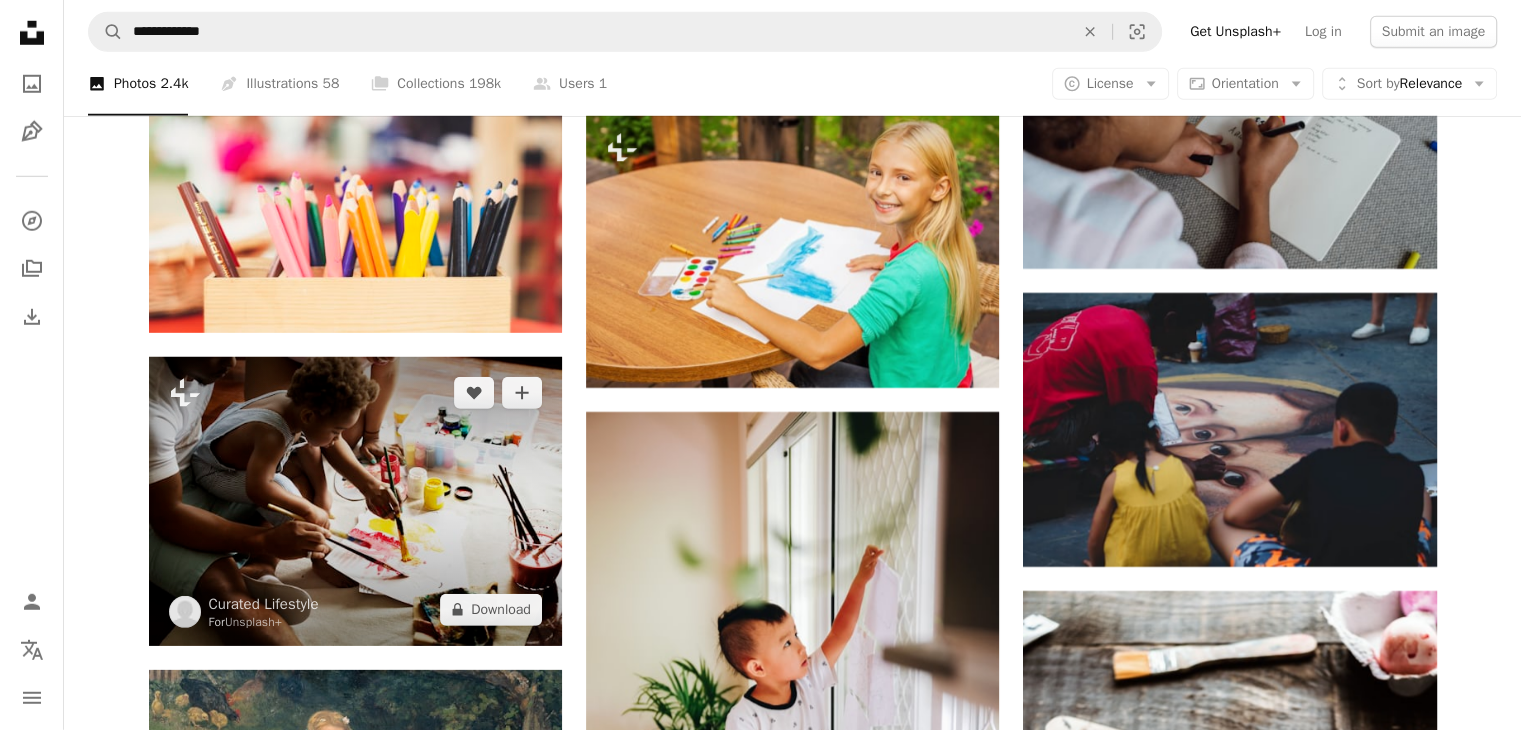 click at bounding box center [355, 501] 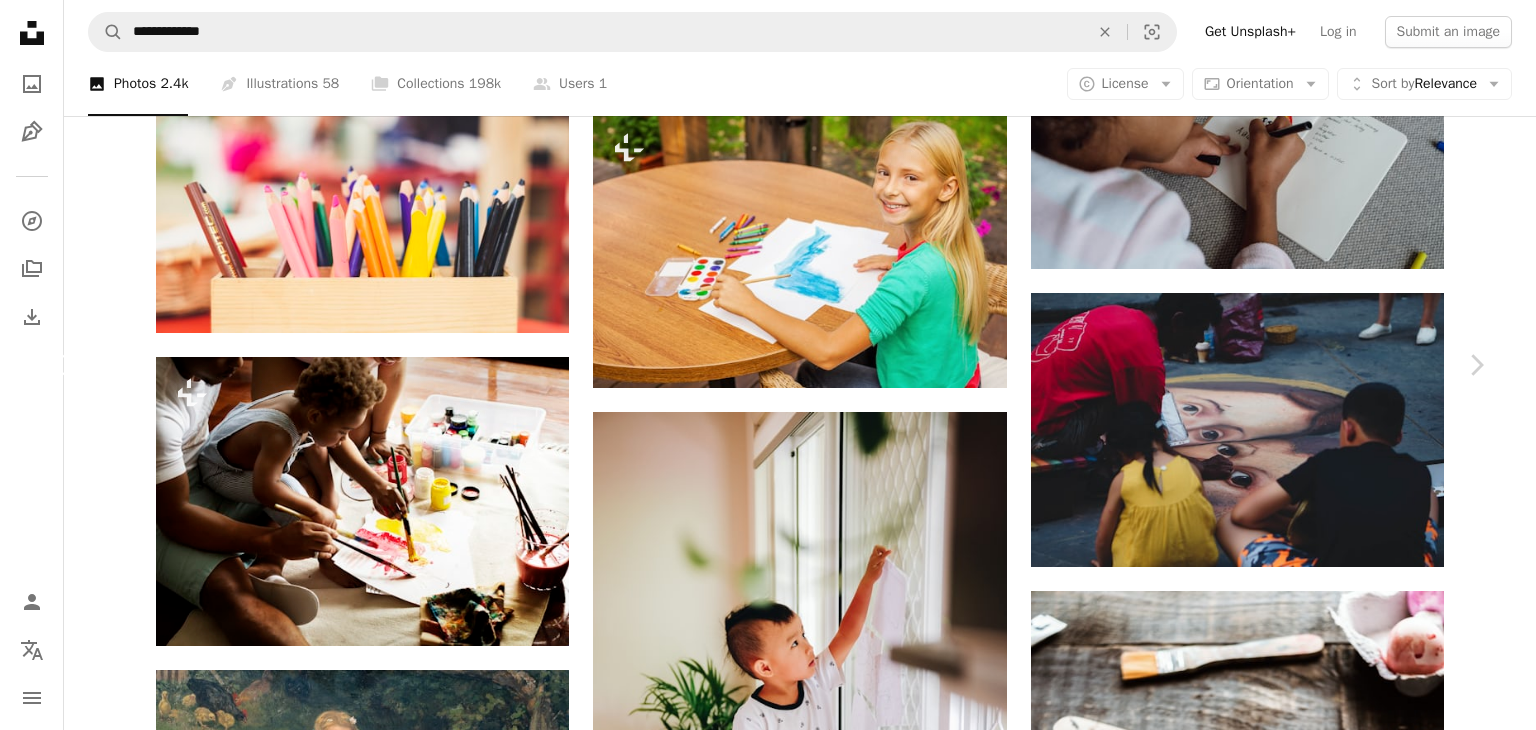 click on "Chevron left" at bounding box center [60, 365] 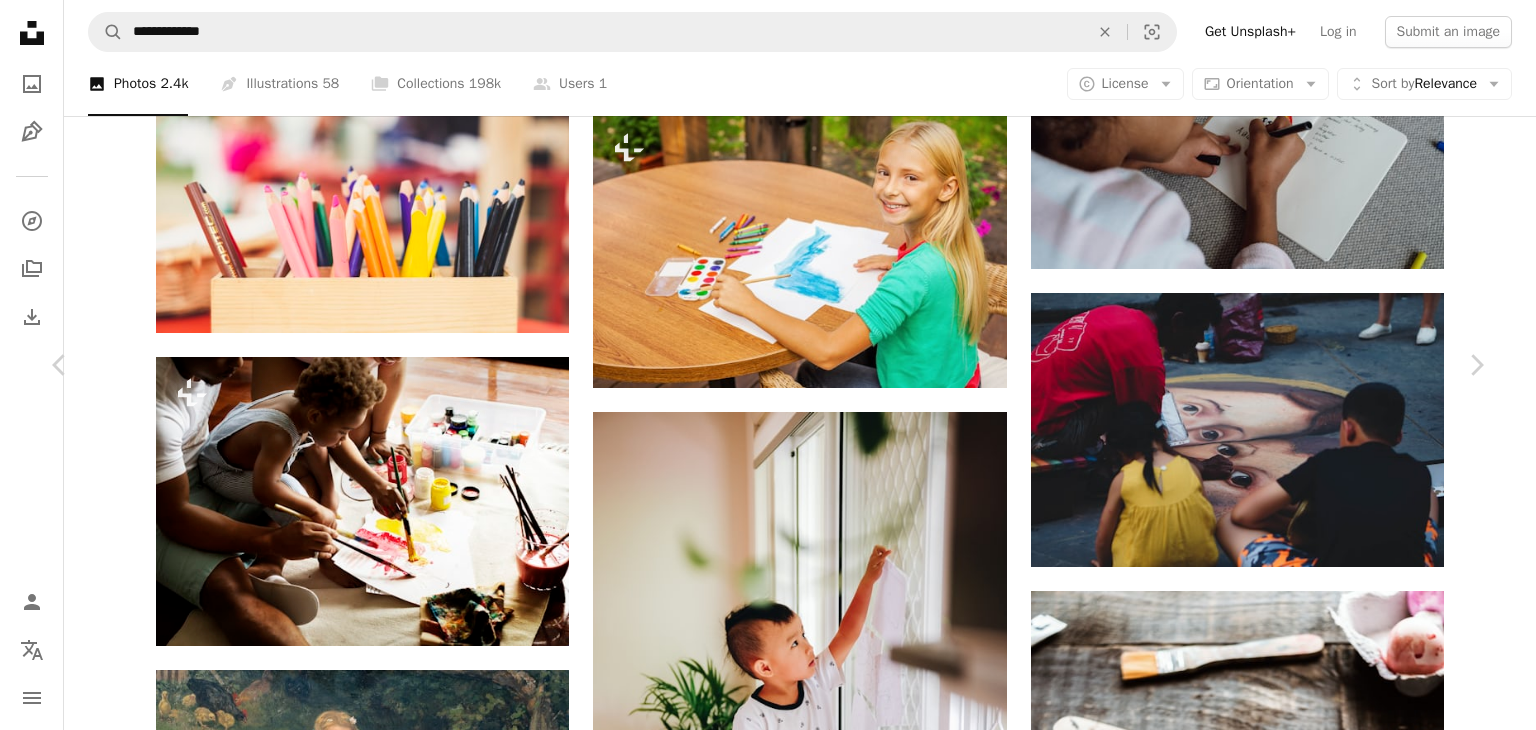 click on "A map marker Firenze, [CITY], [COUNTRY]" at bounding box center (768, 4895) 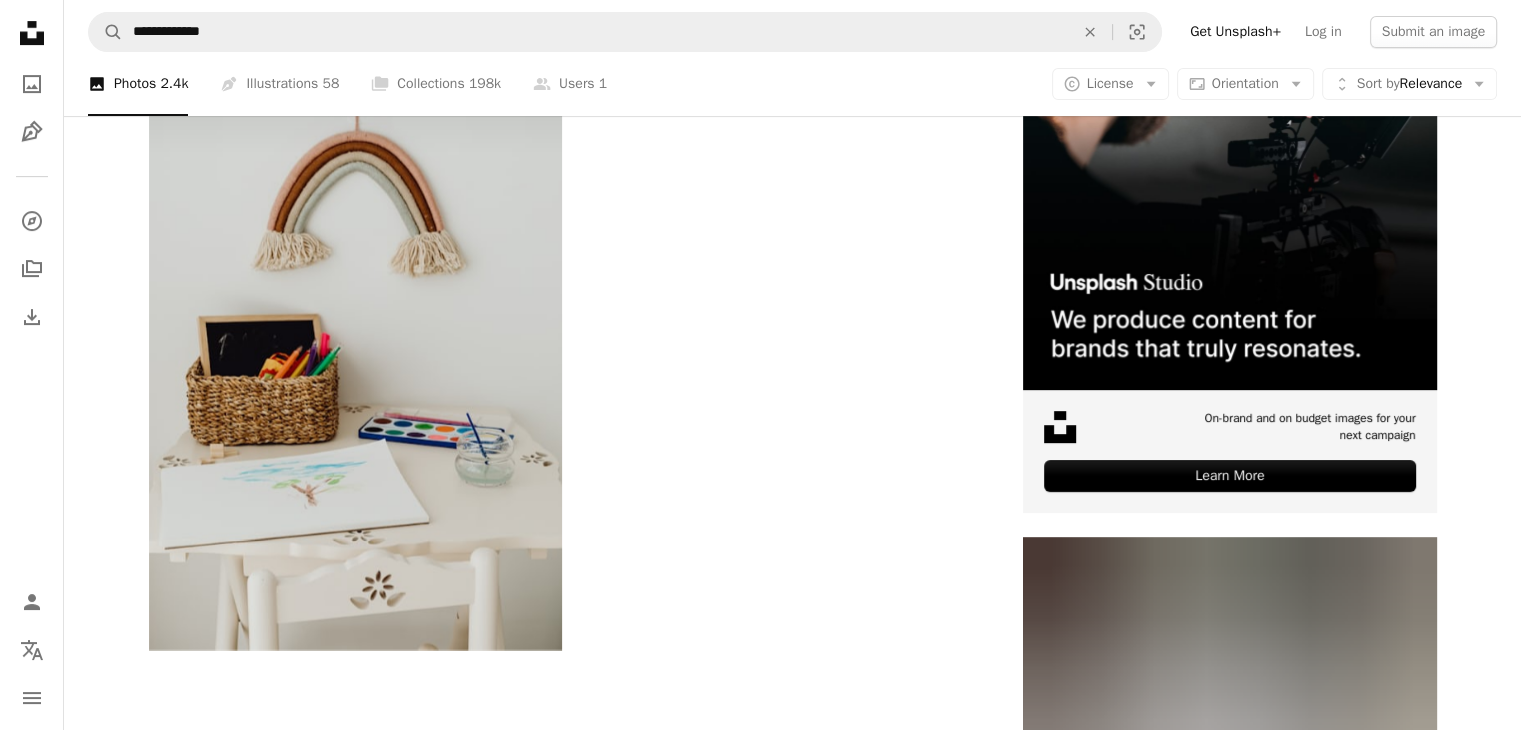 scroll, scrollTop: 8400, scrollLeft: 0, axis: vertical 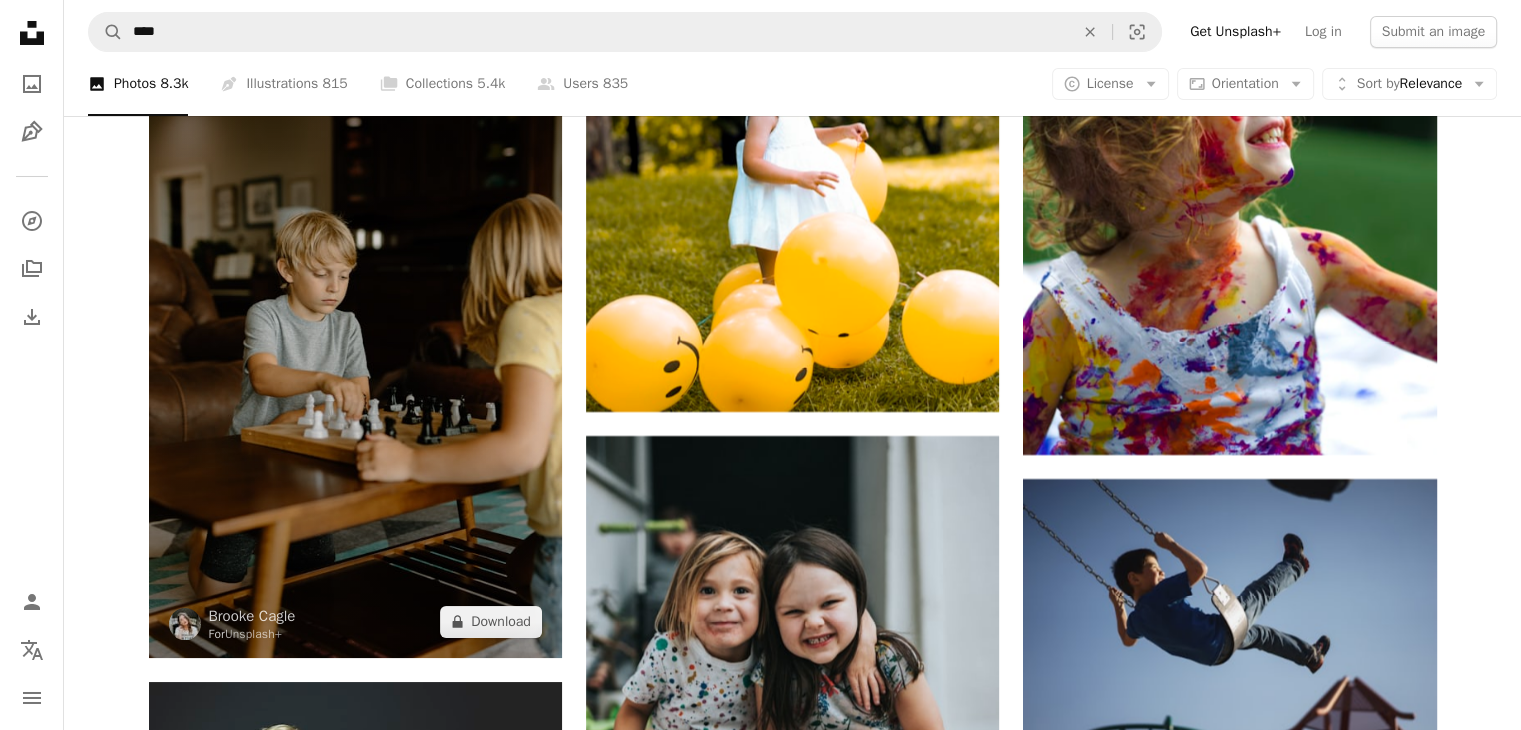 click at bounding box center [355, 348] 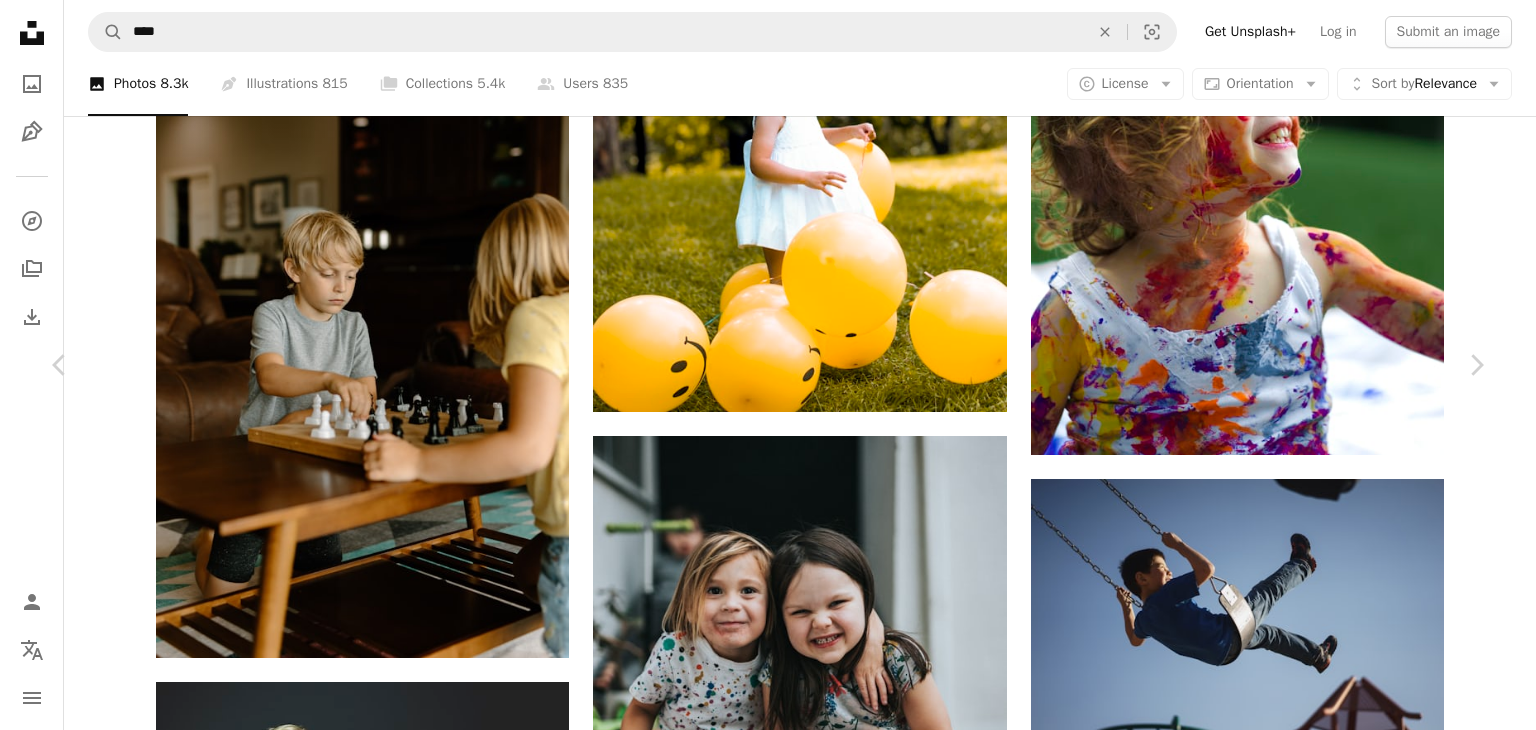 scroll, scrollTop: 3300, scrollLeft: 0, axis: vertical 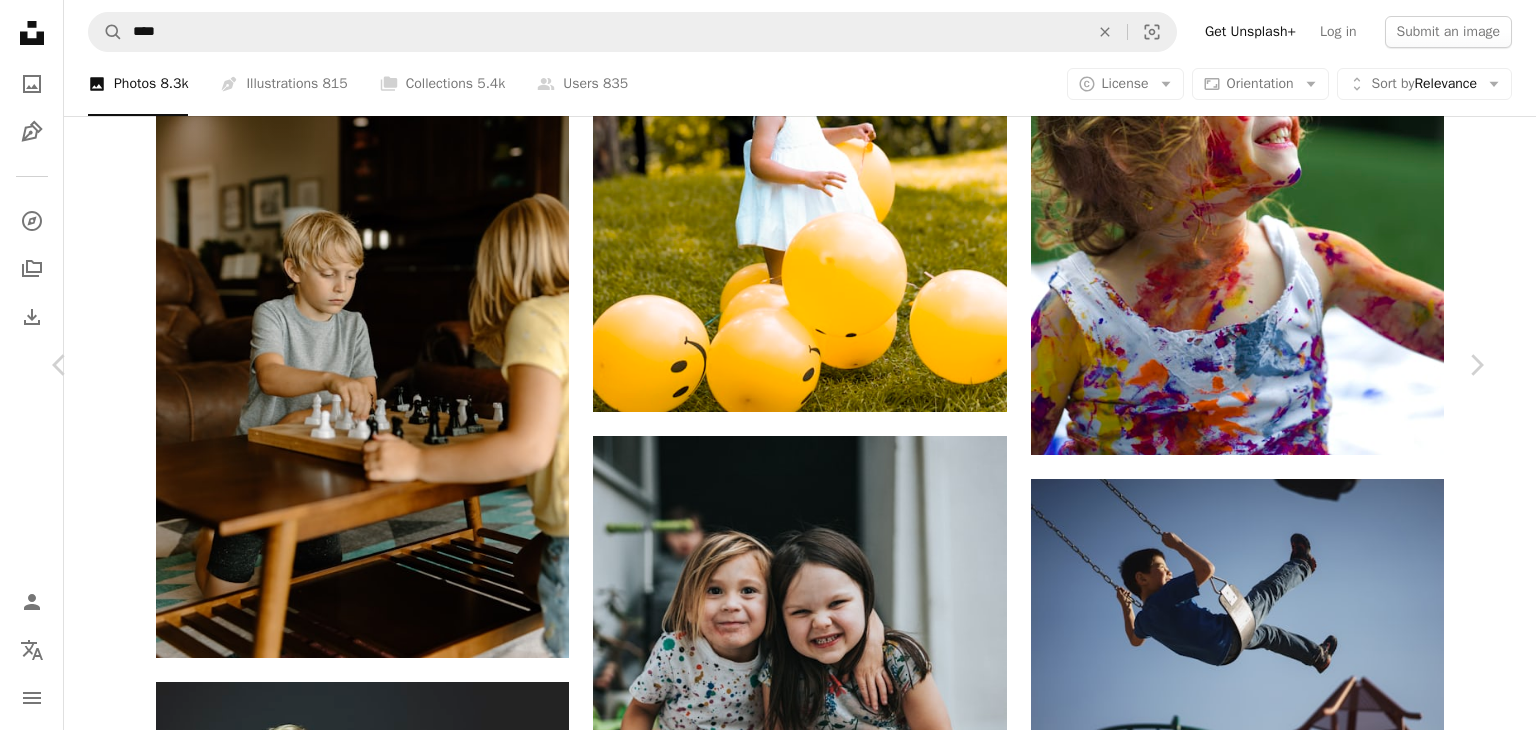 click at bounding box center (341, 2964) 